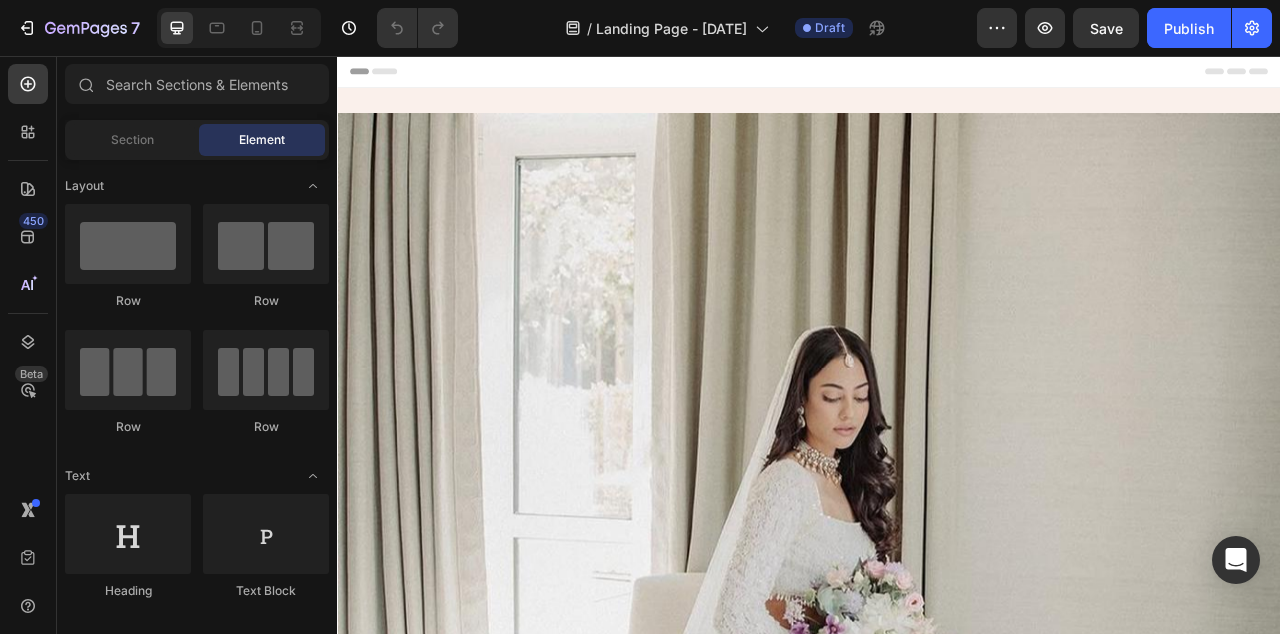 scroll, scrollTop: 0, scrollLeft: 0, axis: both 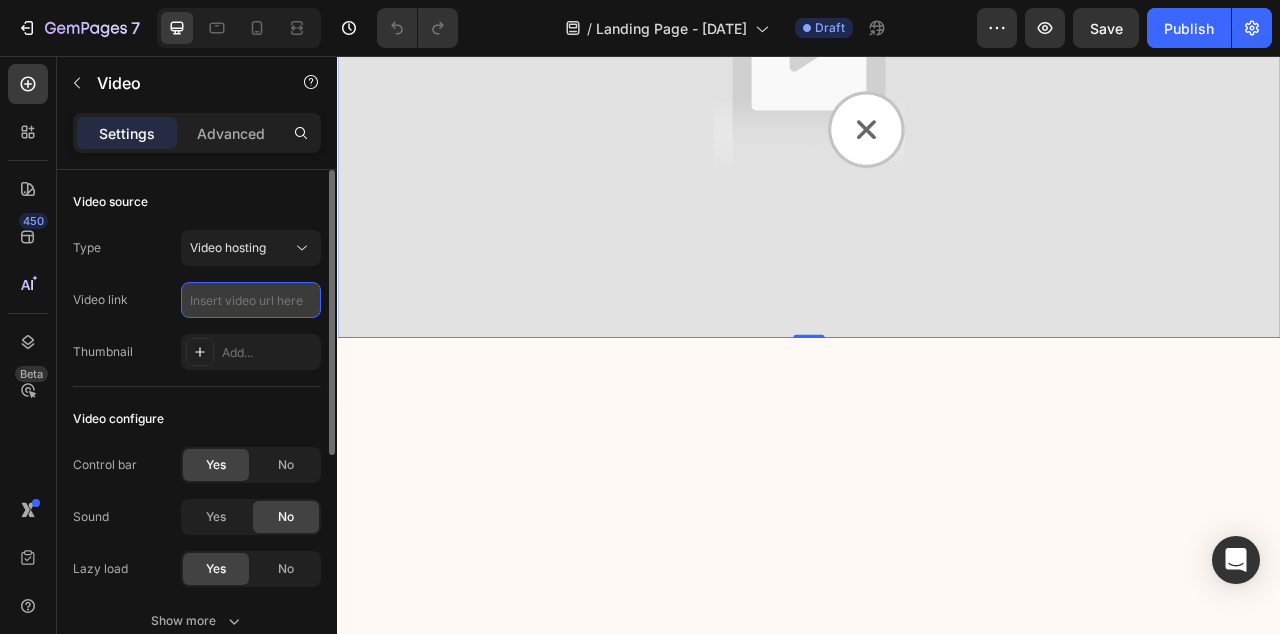 click at bounding box center (251, 300) 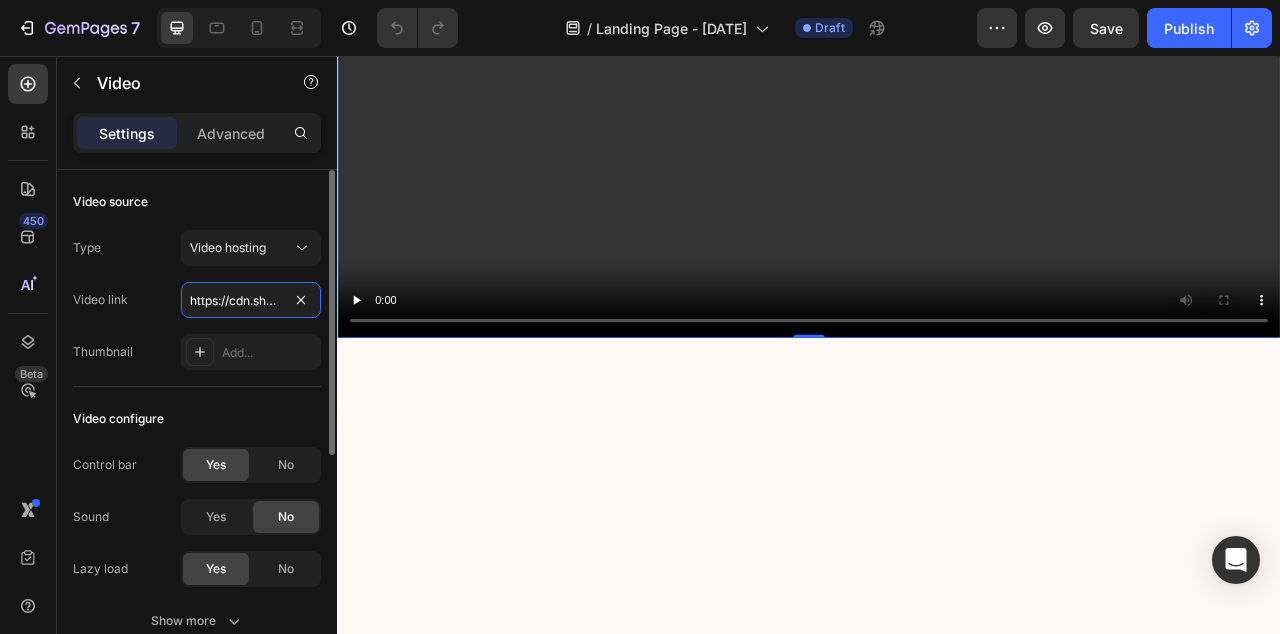 type on "https://cdn.shopify.com/videos/c/o/v/e378f44b304443be9c2f55b2a87cc0a5.mov" 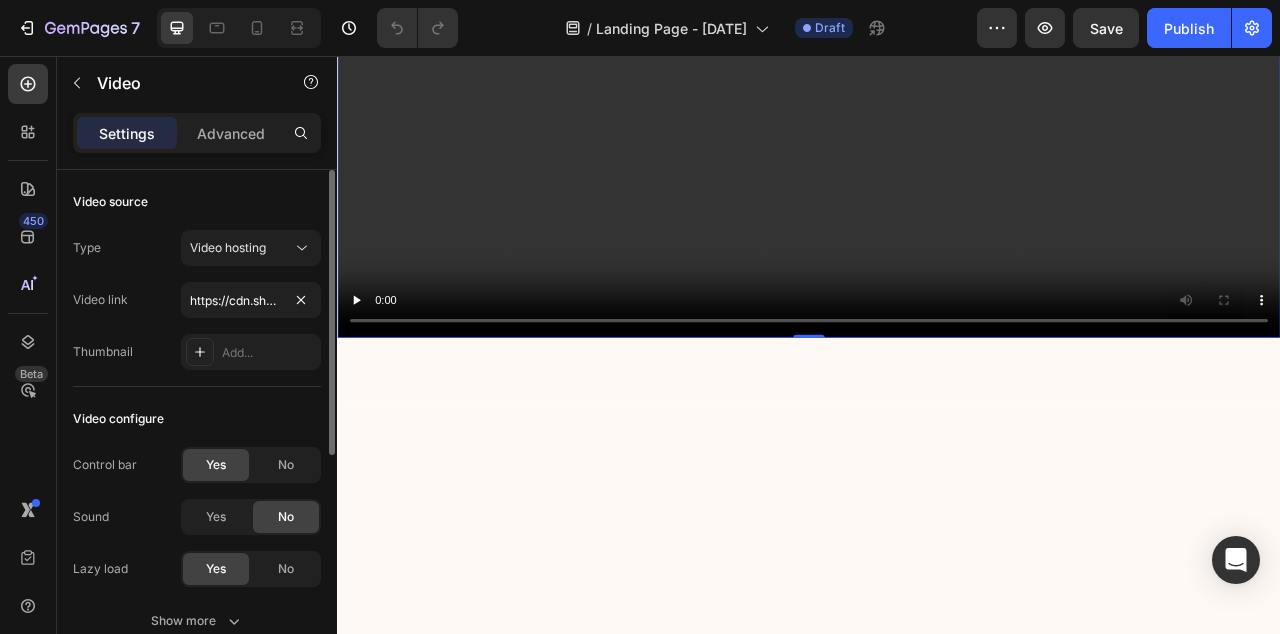 click on "Video source" at bounding box center (197, 202) 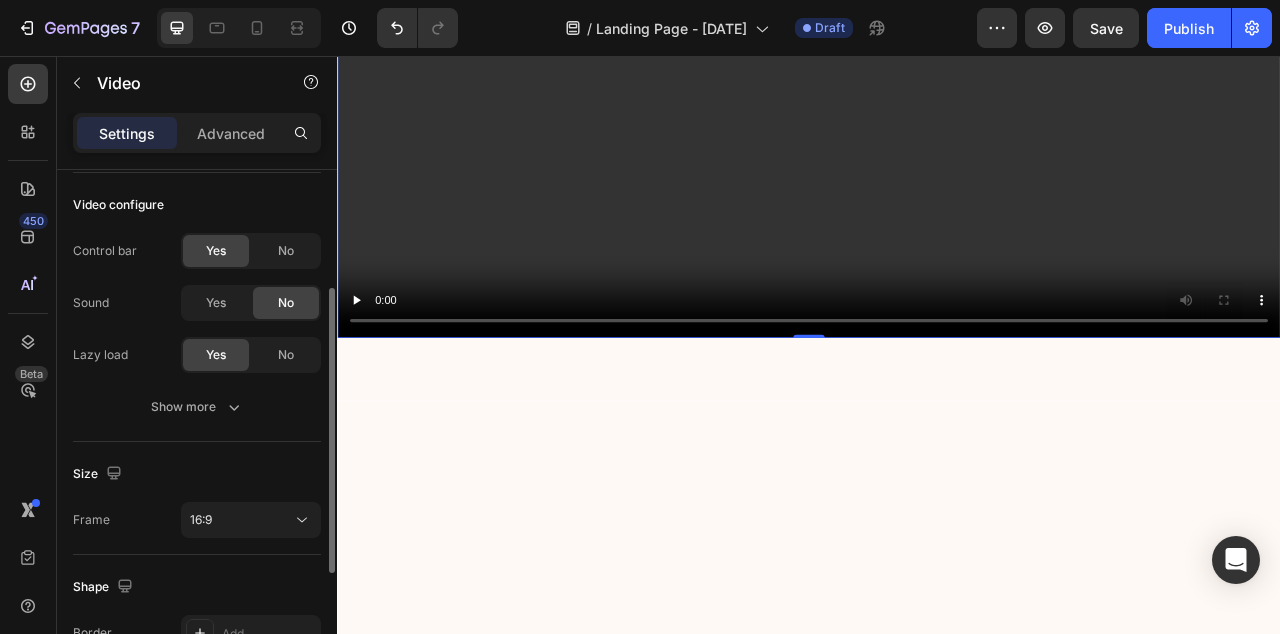 scroll, scrollTop: 215, scrollLeft: 0, axis: vertical 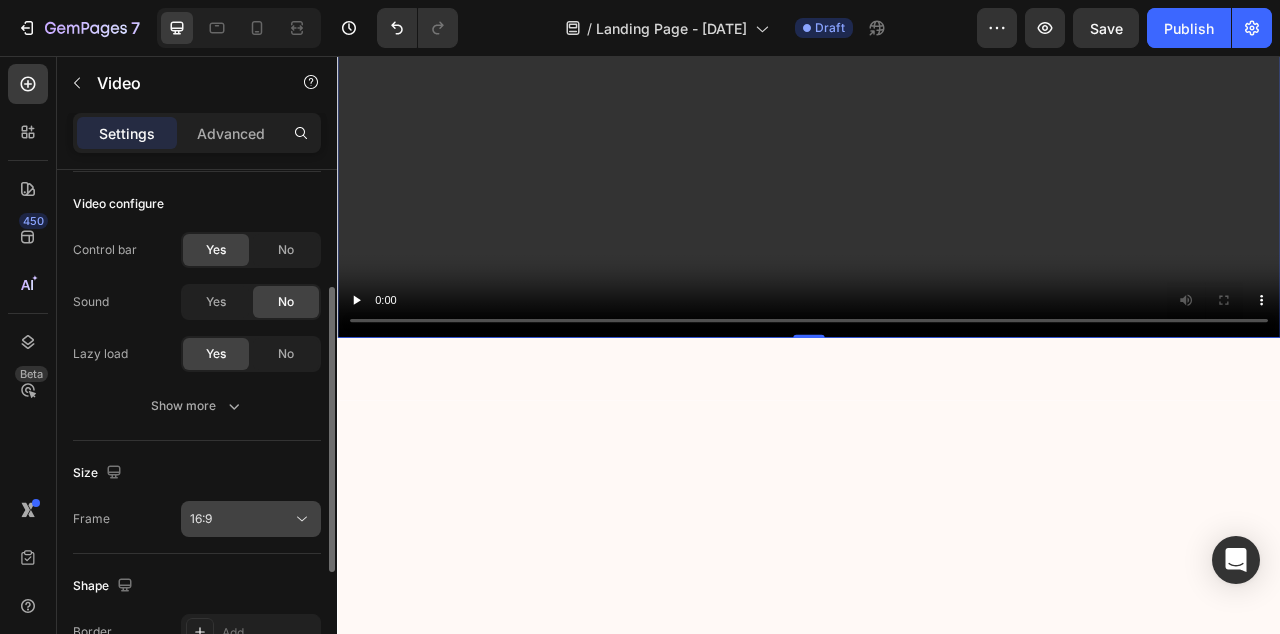 click on "16:9" at bounding box center (241, 519) 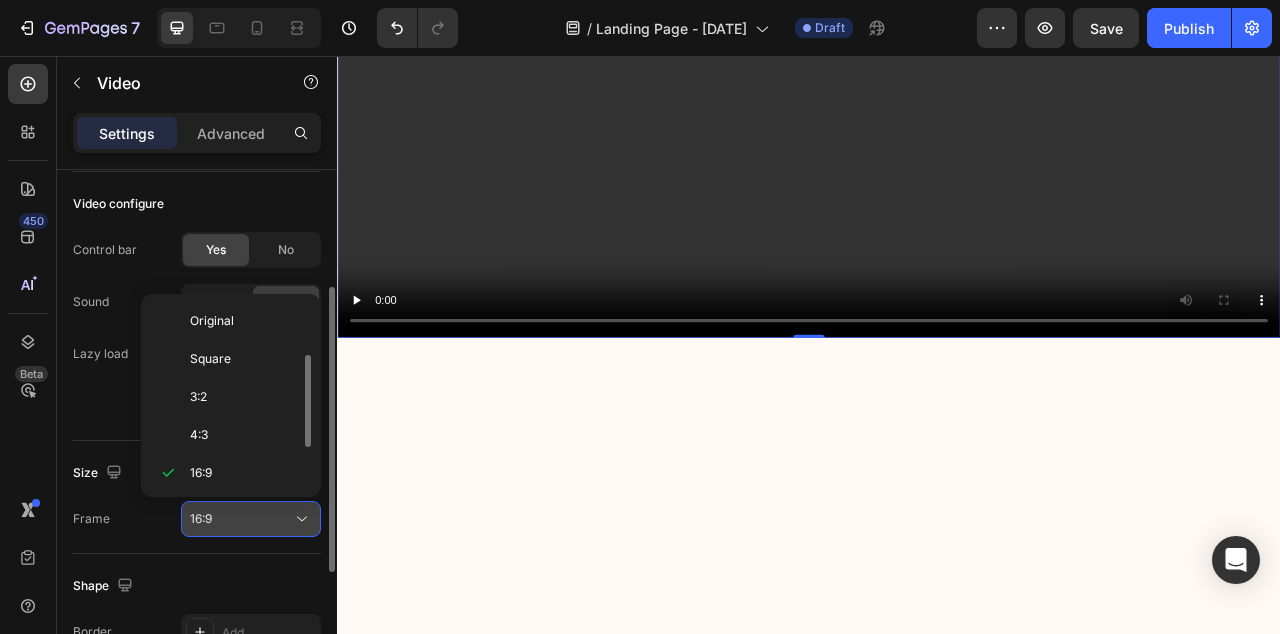 scroll, scrollTop: 36, scrollLeft: 0, axis: vertical 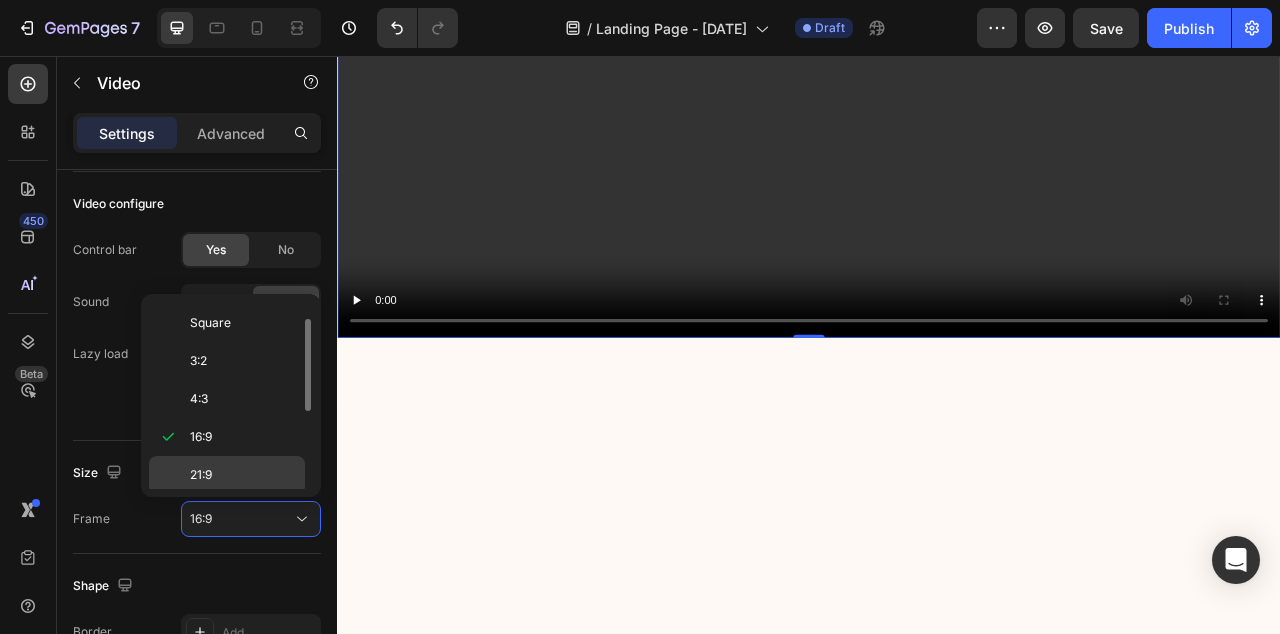click on "21:9" at bounding box center [243, 475] 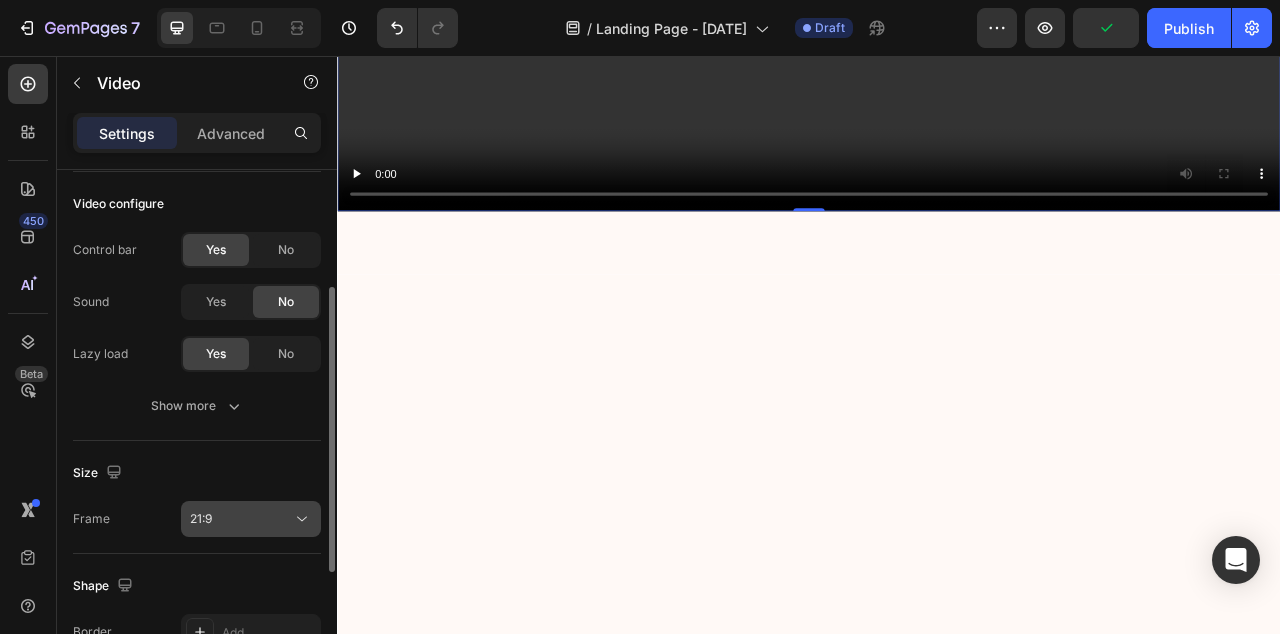 click on "21:9" 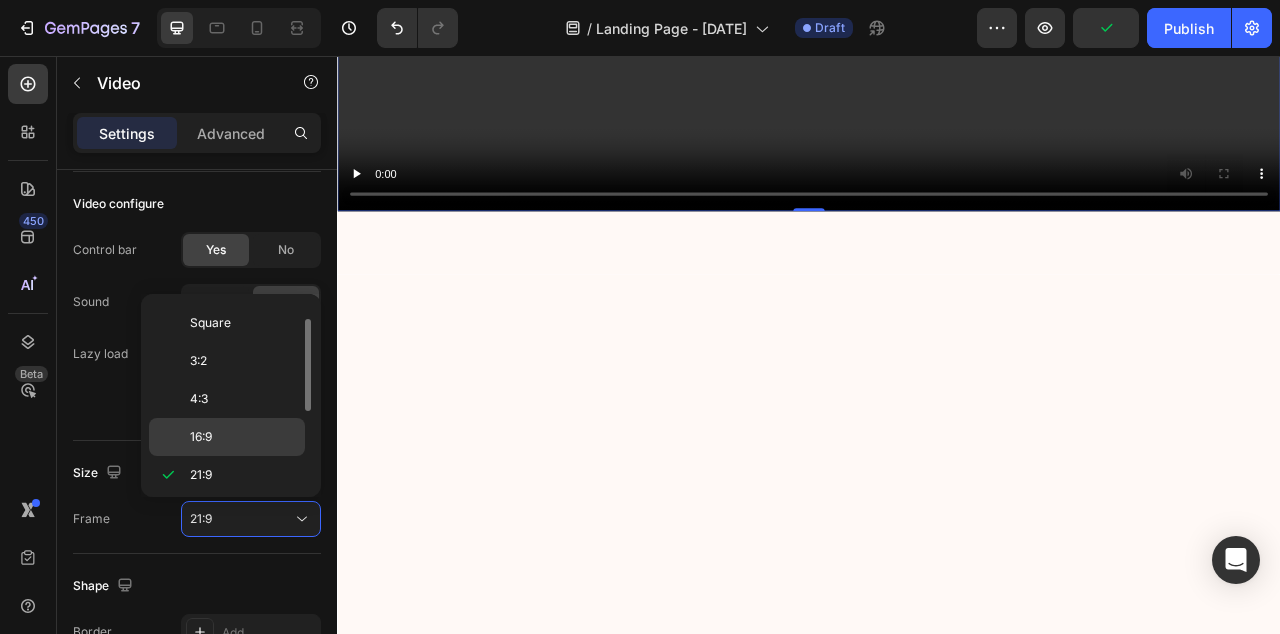 click on "16:9" at bounding box center [243, 437] 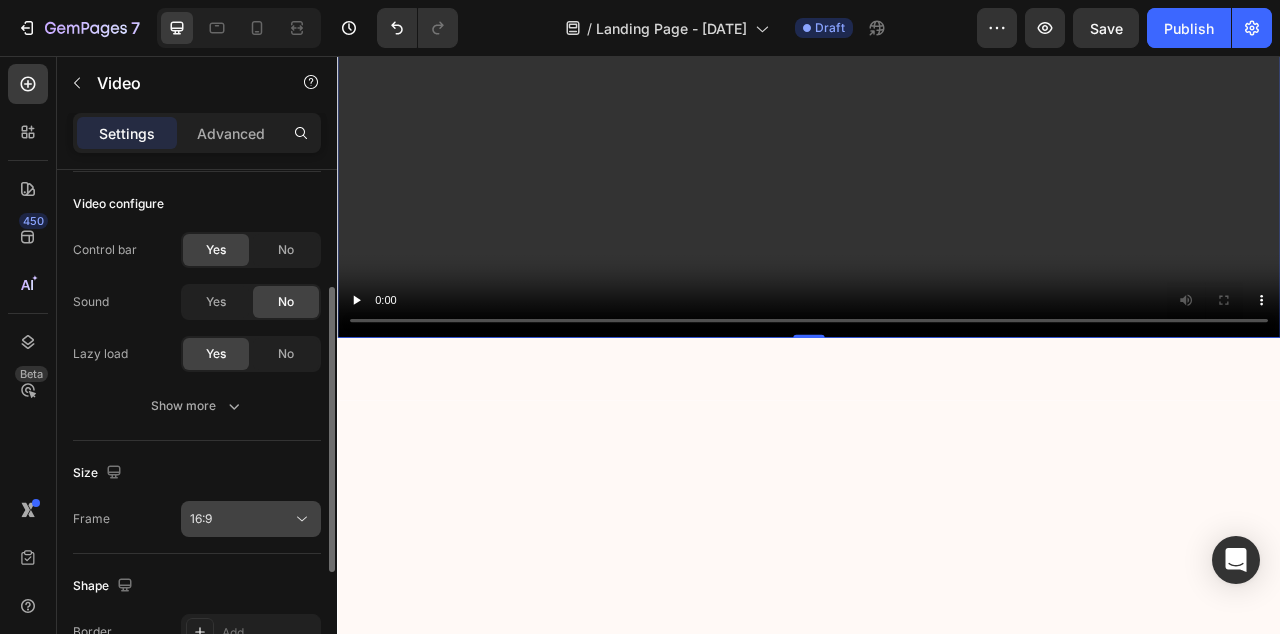 click on "16:9" at bounding box center [241, 519] 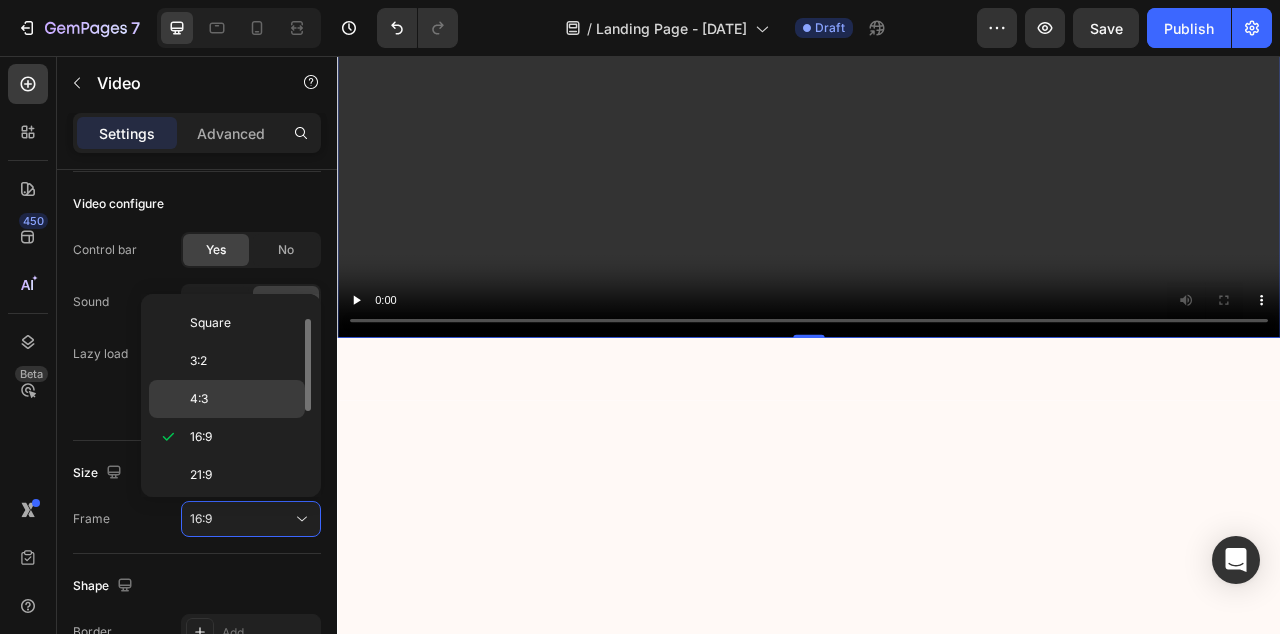 click on "4:3" at bounding box center [243, 399] 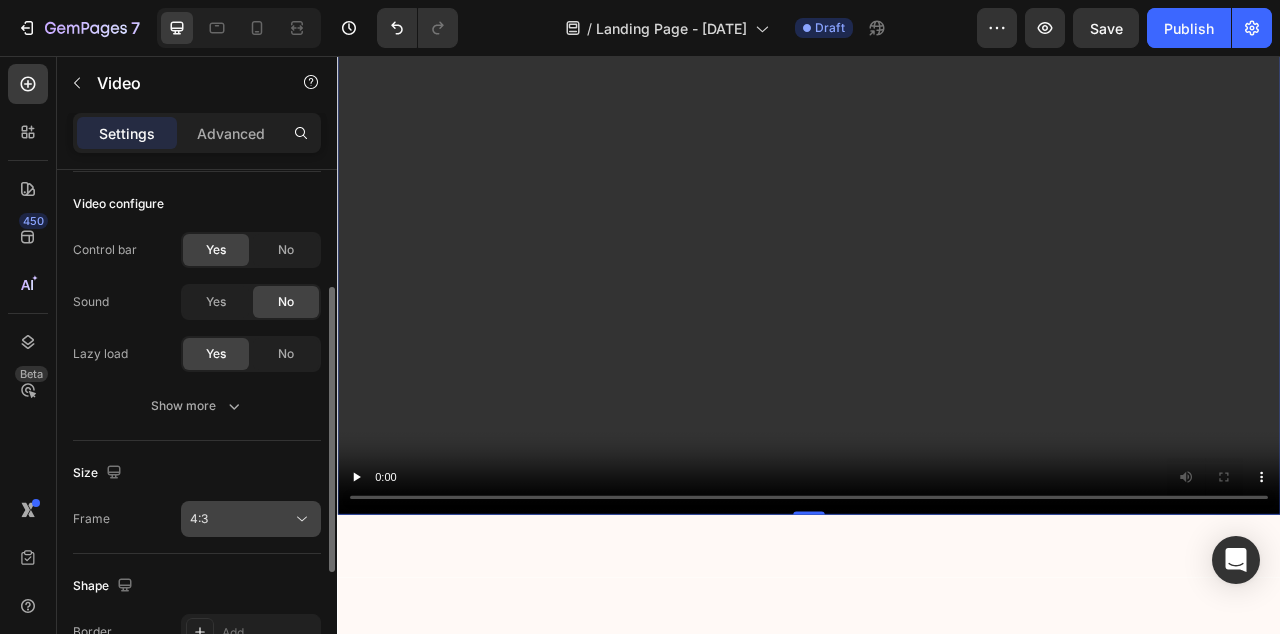 click 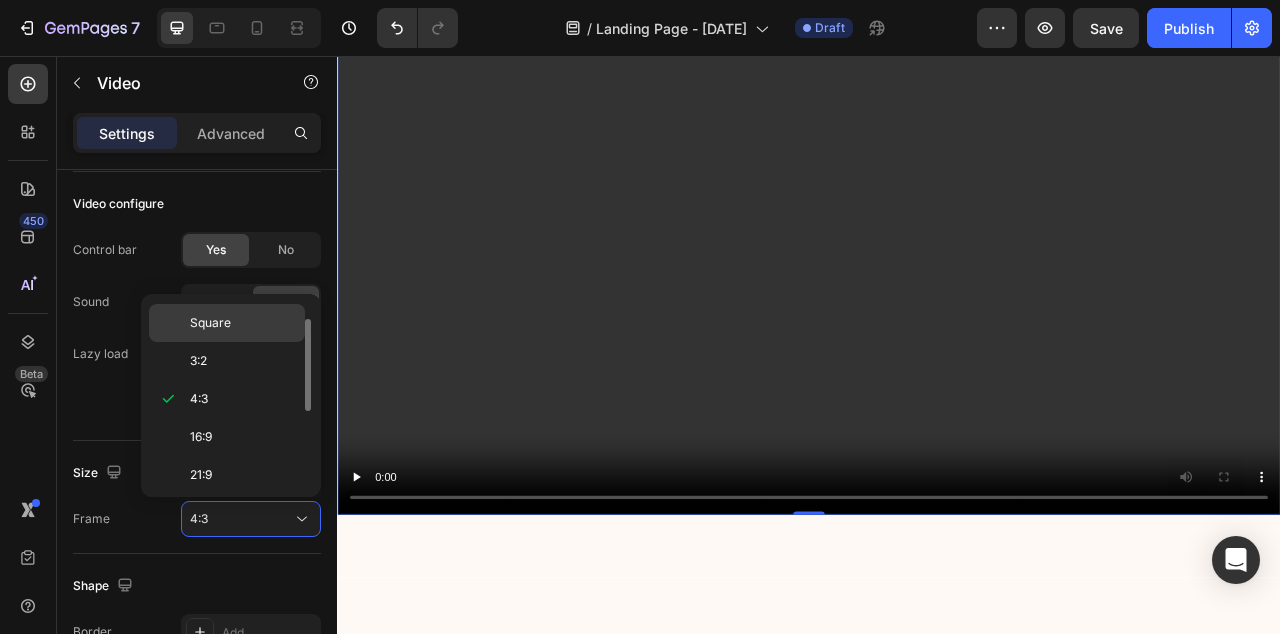 click on "Square" 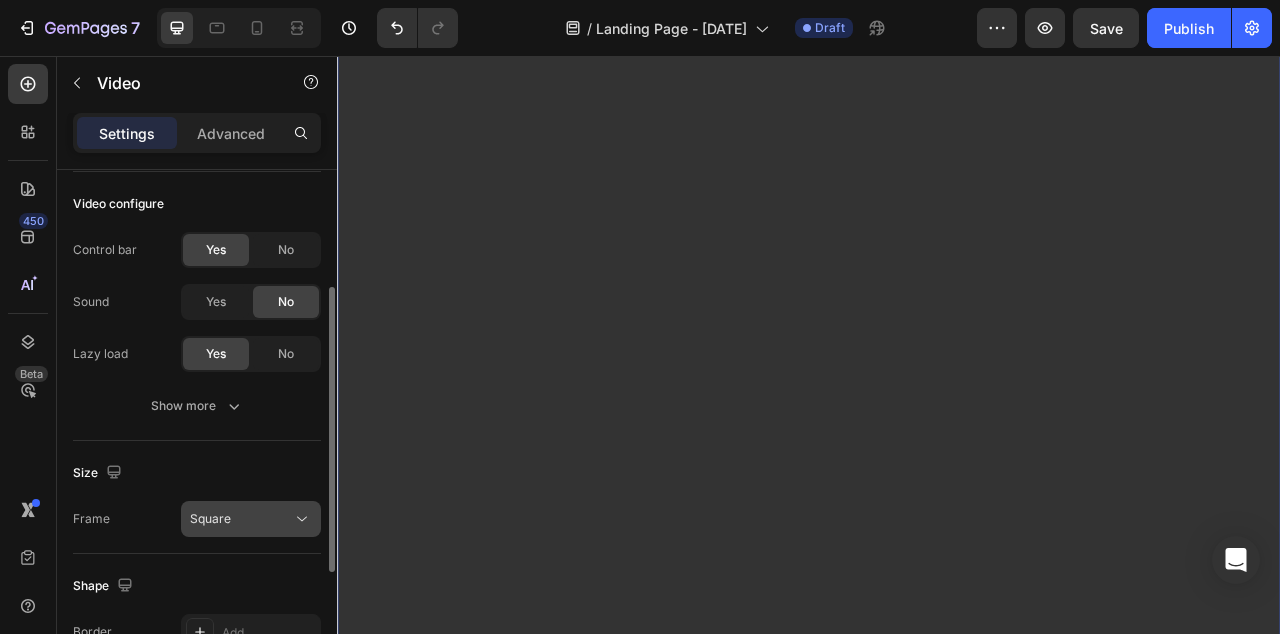 click 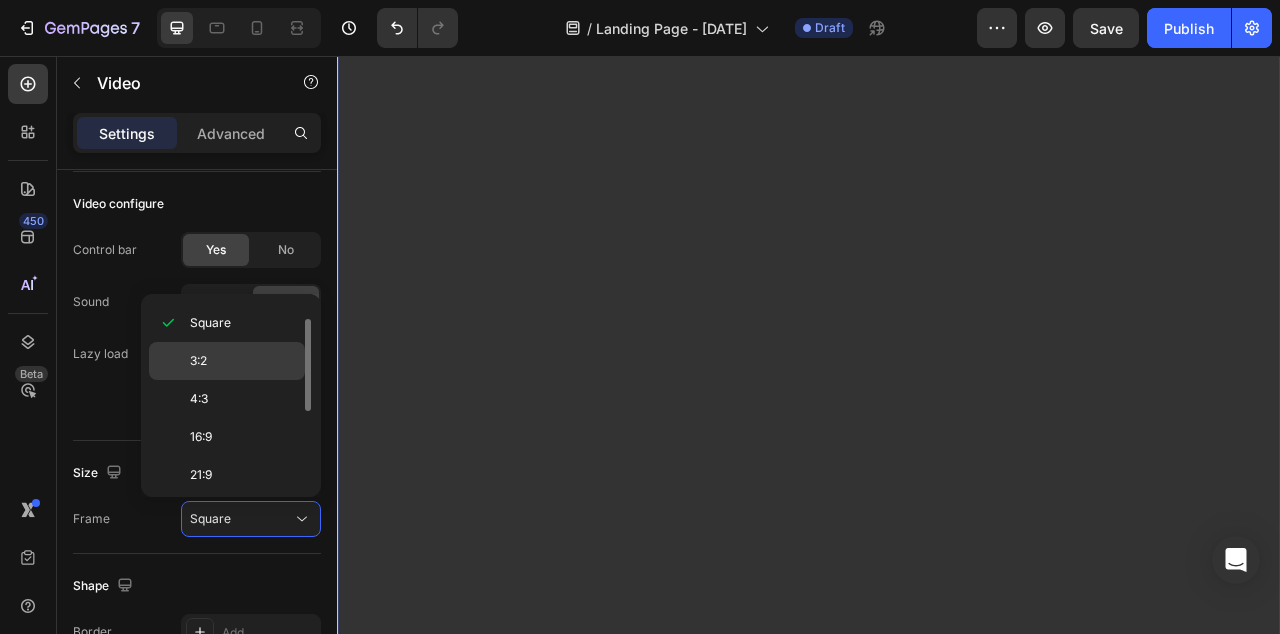 click on "3:2" at bounding box center (243, 361) 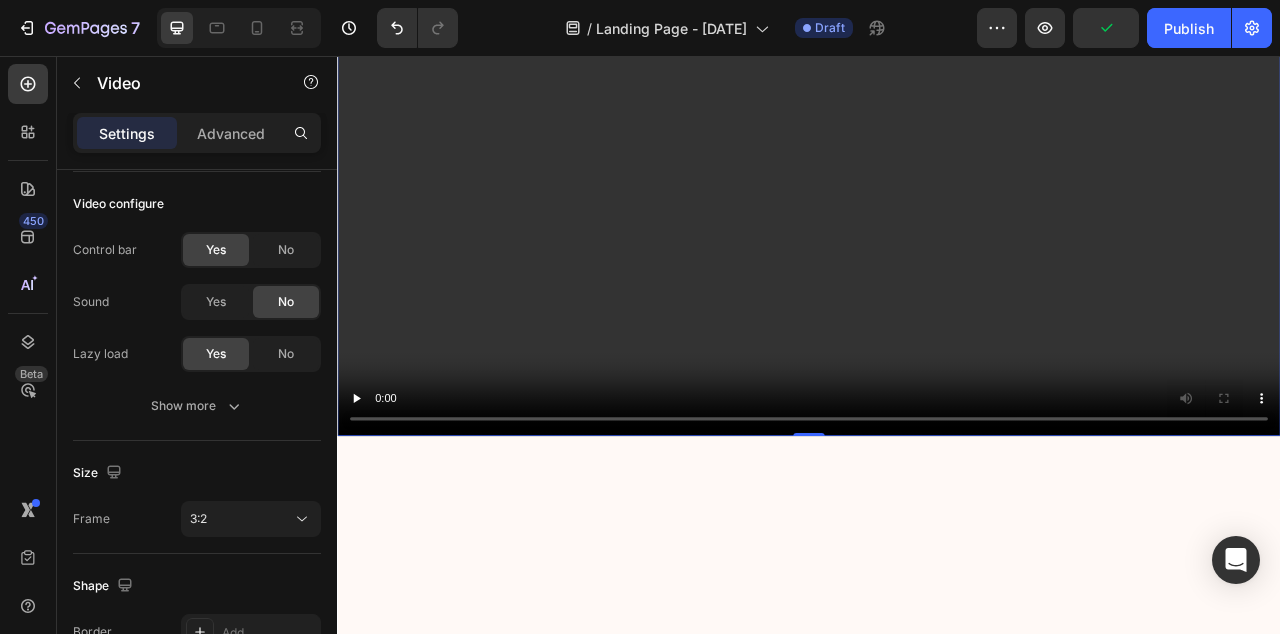 click at bounding box center (937, 140) 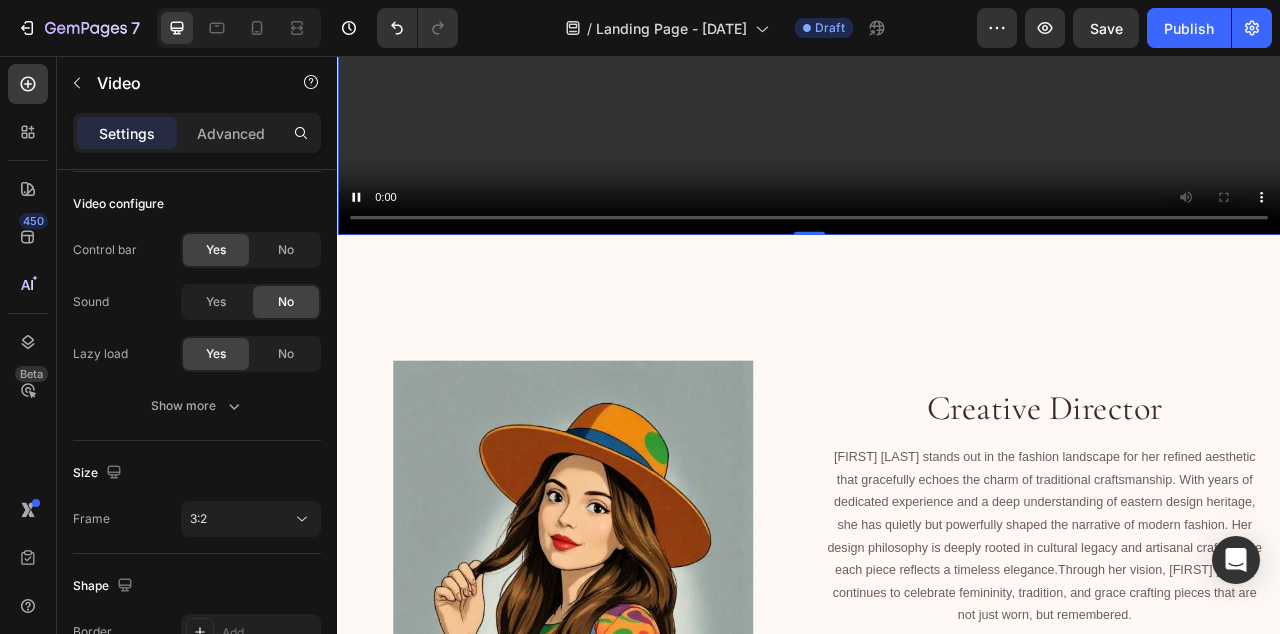 scroll, scrollTop: 5013, scrollLeft: 0, axis: vertical 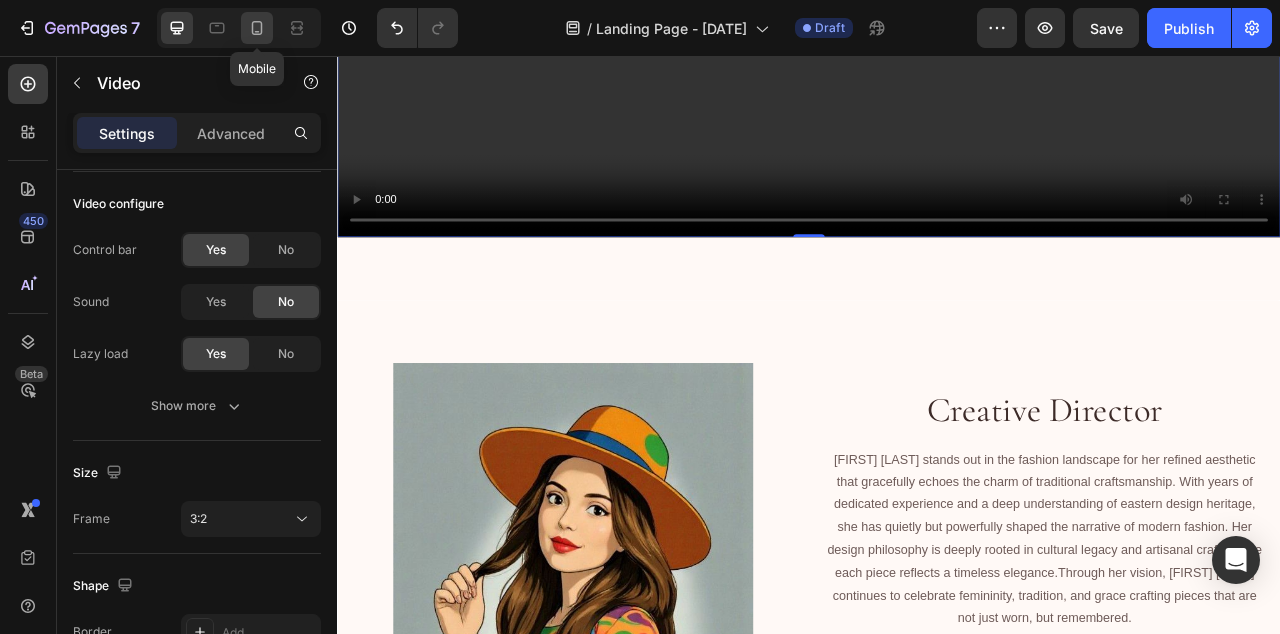 click 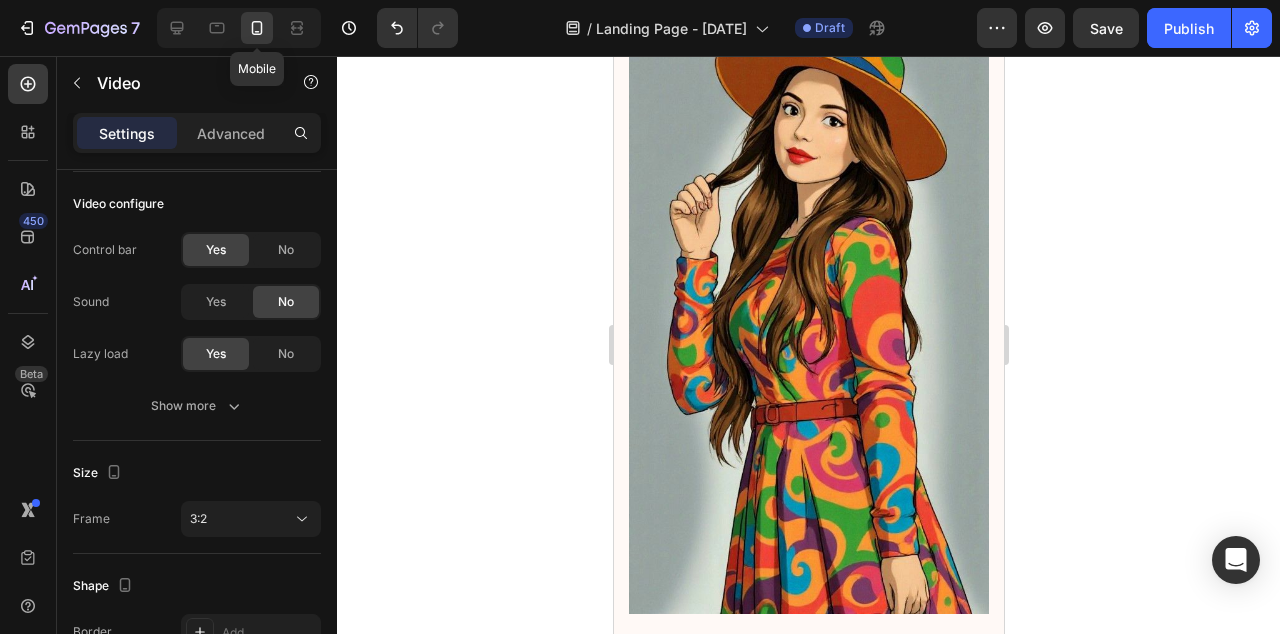scroll, scrollTop: 4821, scrollLeft: 0, axis: vertical 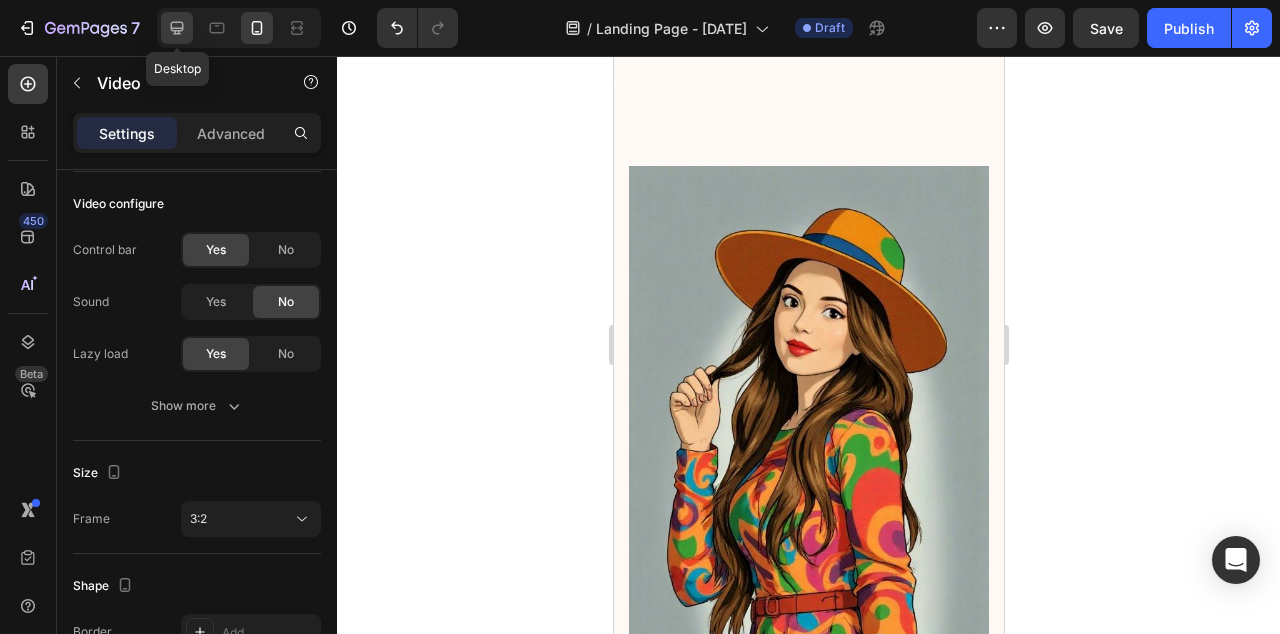 click 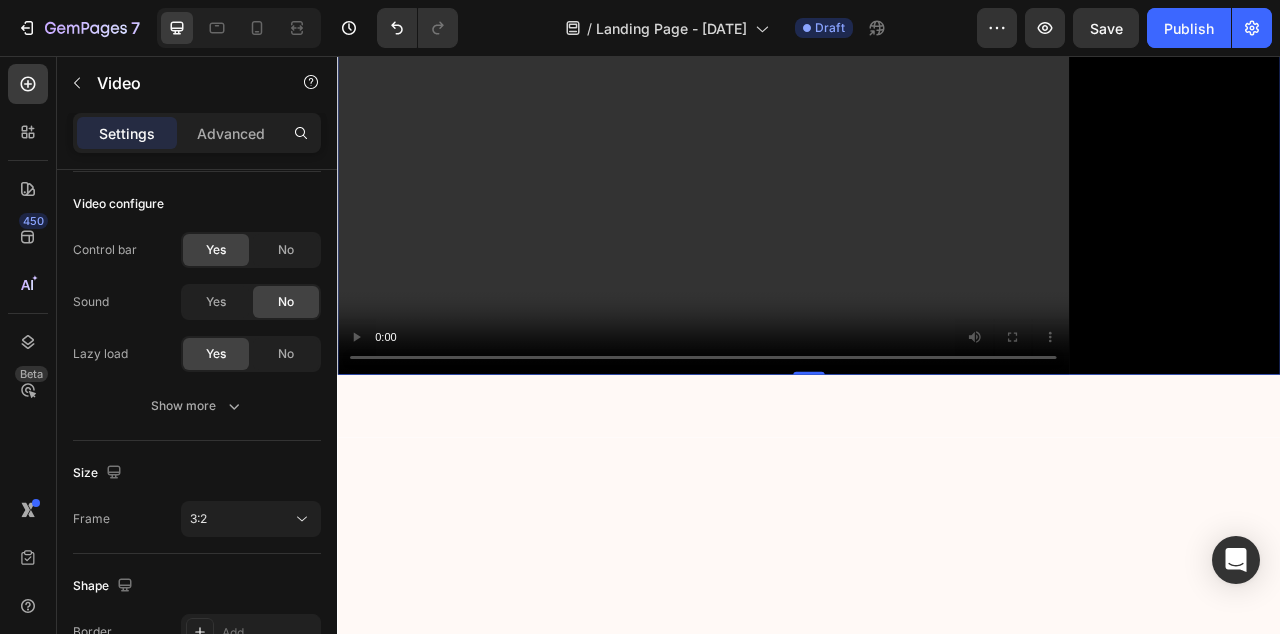 scroll, scrollTop: 4839, scrollLeft: 0, axis: vertical 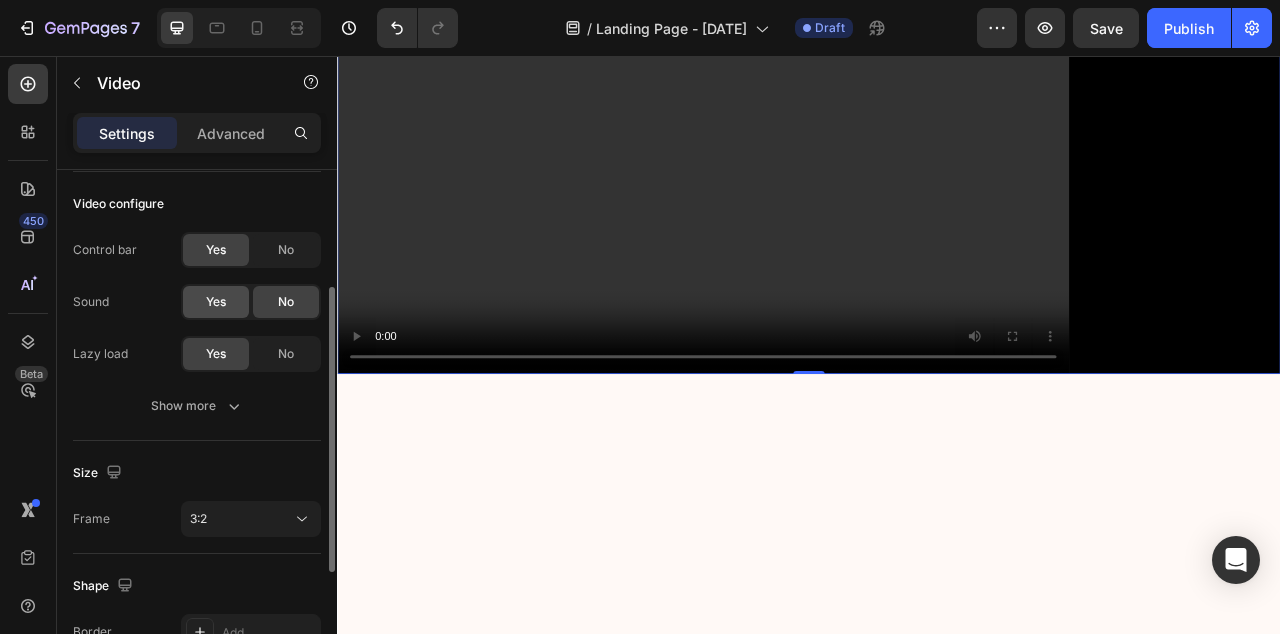 click on "Yes" 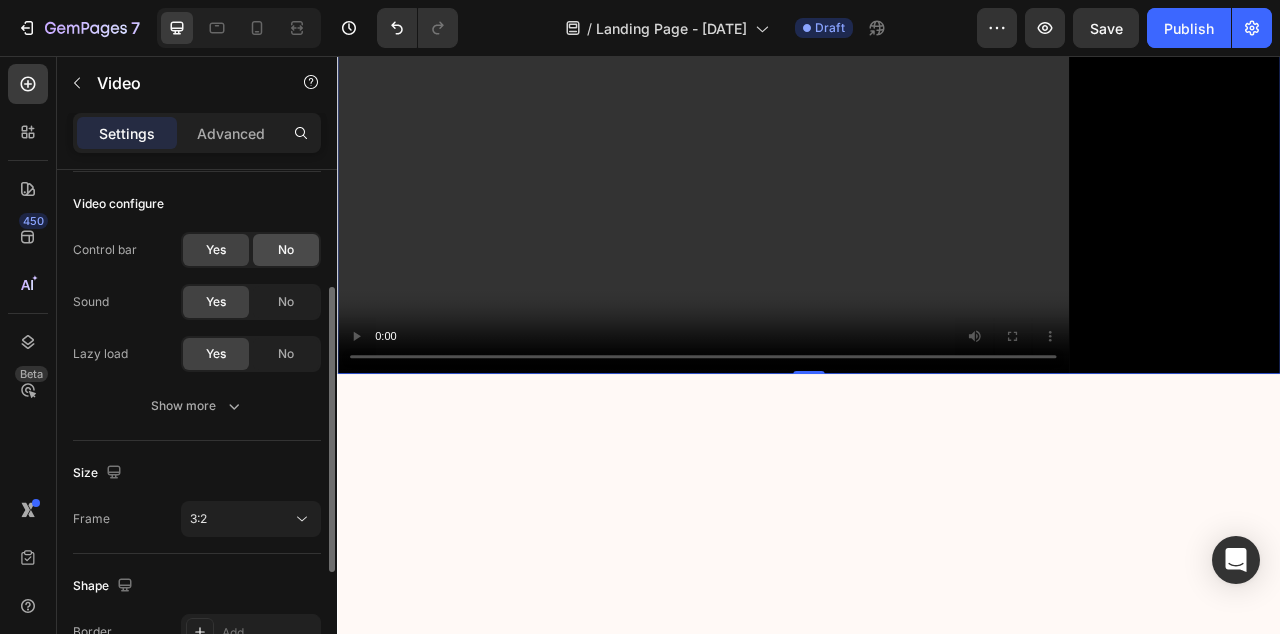 click on "No" 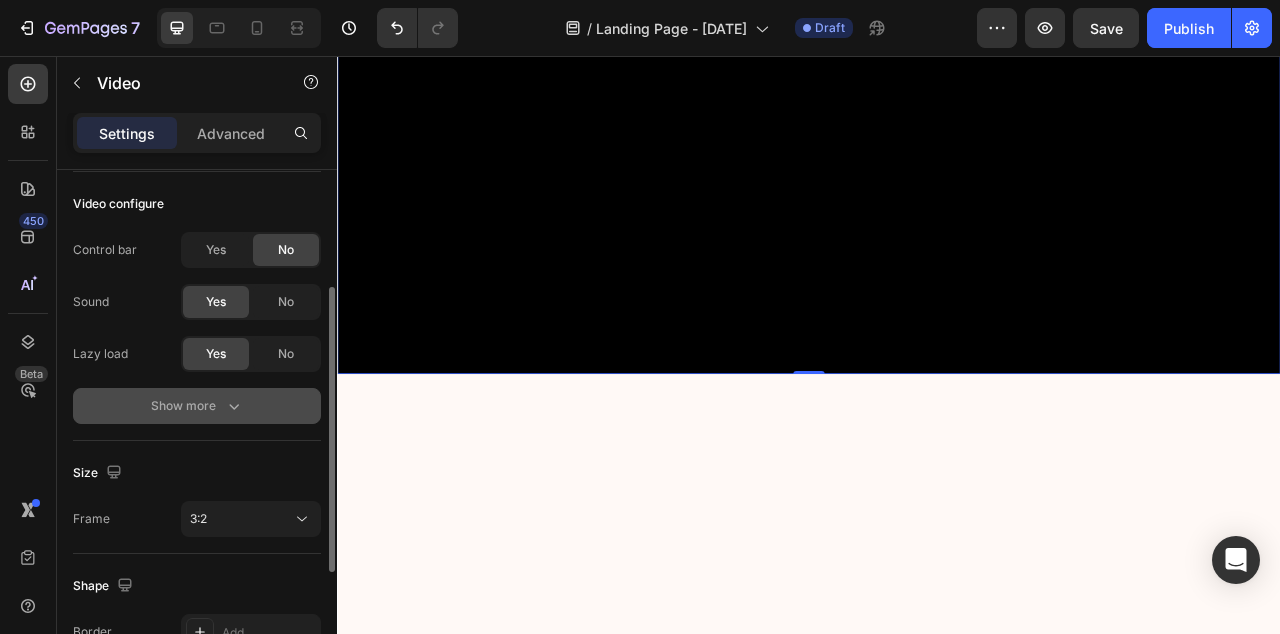 click on "Show more" at bounding box center (197, 406) 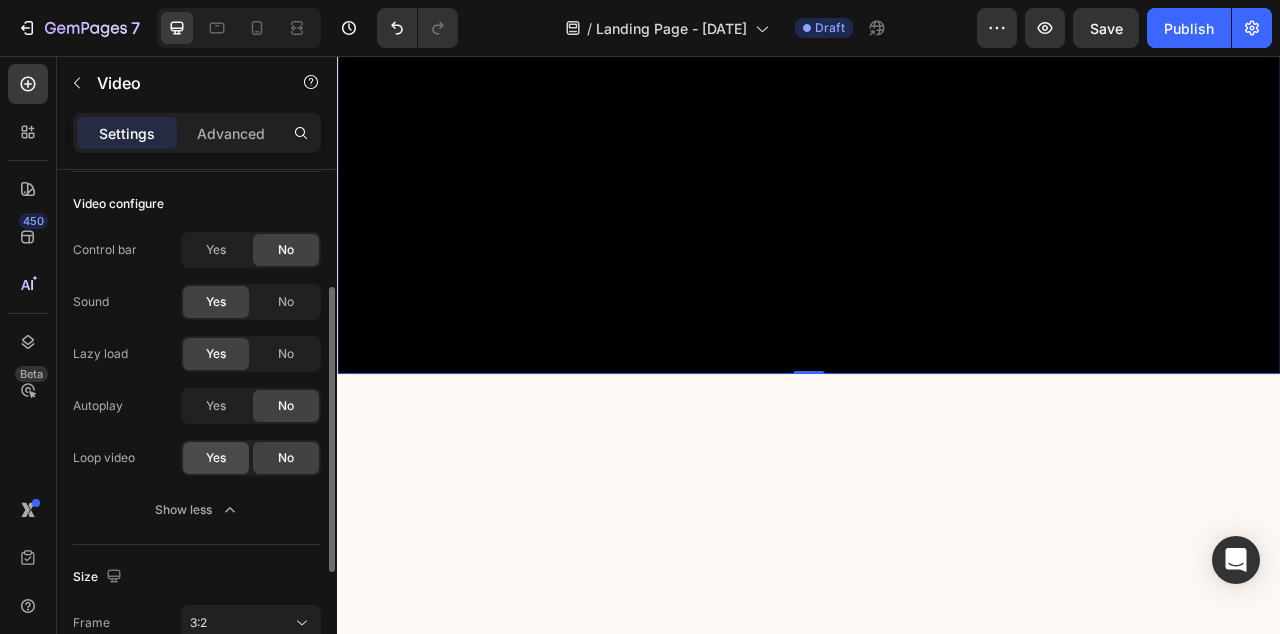 click on "Yes" 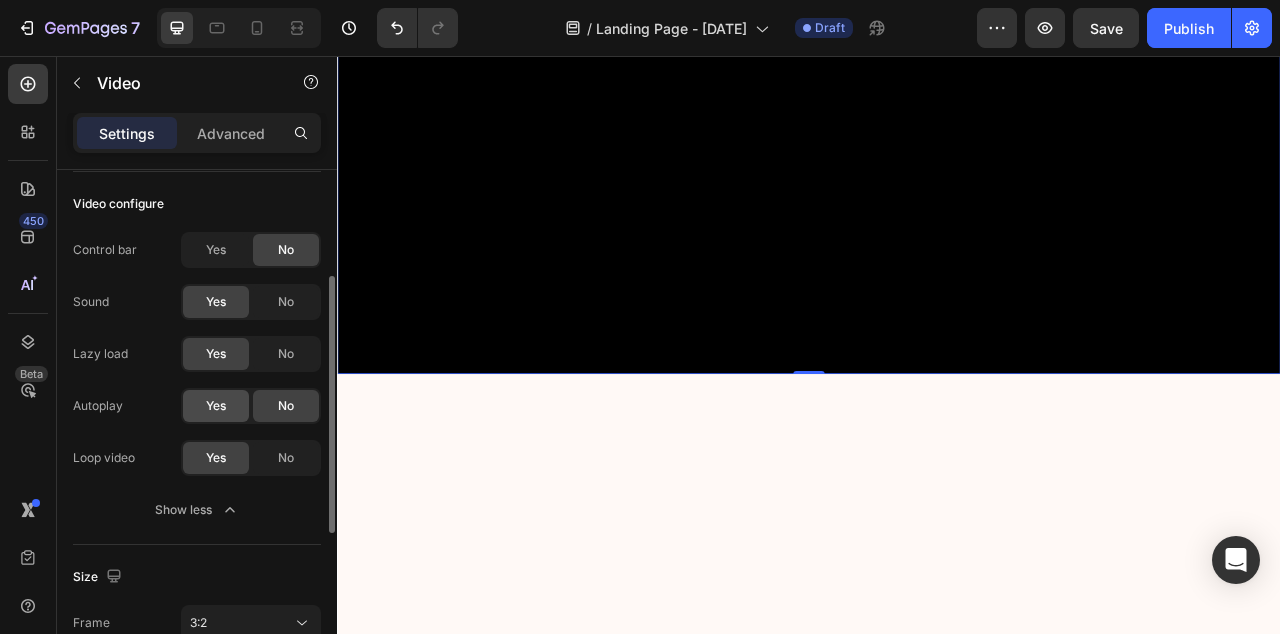 click on "Yes" 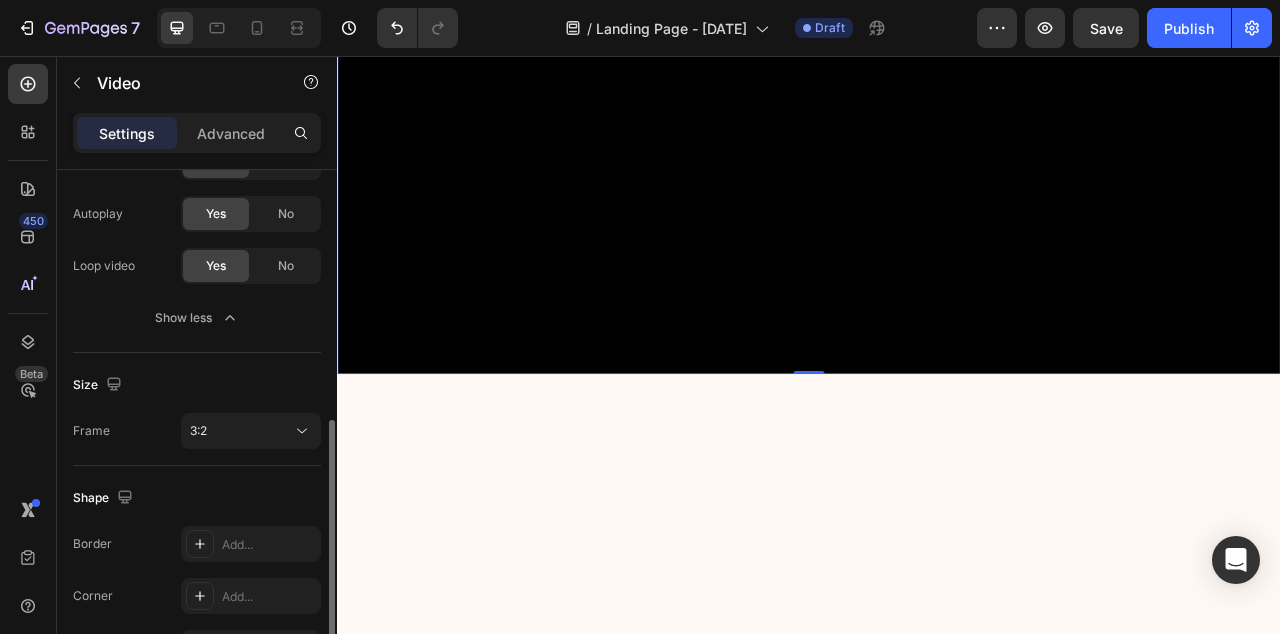scroll, scrollTop: 443, scrollLeft: 0, axis: vertical 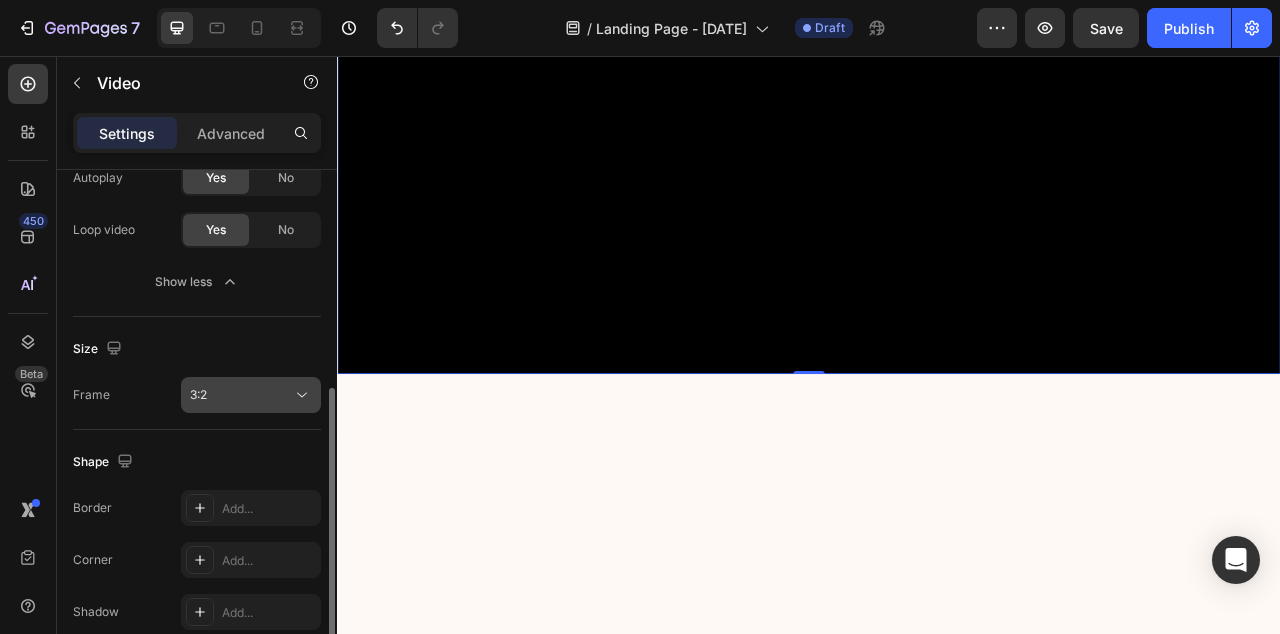 click on "3:2" at bounding box center (241, 395) 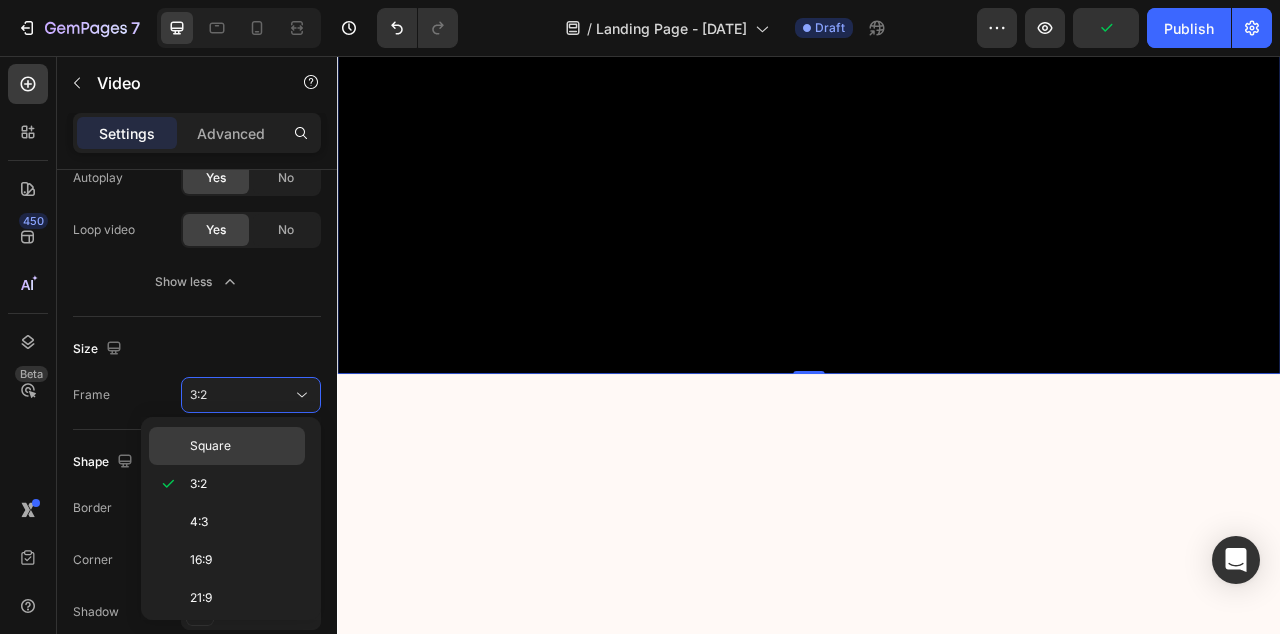 click on "Square" at bounding box center [243, 446] 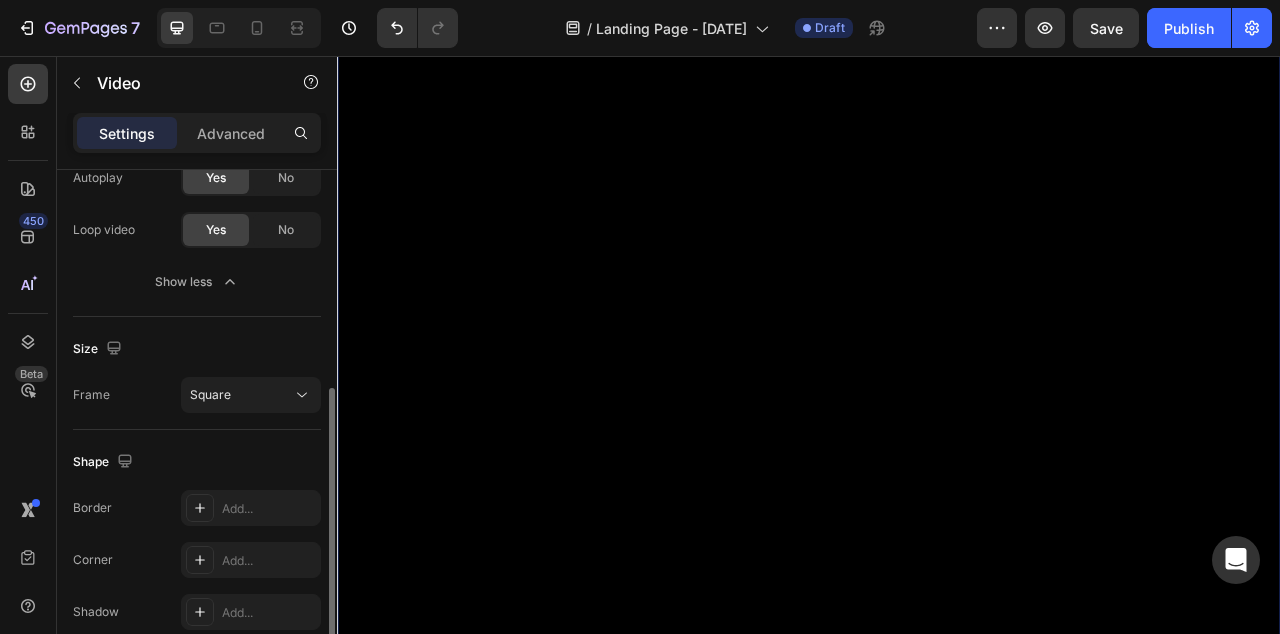 click on "Size" at bounding box center [197, 349] 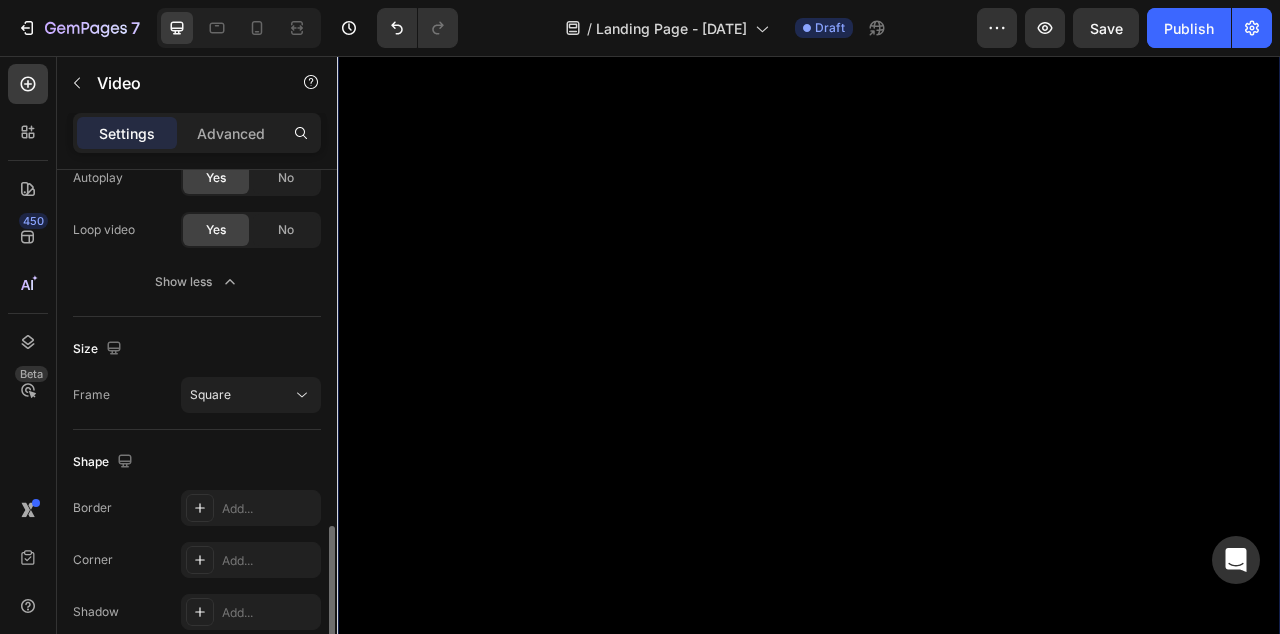 scroll, scrollTop: 535, scrollLeft: 0, axis: vertical 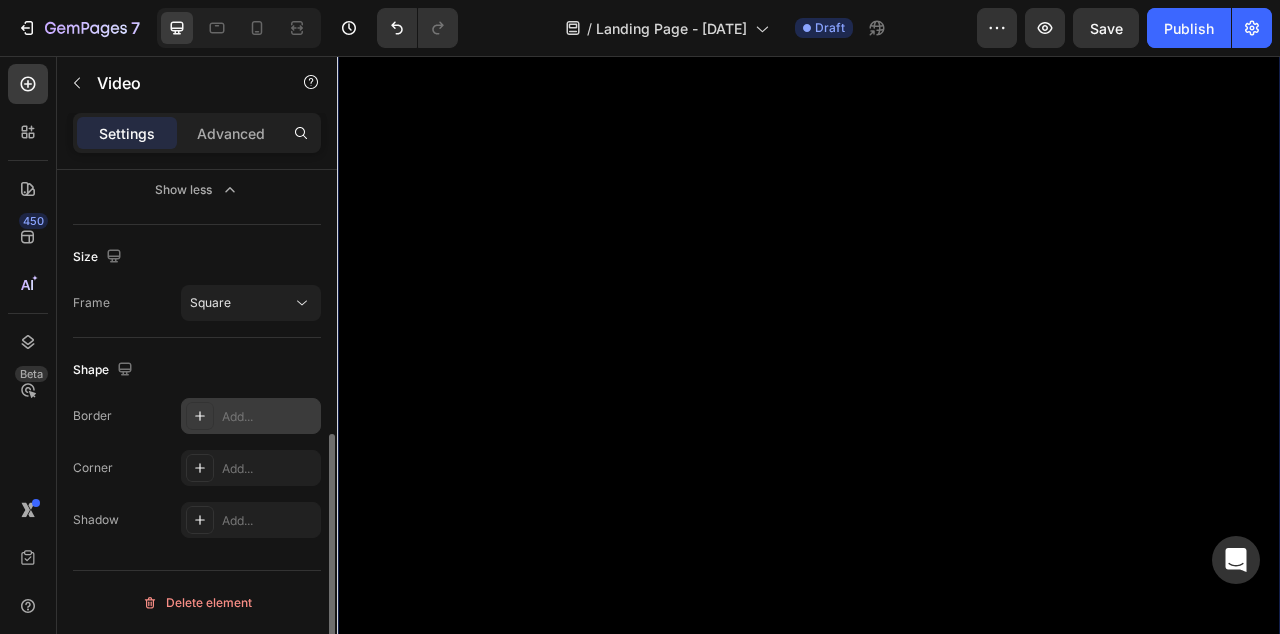 click on "Add..." at bounding box center [251, 416] 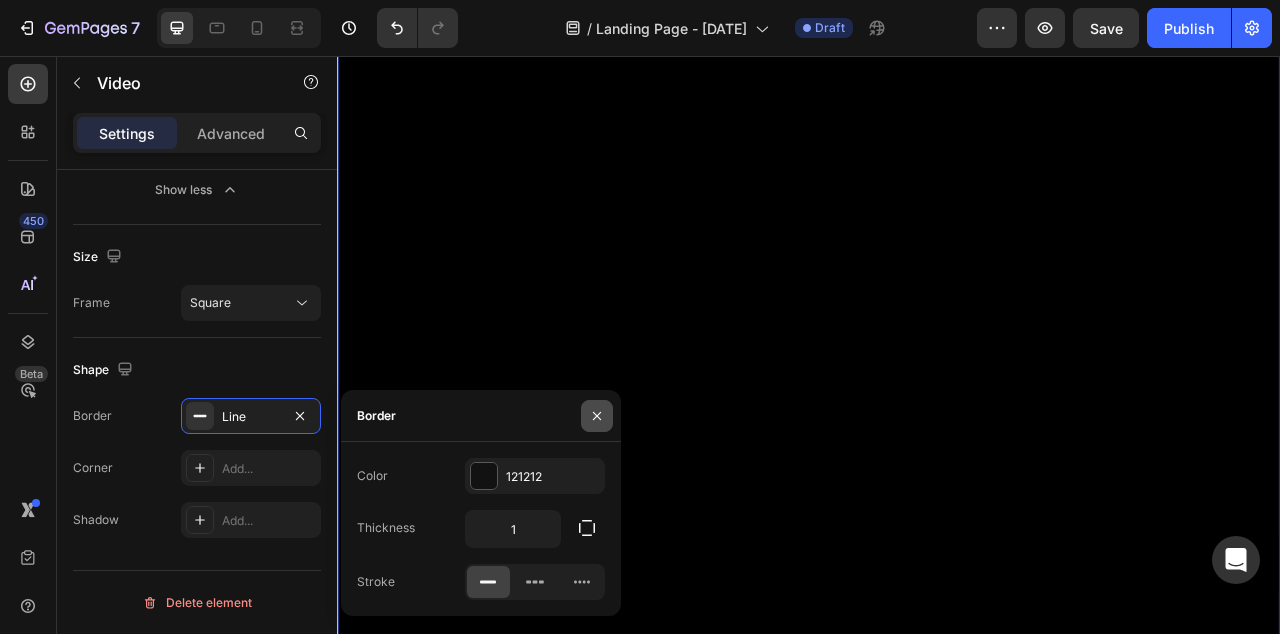 click at bounding box center [597, 416] 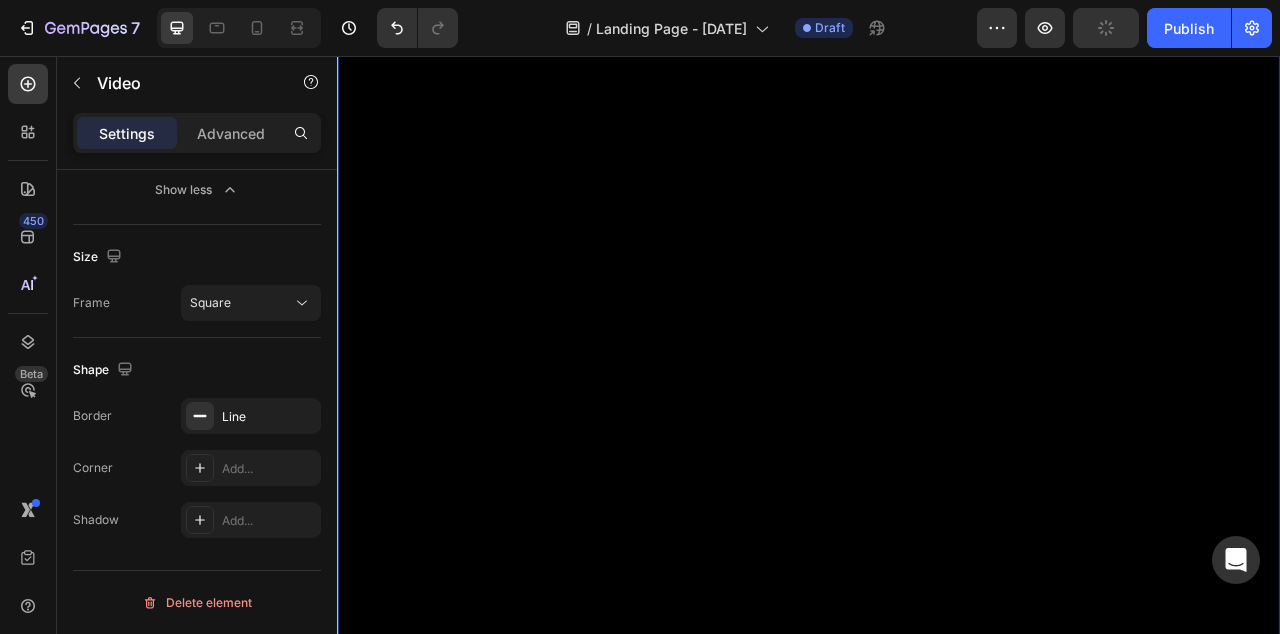 scroll, scrollTop: 0, scrollLeft: 0, axis: both 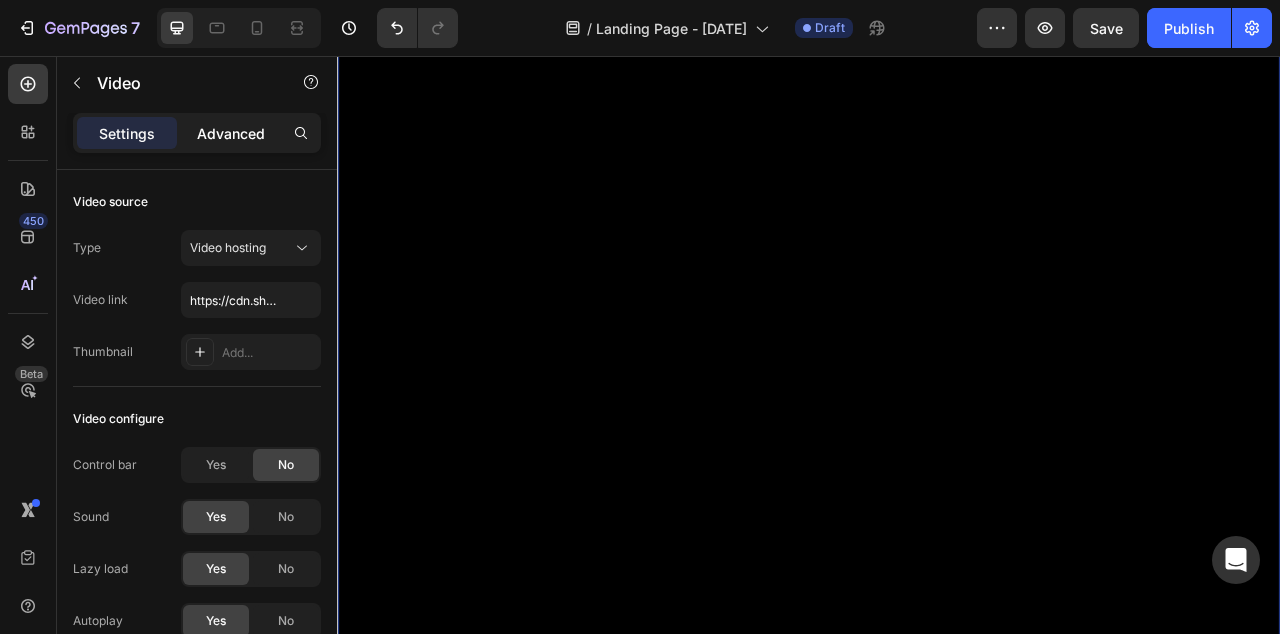 click on "Advanced" at bounding box center (231, 133) 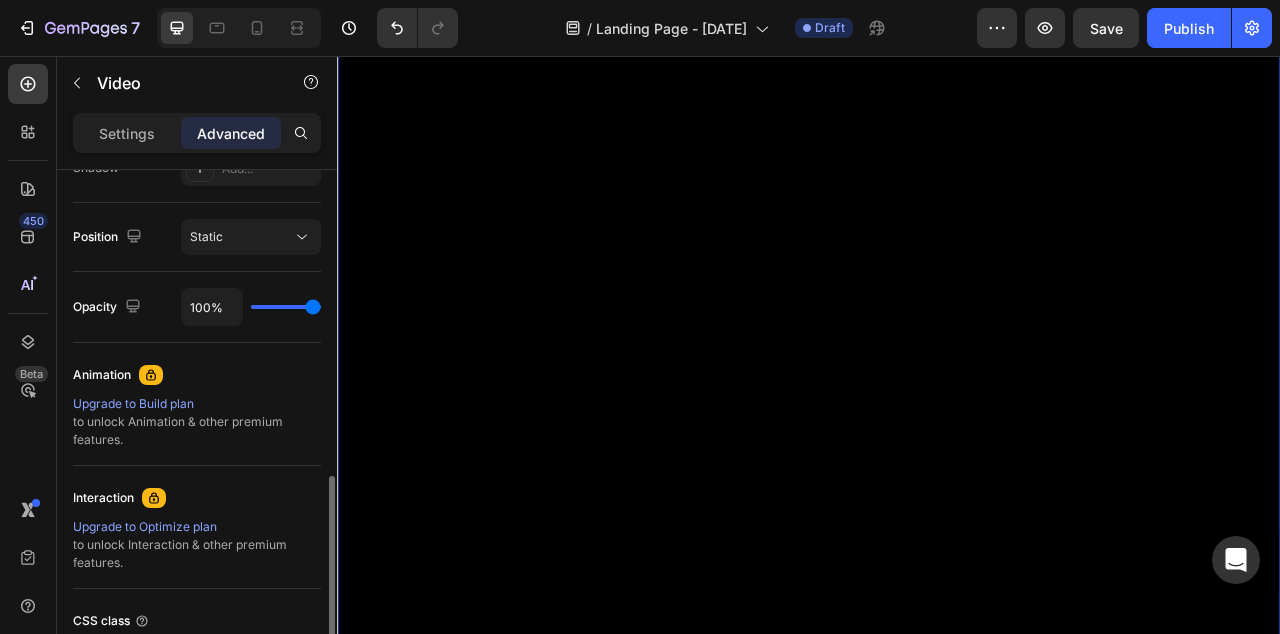 scroll, scrollTop: 867, scrollLeft: 0, axis: vertical 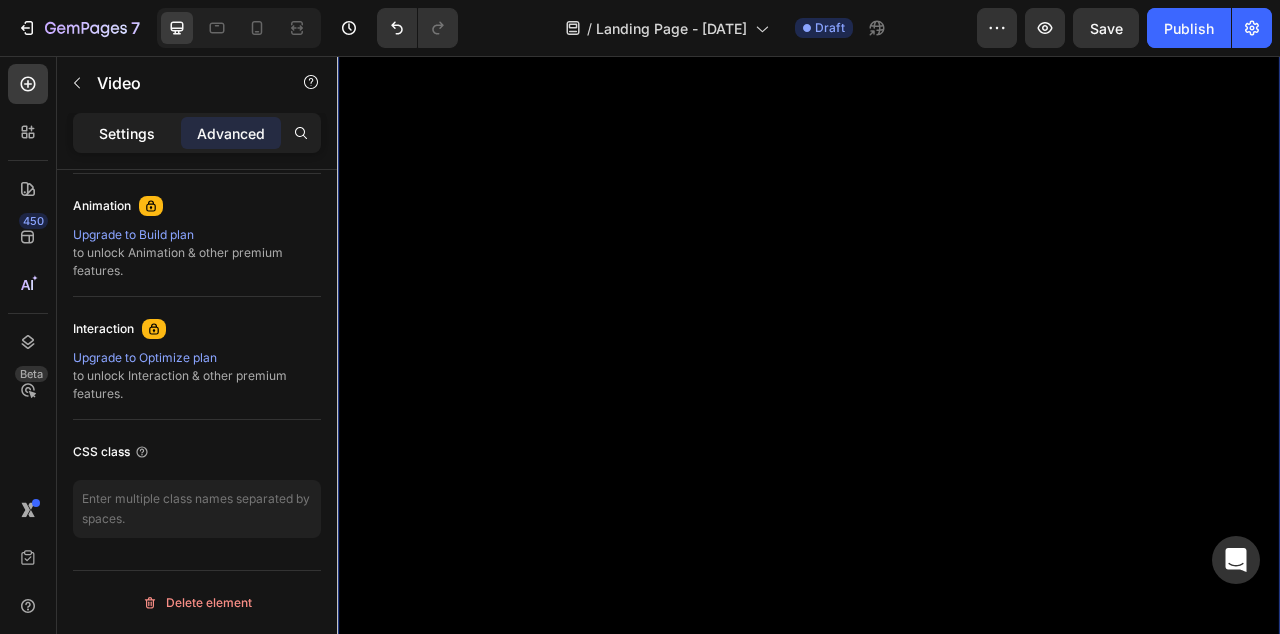 click on "Settings" at bounding box center [127, 133] 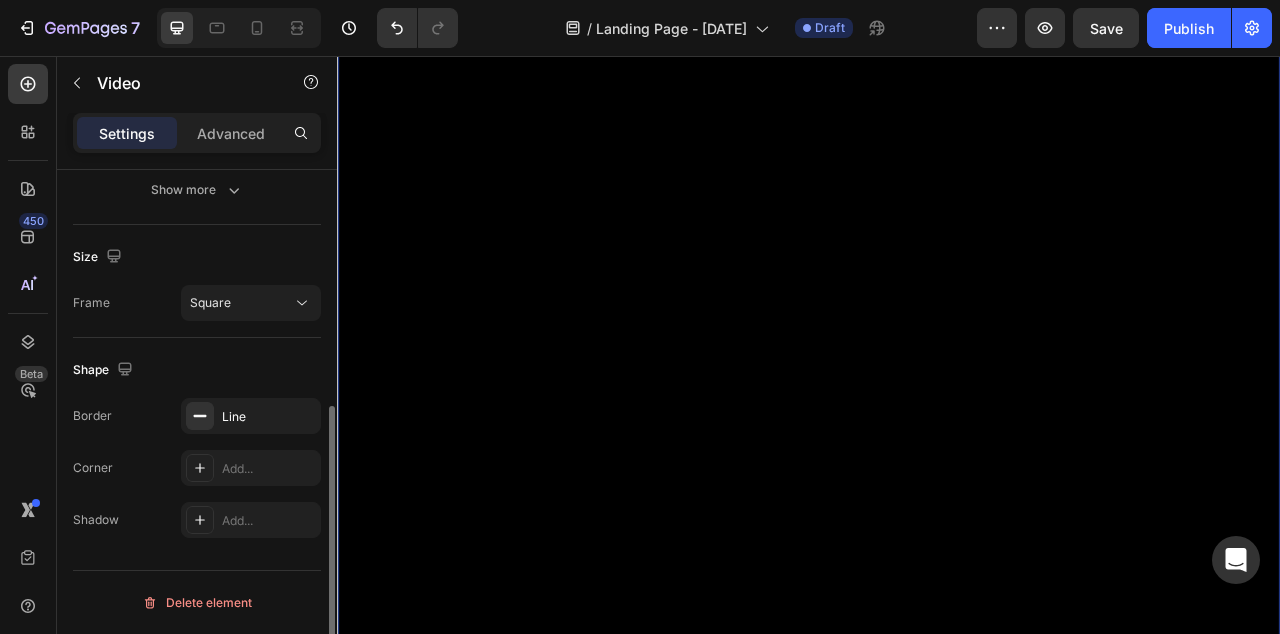 scroll, scrollTop: 431, scrollLeft: 0, axis: vertical 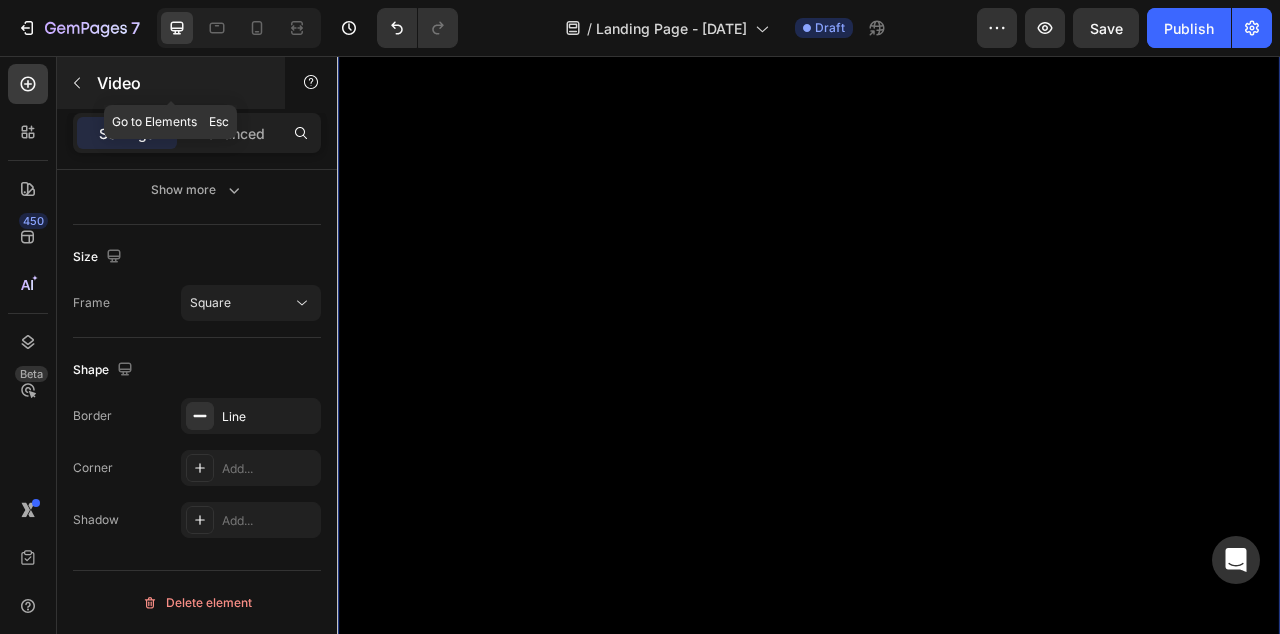 click on "Video" at bounding box center (182, 83) 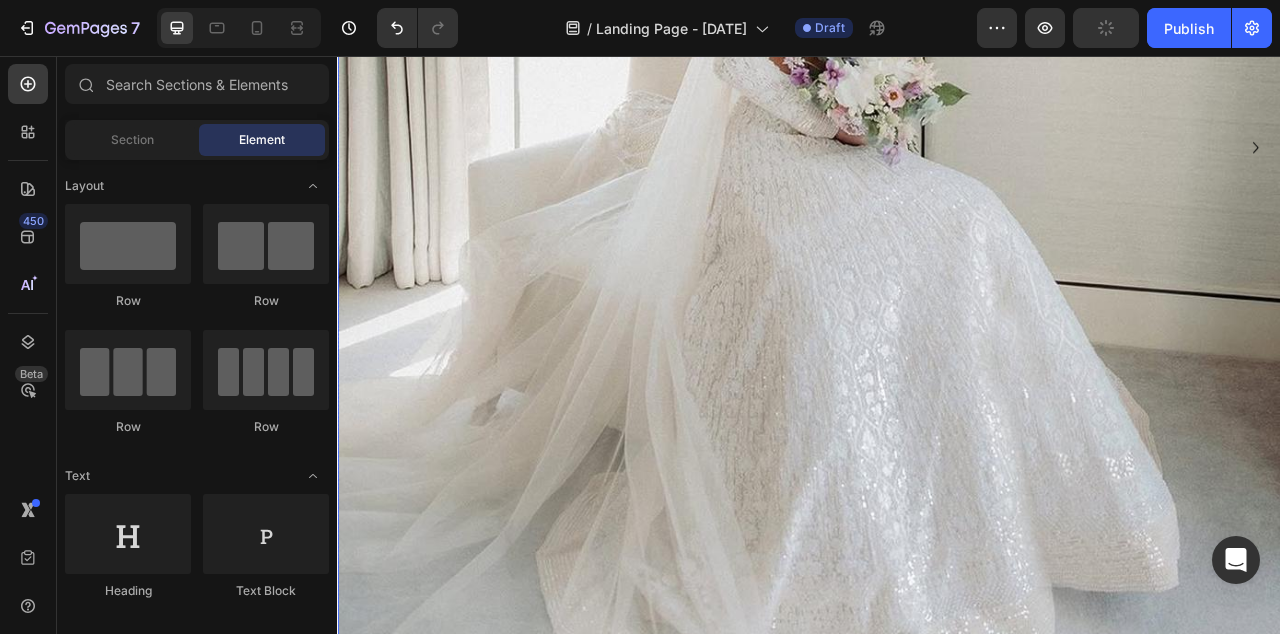 scroll, scrollTop: 1040, scrollLeft: 0, axis: vertical 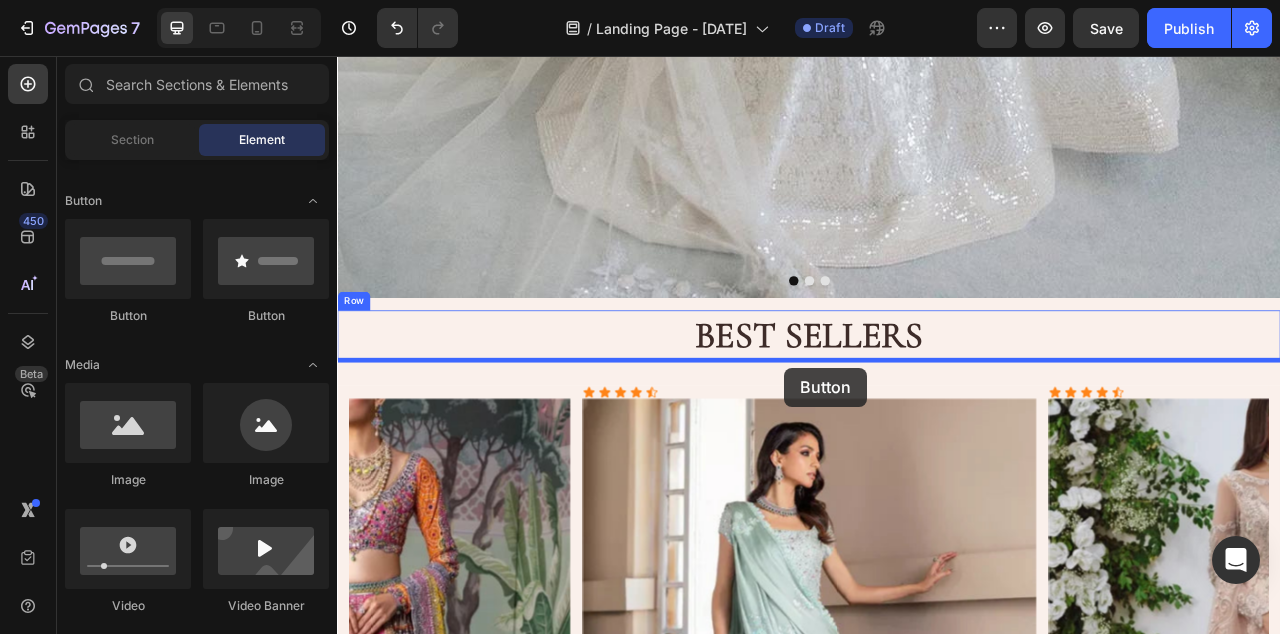 drag, startPoint x: 474, startPoint y: 326, endPoint x: 906, endPoint y: 453, distance: 450.28104 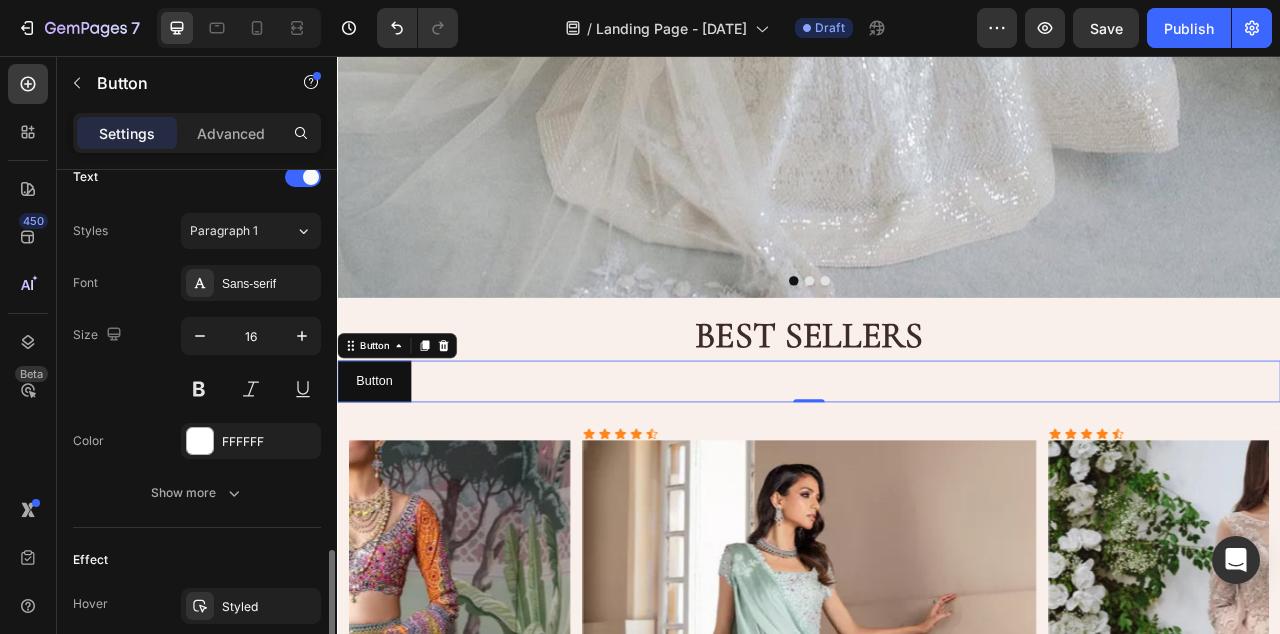 scroll, scrollTop: 913, scrollLeft: 0, axis: vertical 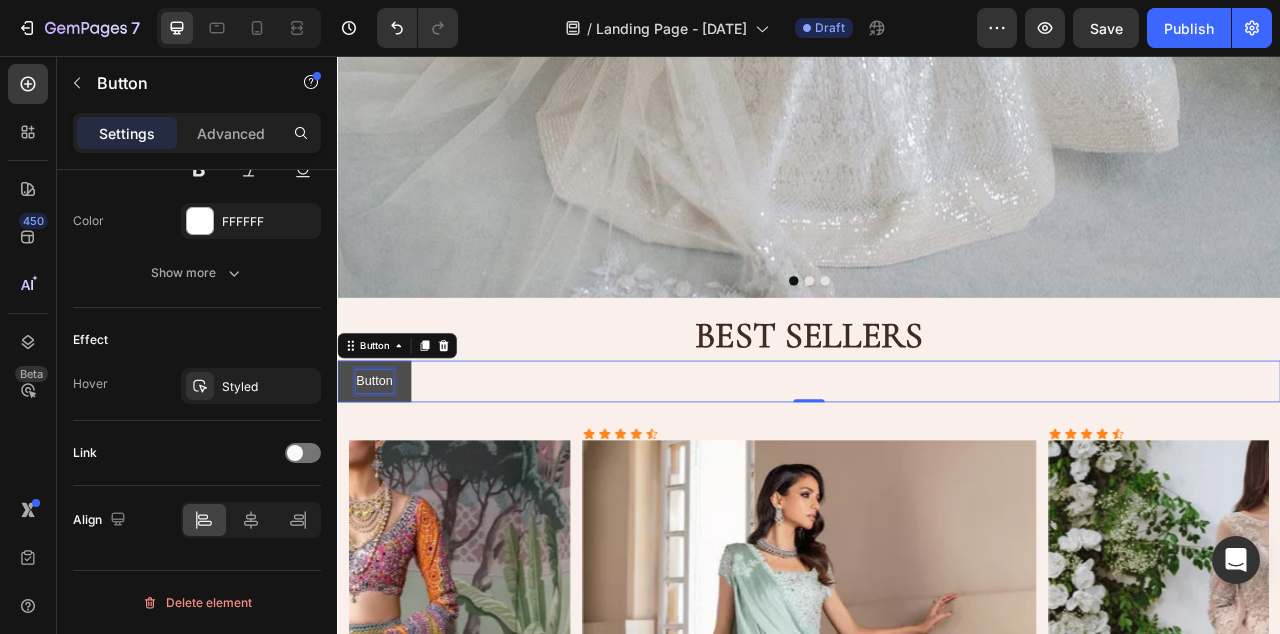 click on "Button" at bounding box center [384, 470] 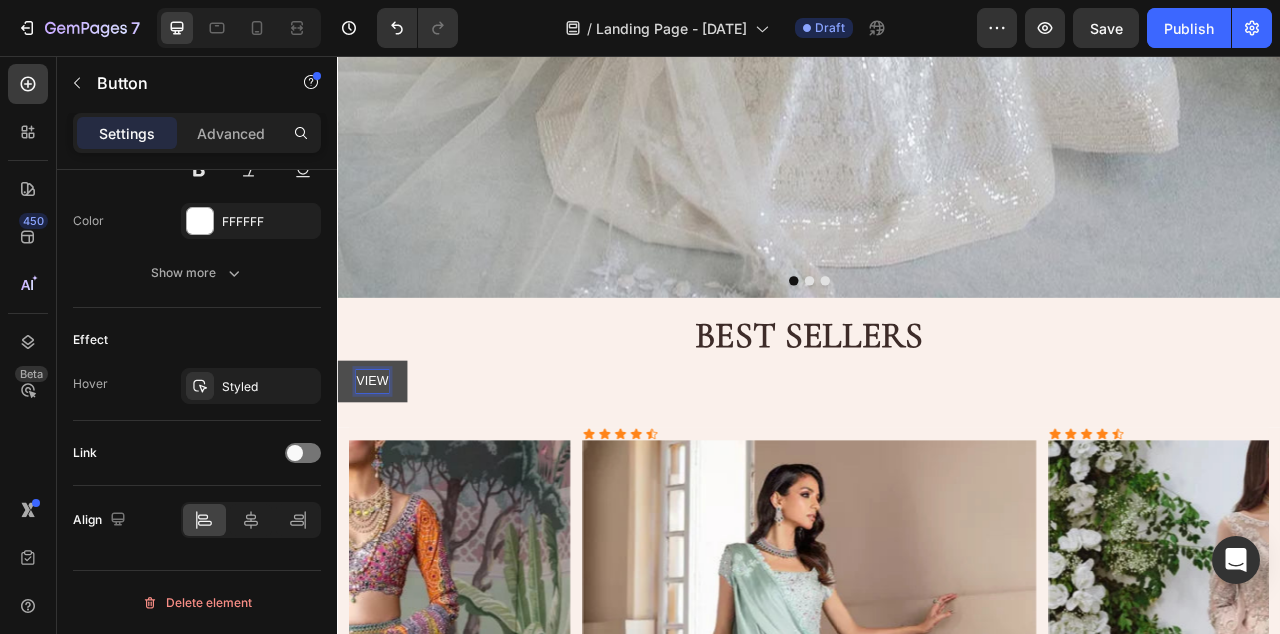 click on "VIEW" at bounding box center (381, 470) 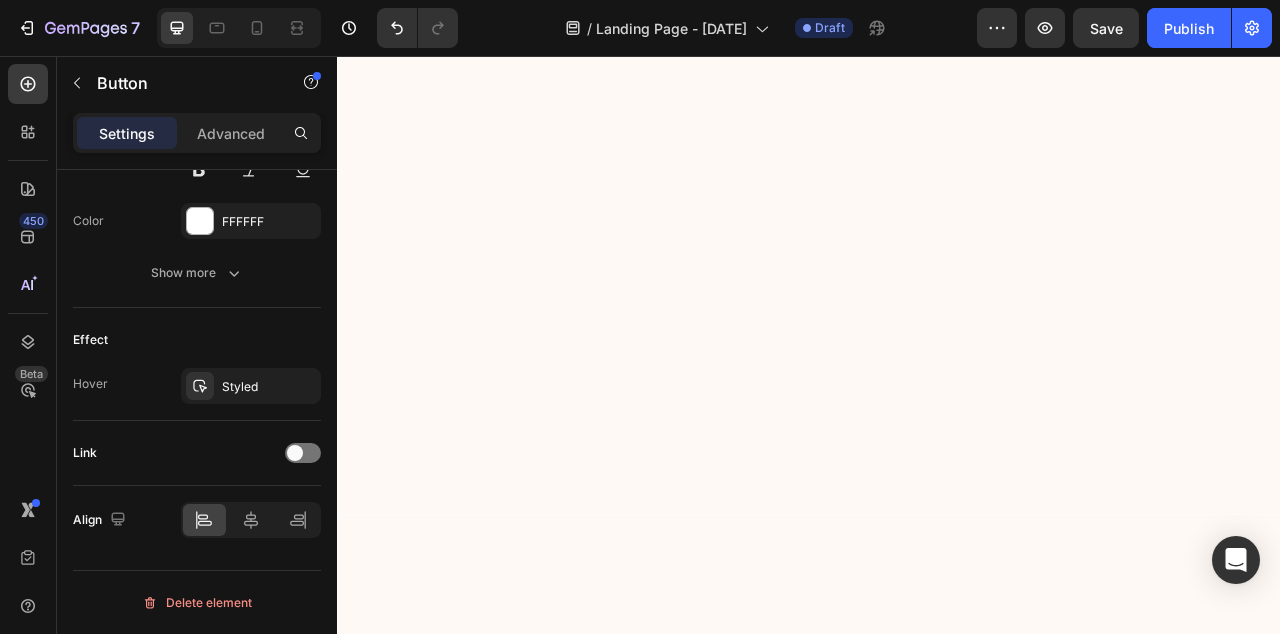 scroll, scrollTop: 39, scrollLeft: 0, axis: vertical 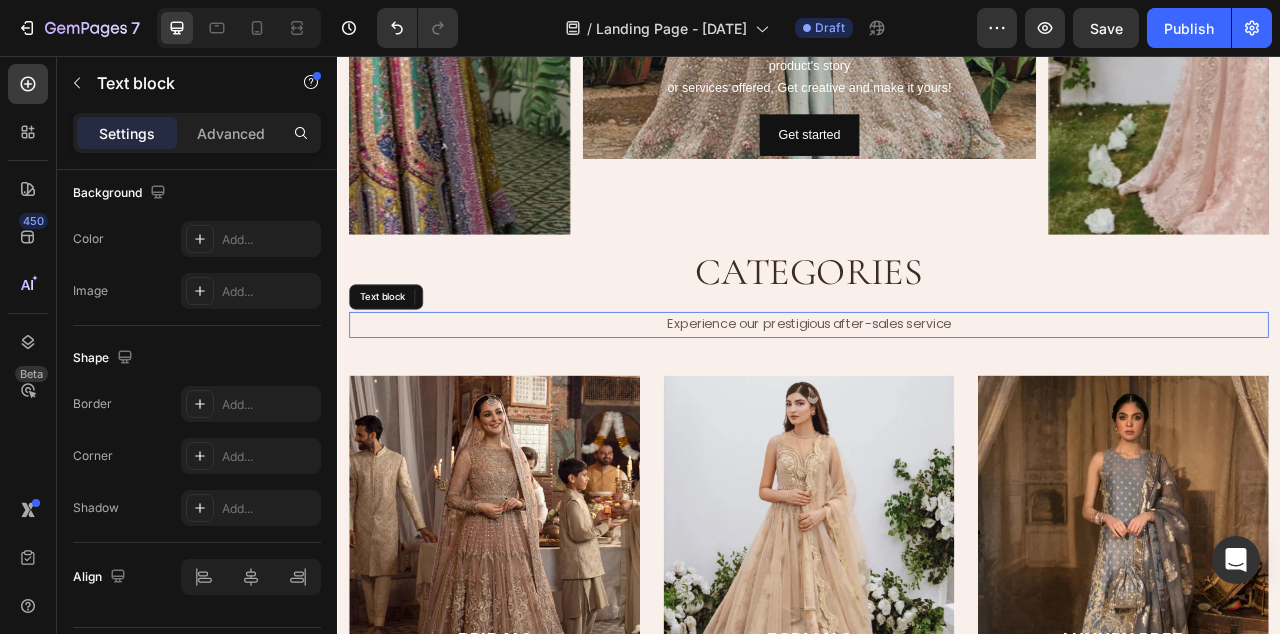 click on "Experience our prestigious after-sales service" at bounding box center [937, 398] 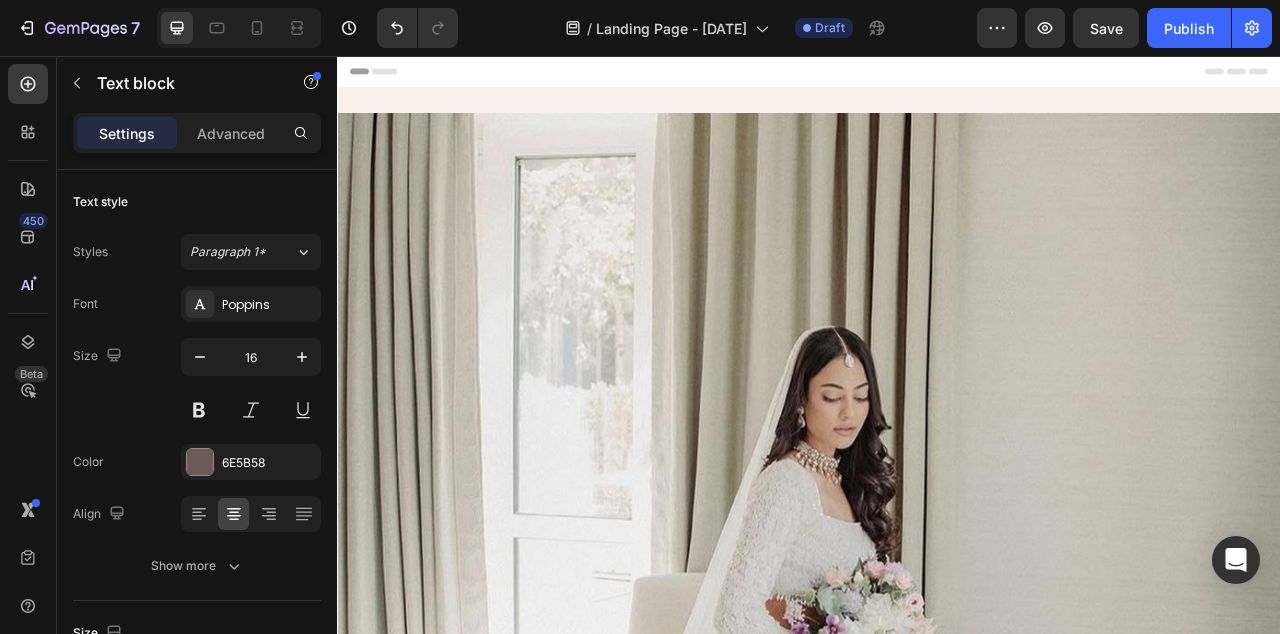scroll, scrollTop: 1127, scrollLeft: 0, axis: vertical 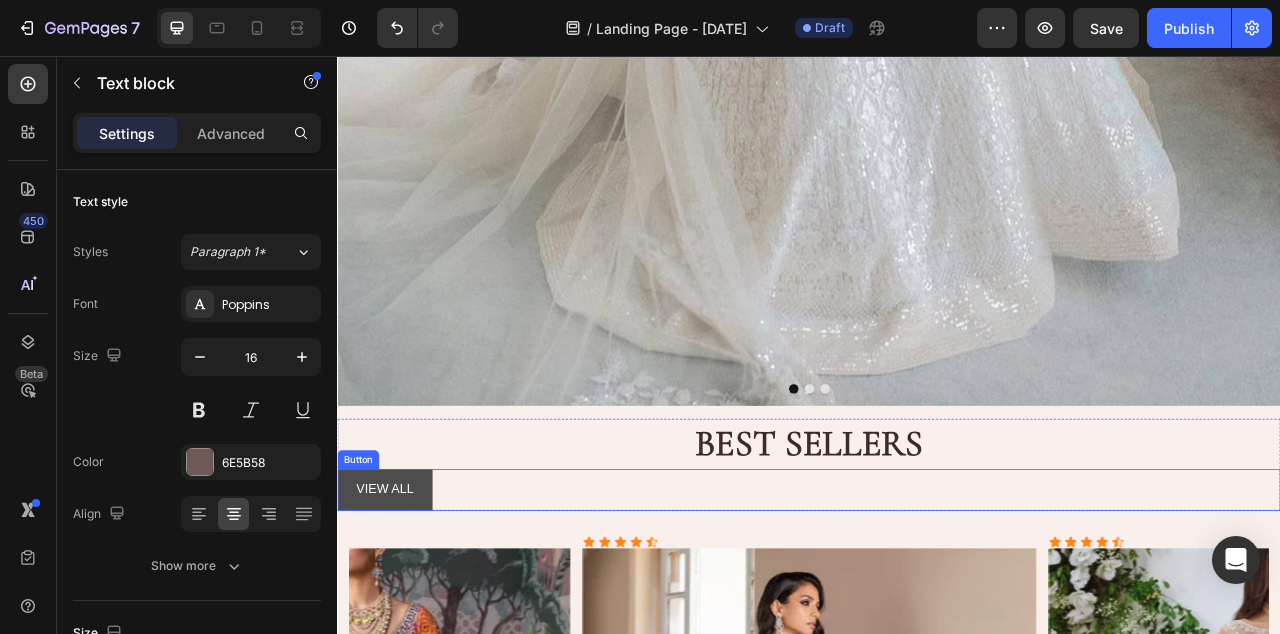 click on "VIEW ALL" at bounding box center [397, 608] 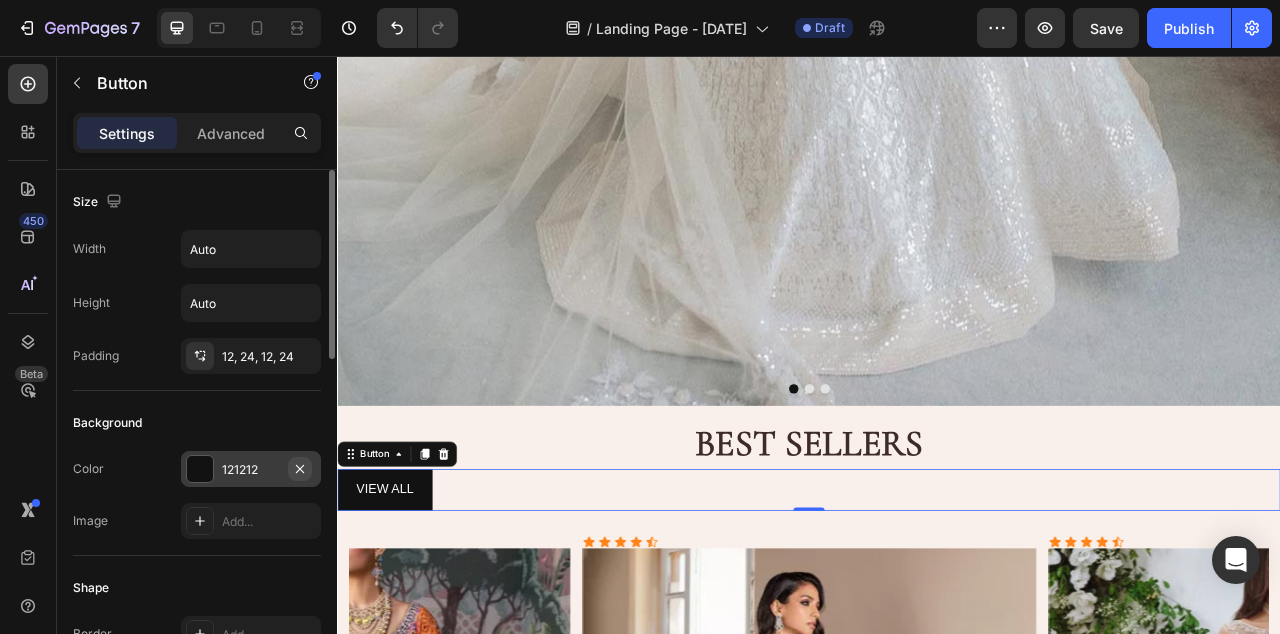 click 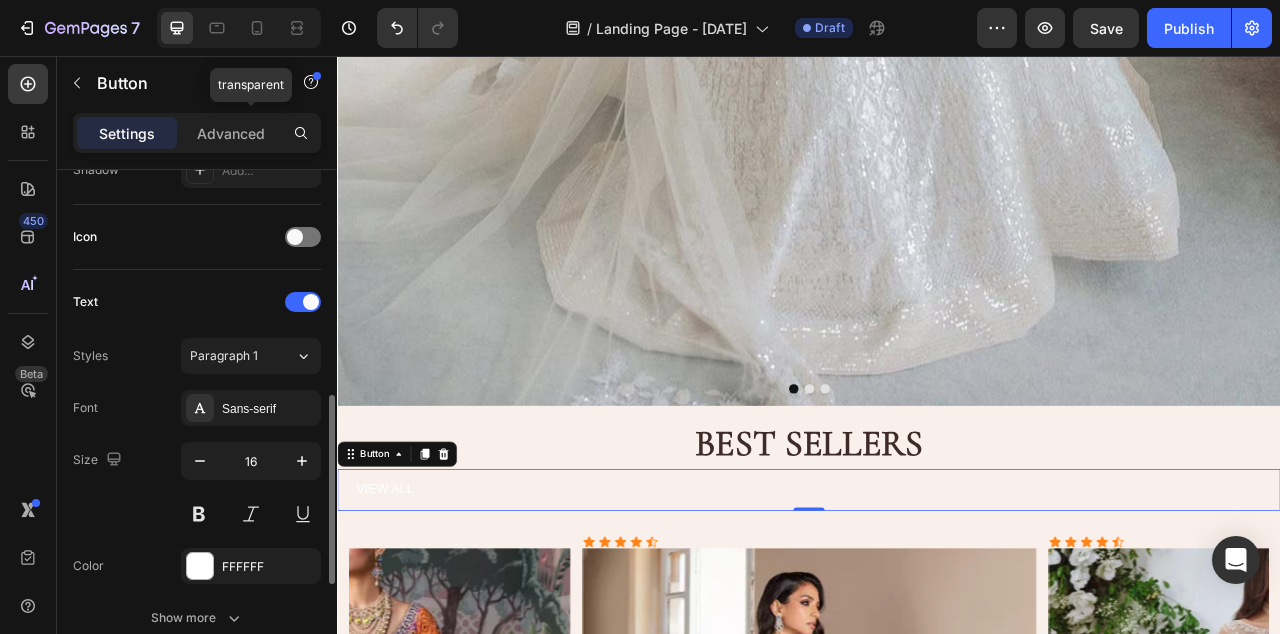 scroll, scrollTop: 591, scrollLeft: 0, axis: vertical 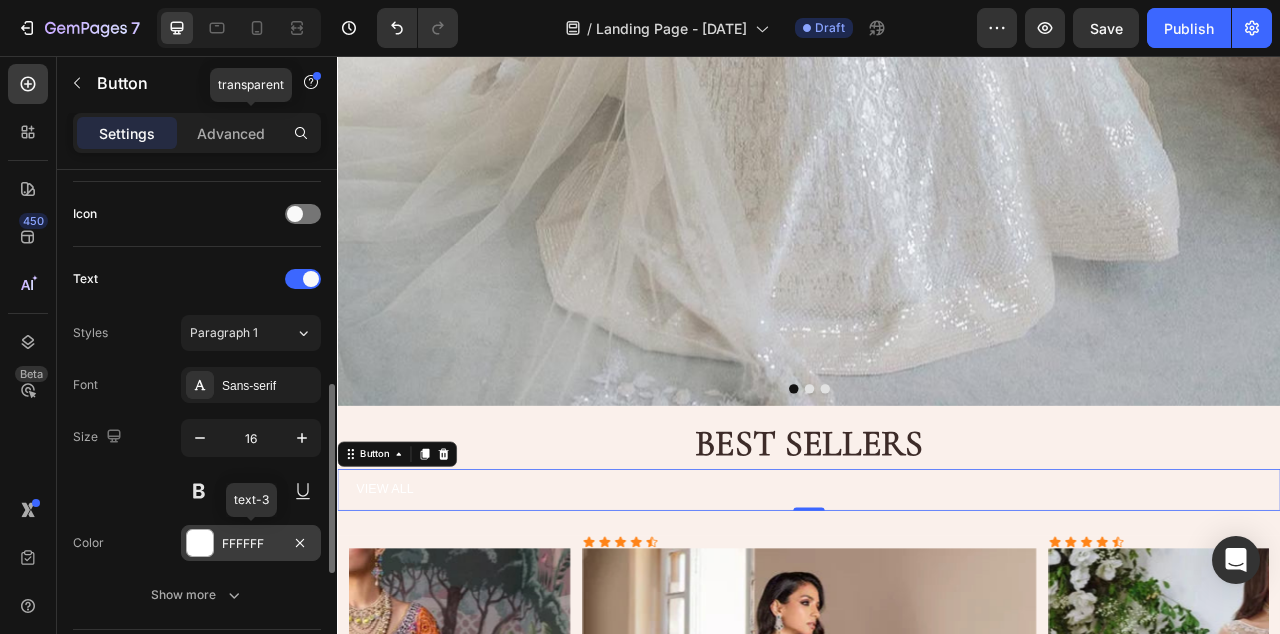click on "FFFFFF" at bounding box center (251, 544) 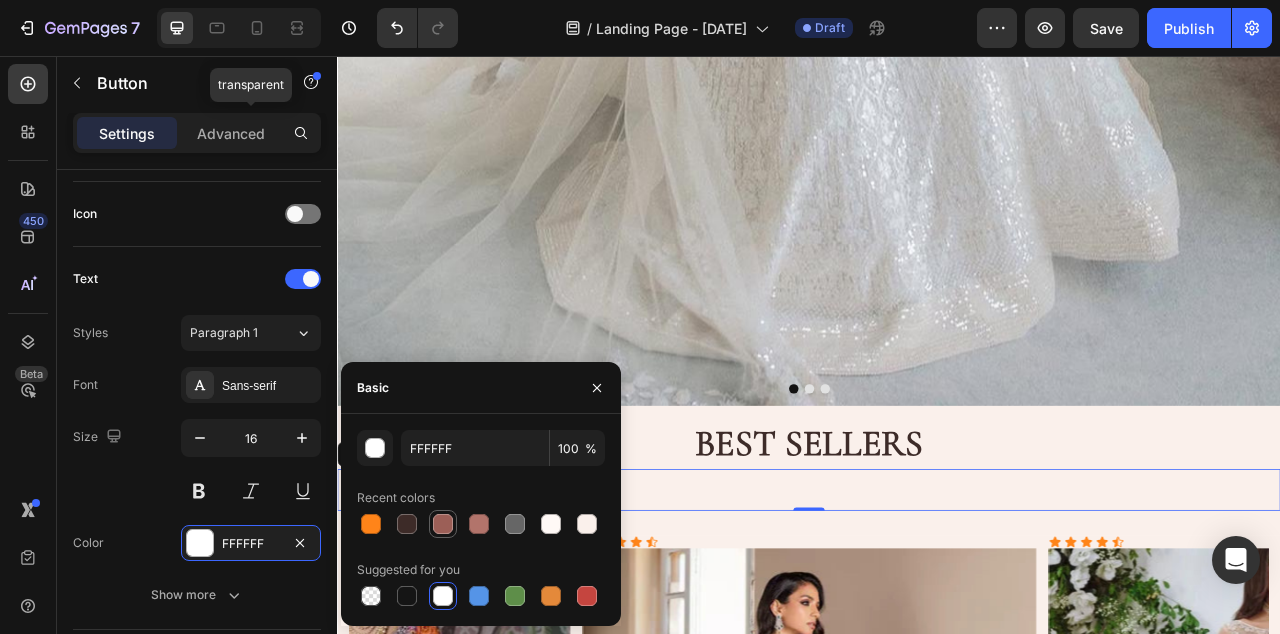click at bounding box center [443, 524] 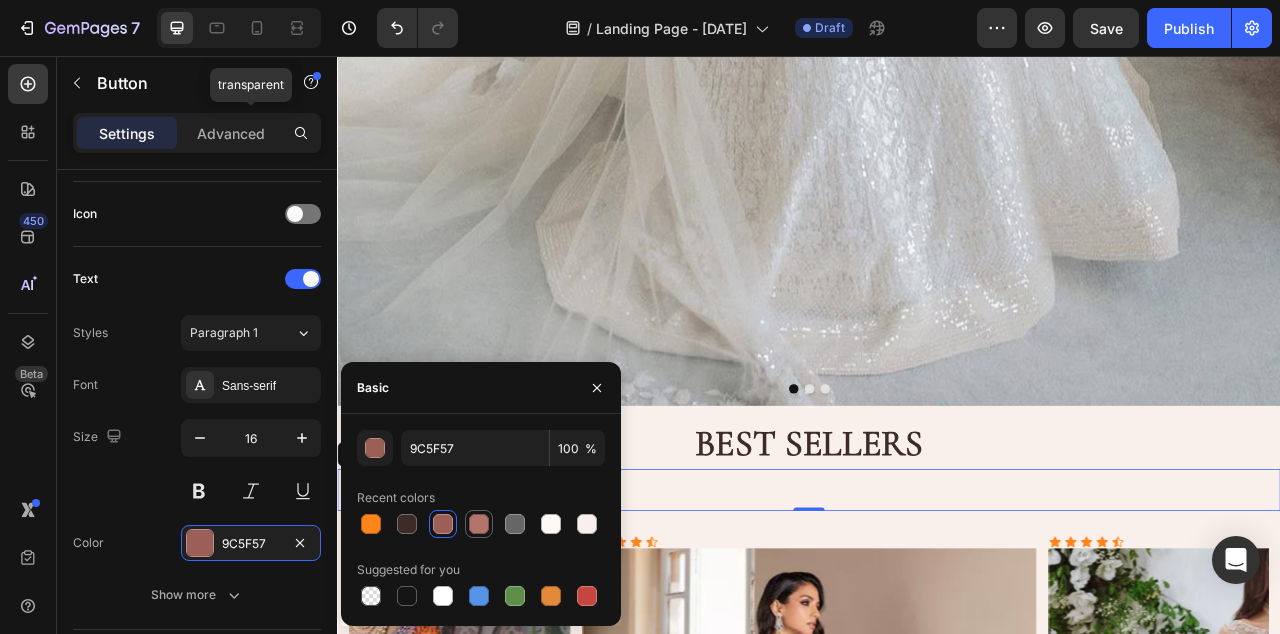click at bounding box center [479, 524] 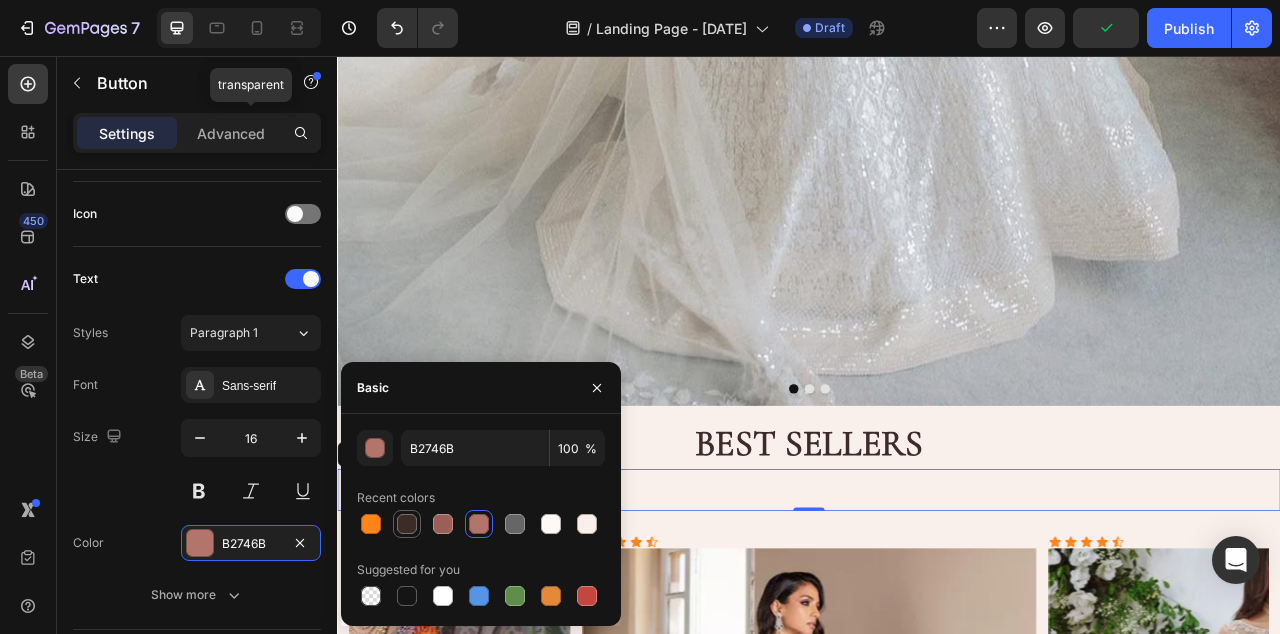 click at bounding box center [407, 524] 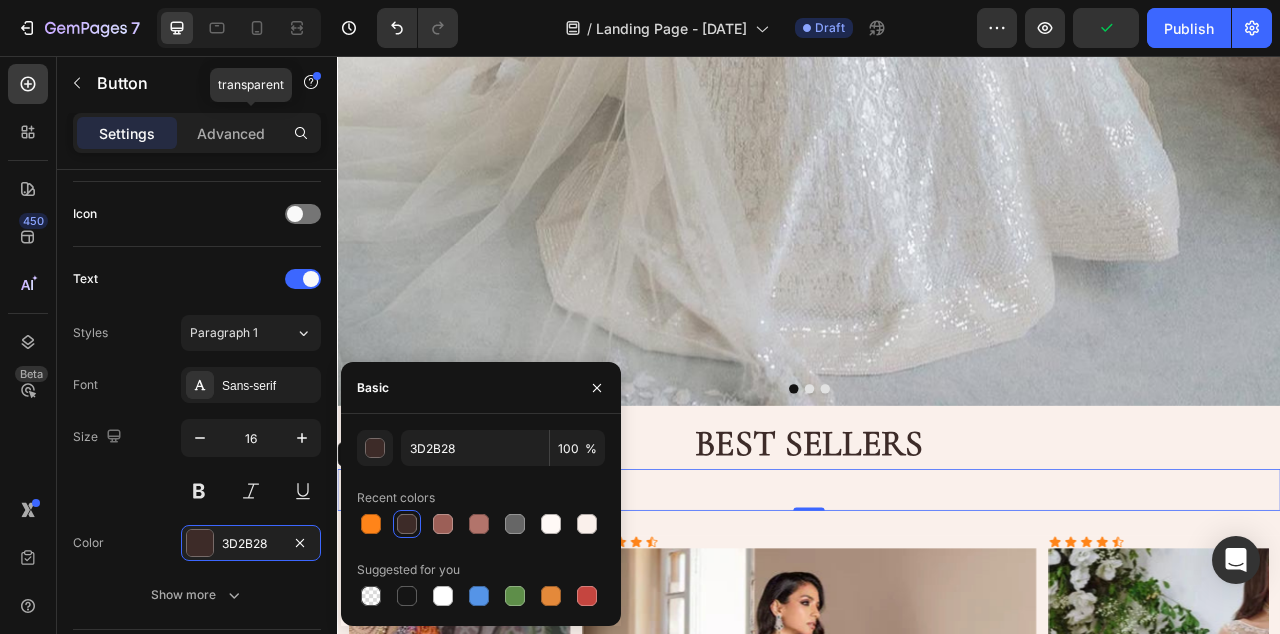 click at bounding box center (407, 524) 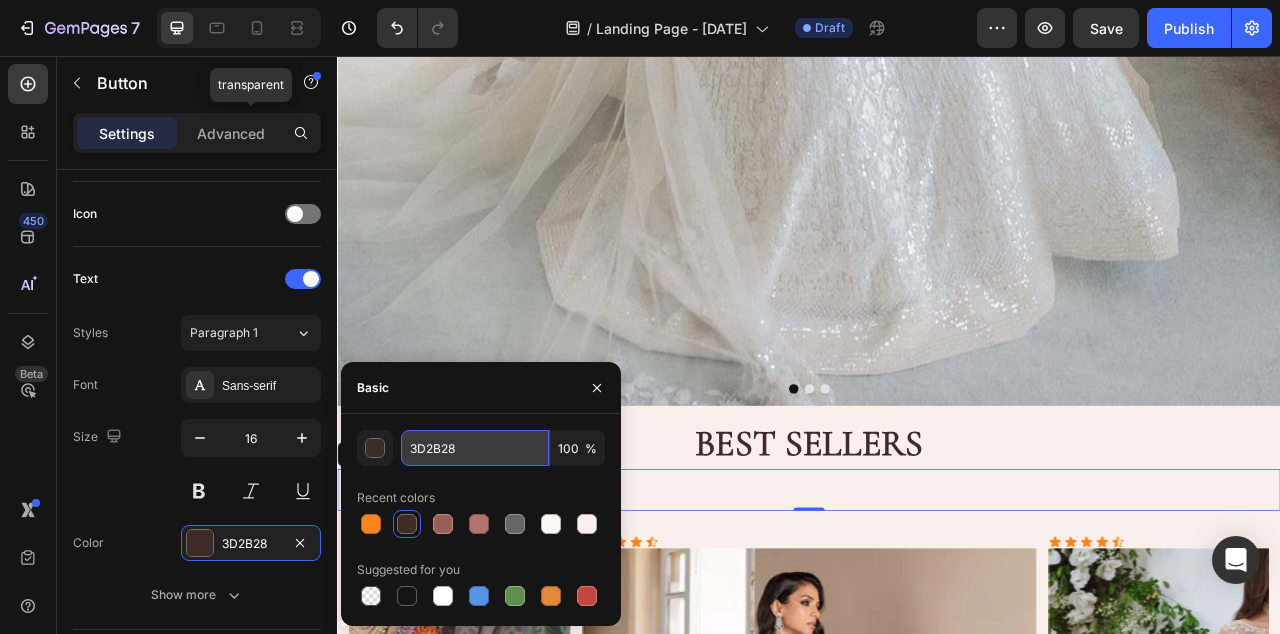 click on "3D2B28" at bounding box center (475, 448) 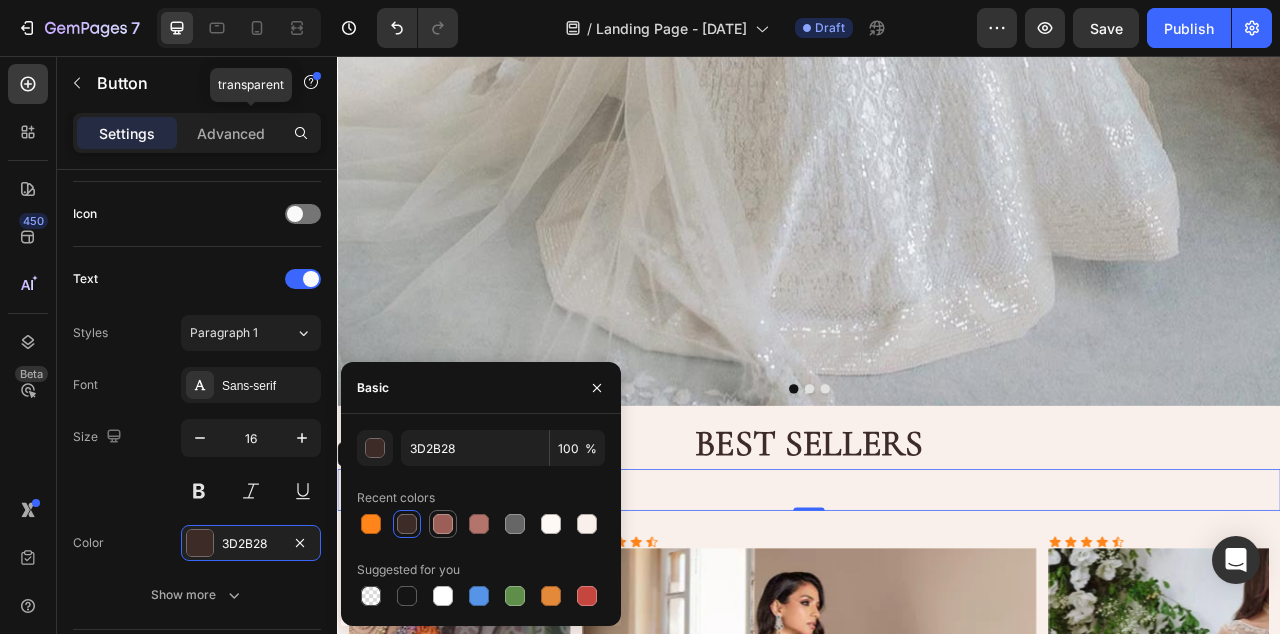 click at bounding box center [443, 524] 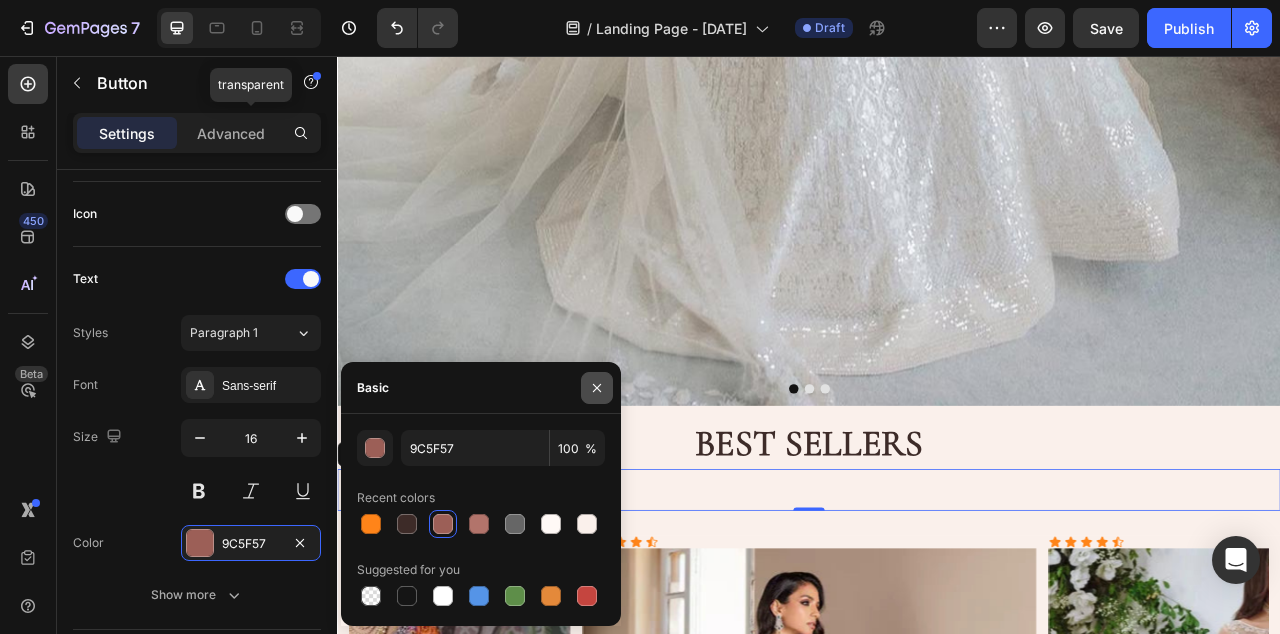 click 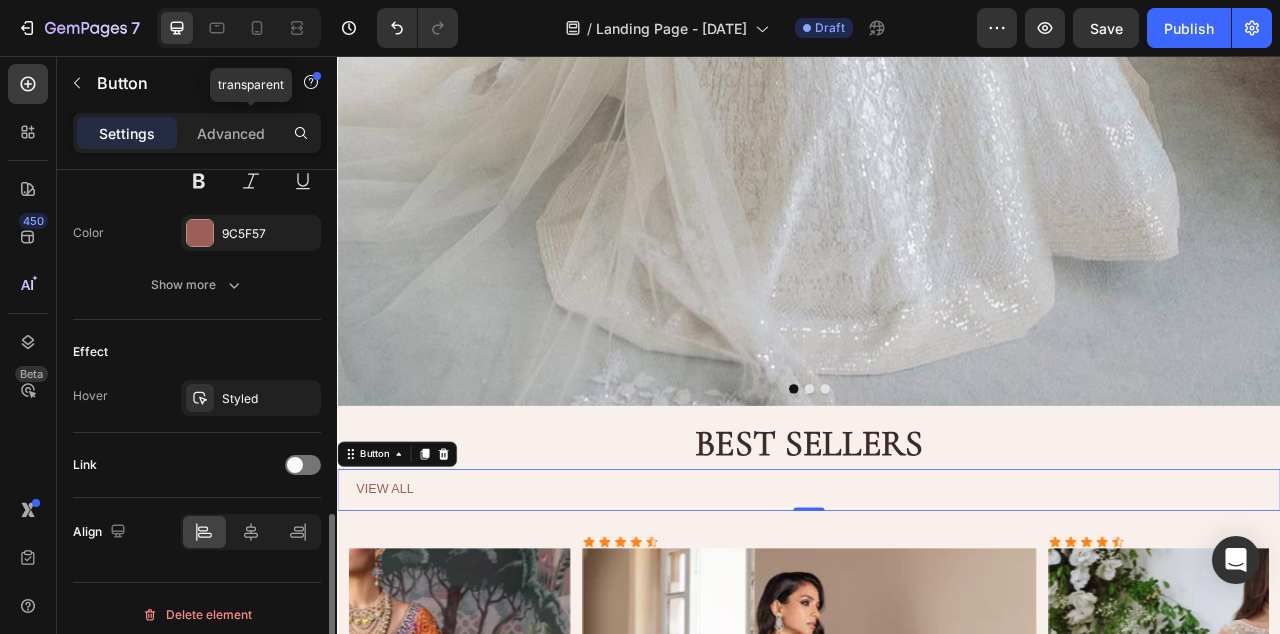 scroll, scrollTop: 913, scrollLeft: 0, axis: vertical 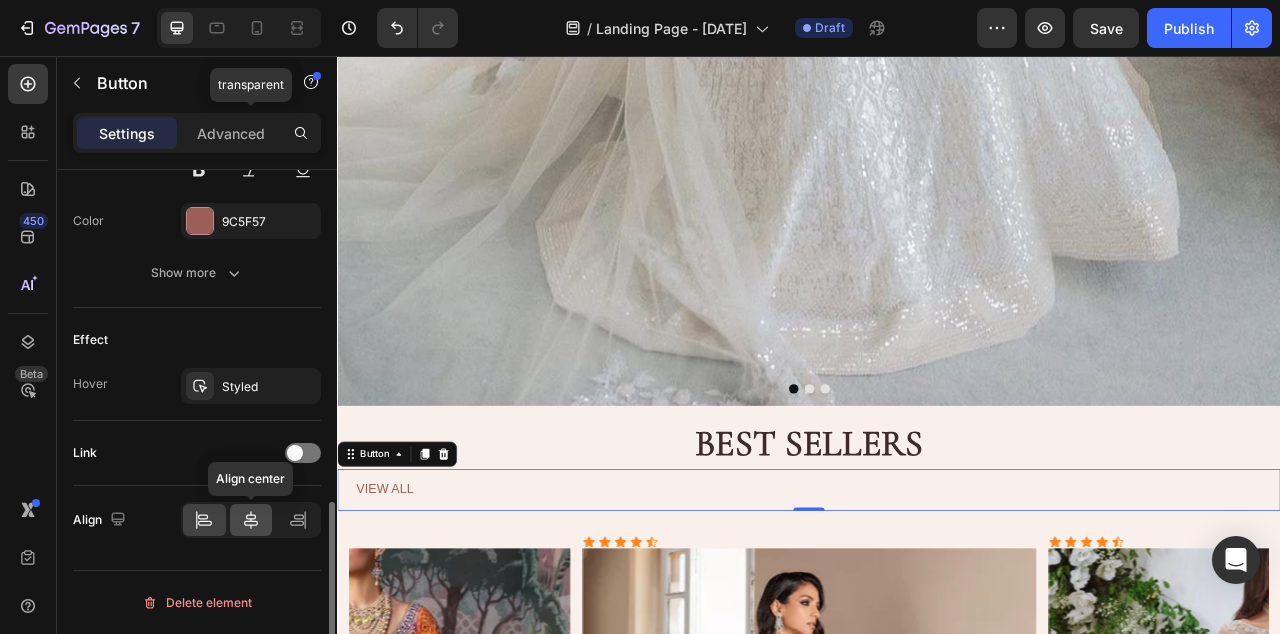 click 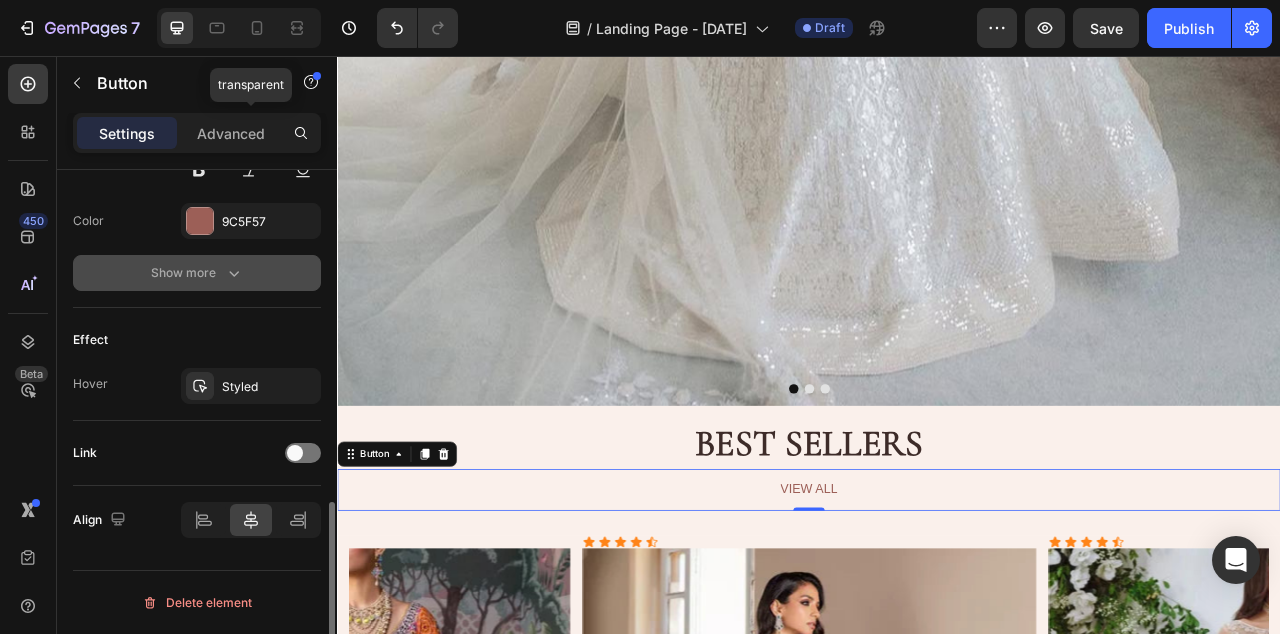 click 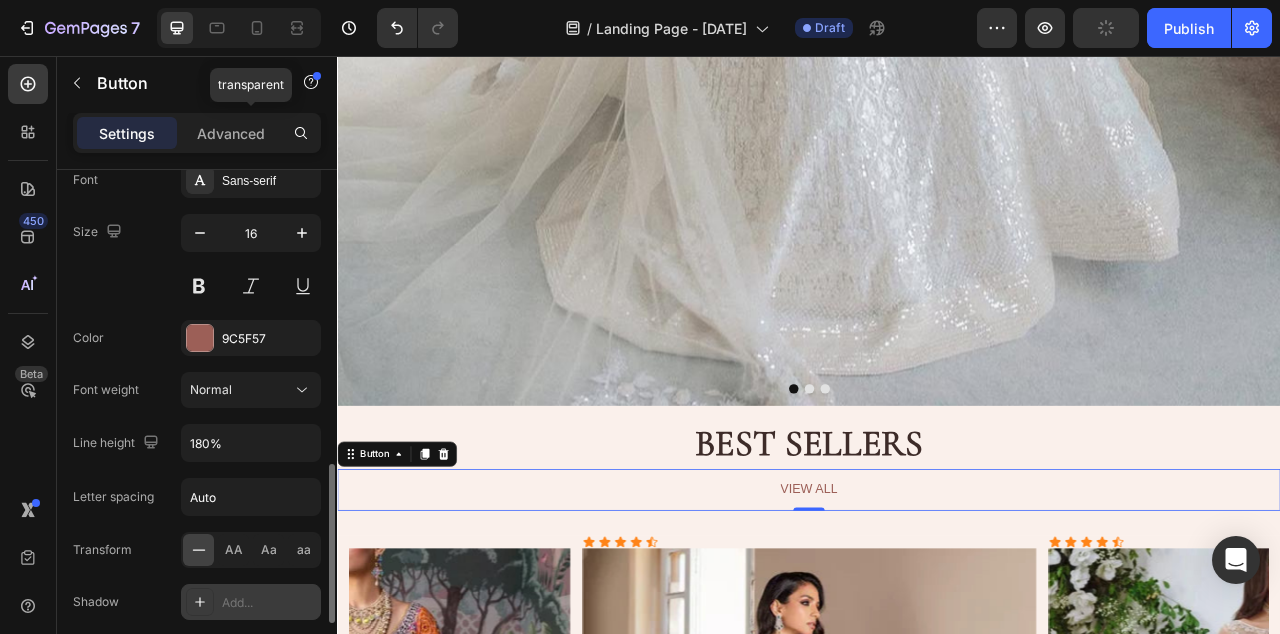 scroll, scrollTop: 783, scrollLeft: 0, axis: vertical 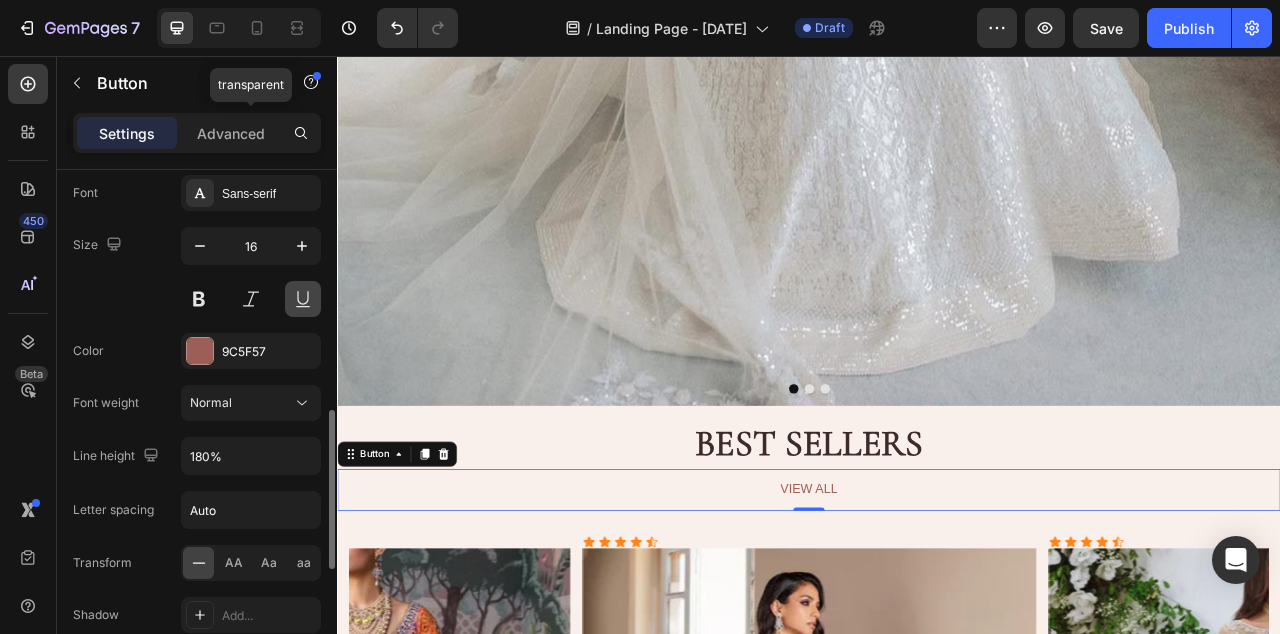click at bounding box center (303, 299) 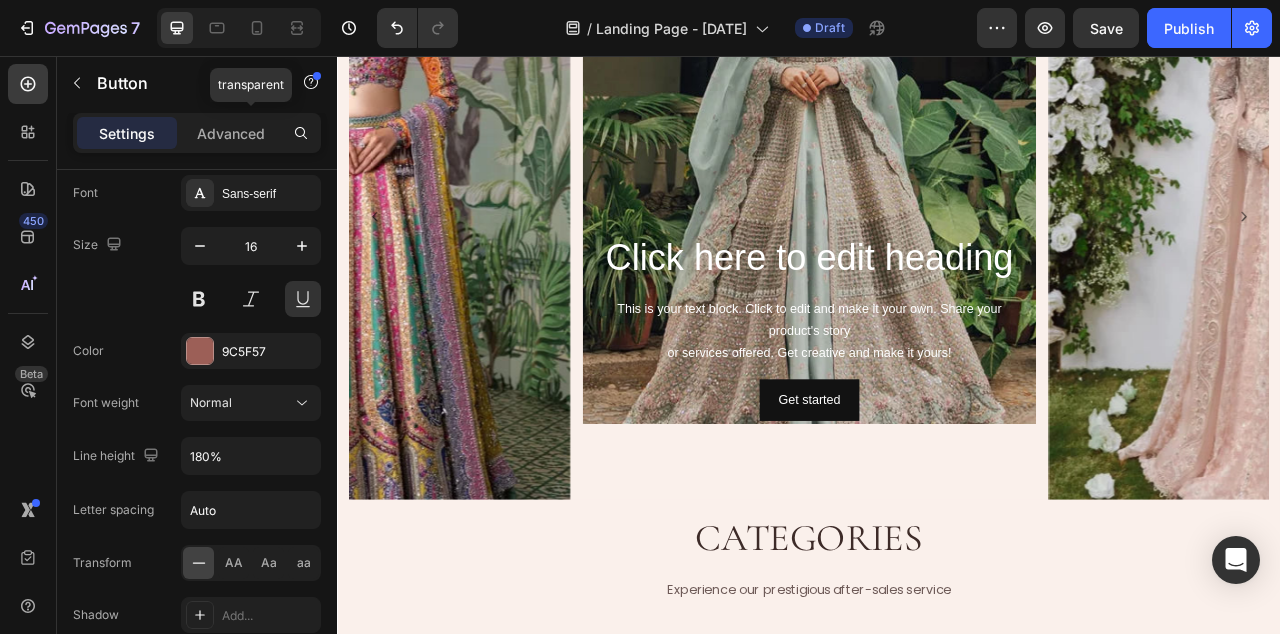 scroll, scrollTop: 3025, scrollLeft: 0, axis: vertical 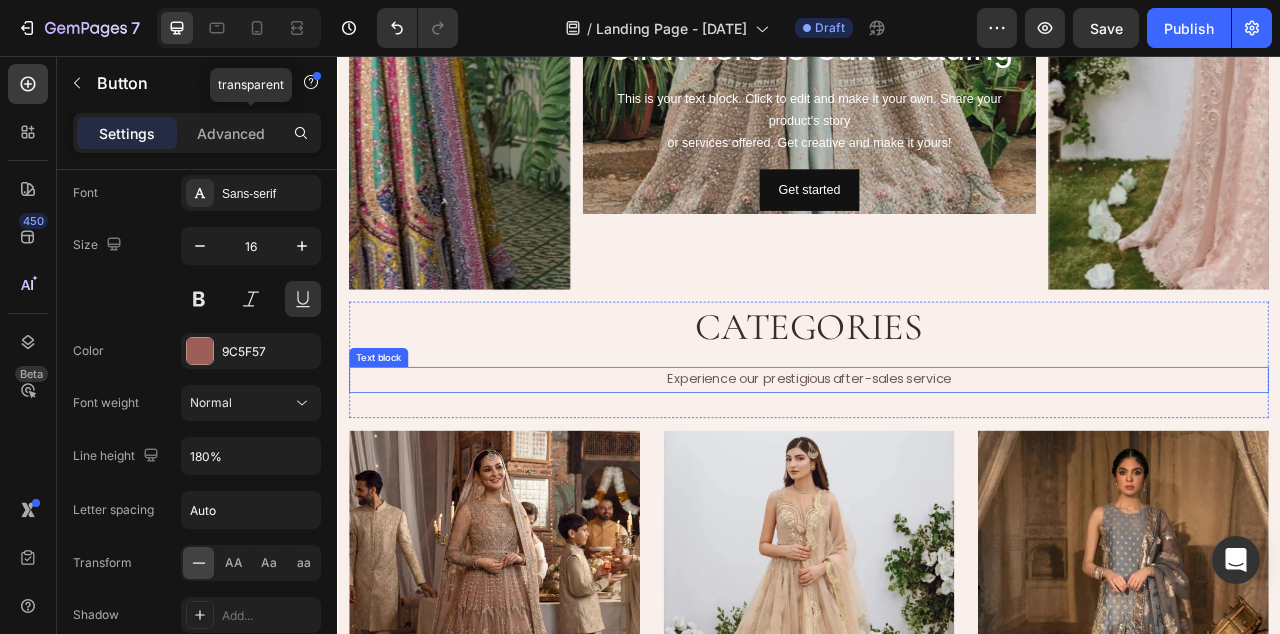 click on "Experience our prestigious after-sales service" at bounding box center [937, 468] 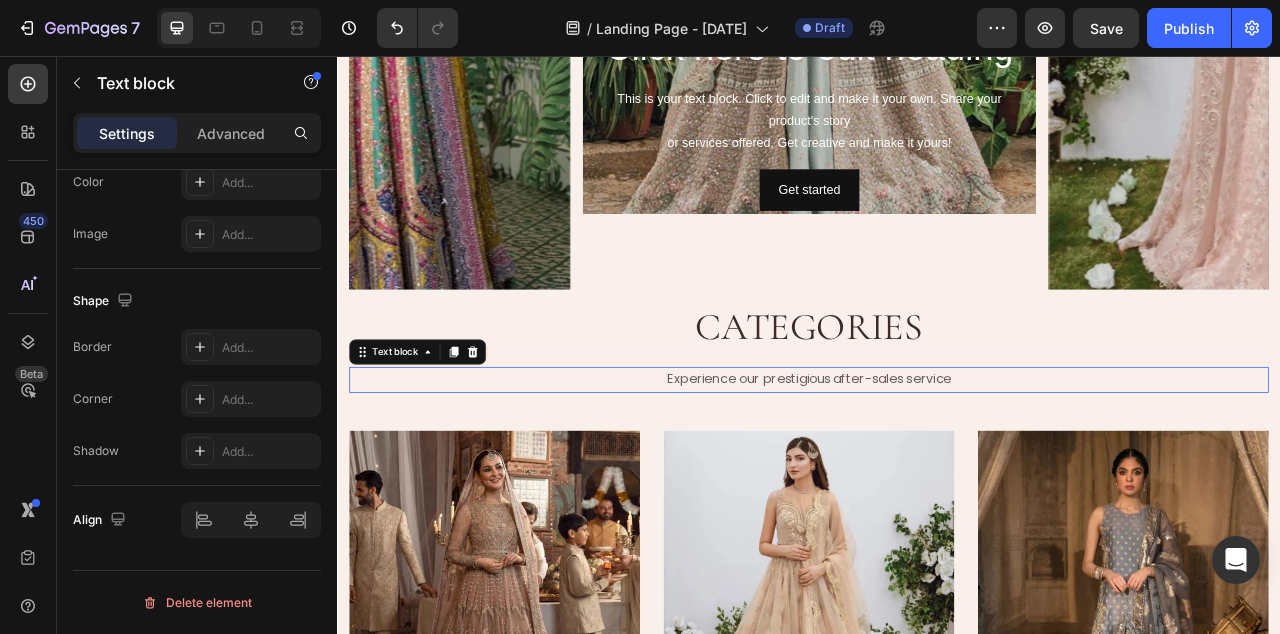 scroll, scrollTop: 0, scrollLeft: 0, axis: both 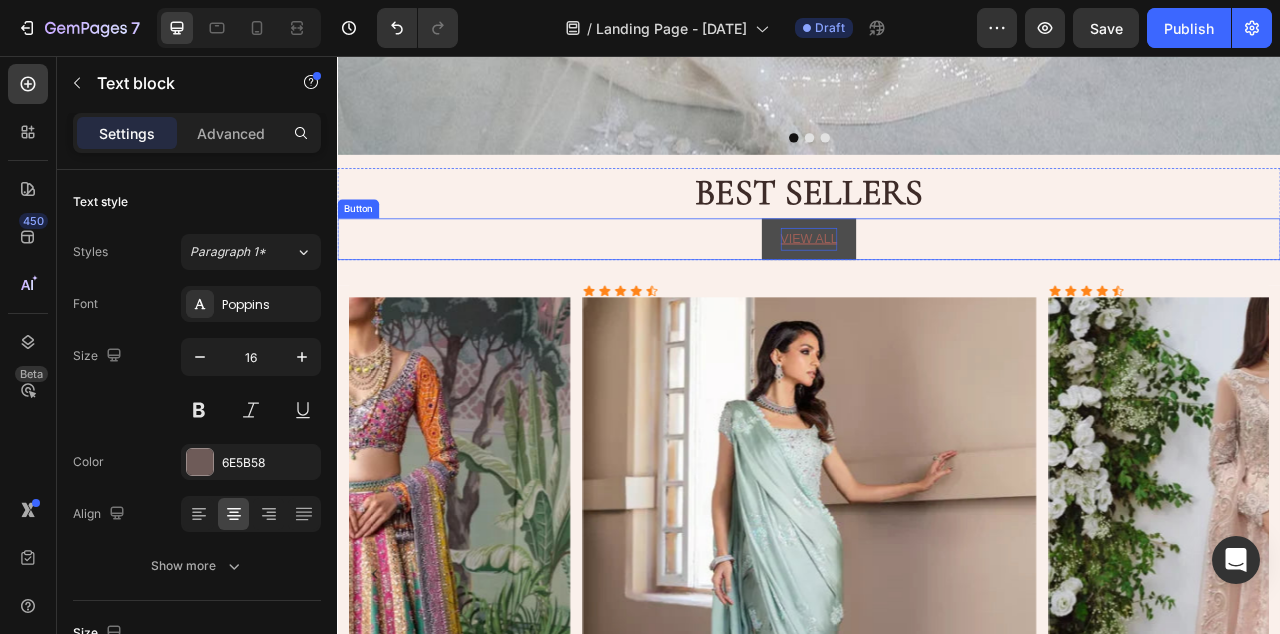 click on "VIEW ALL" at bounding box center (937, 289) 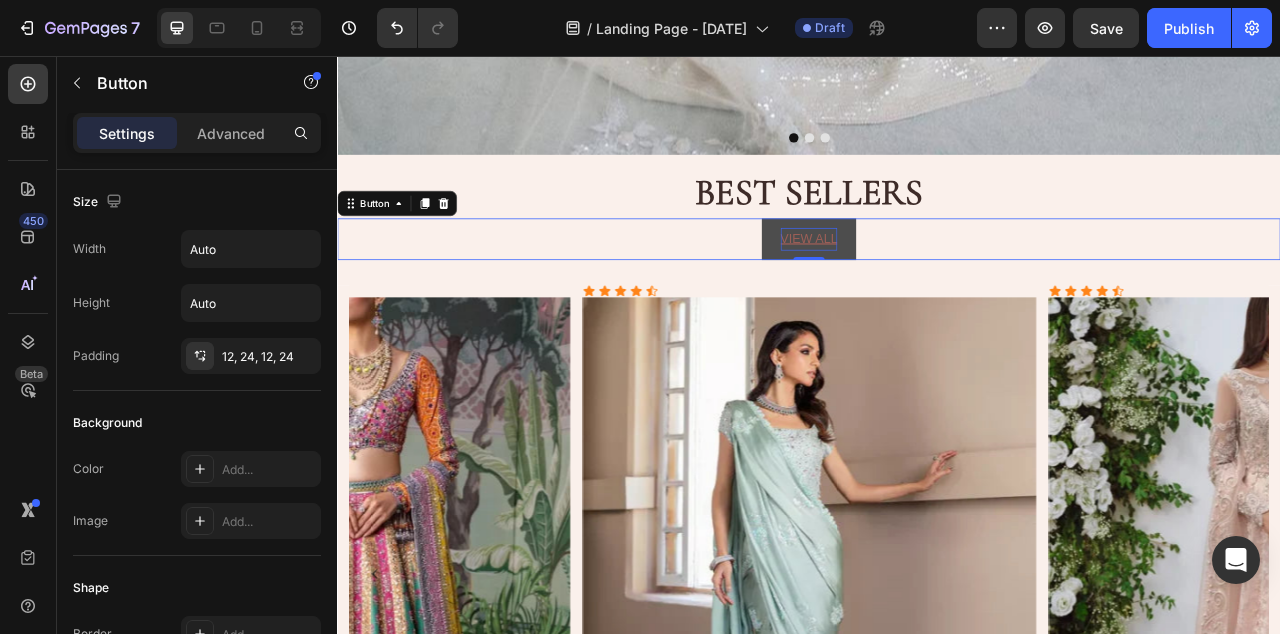 click on "VIEW ALL" at bounding box center [937, 289] 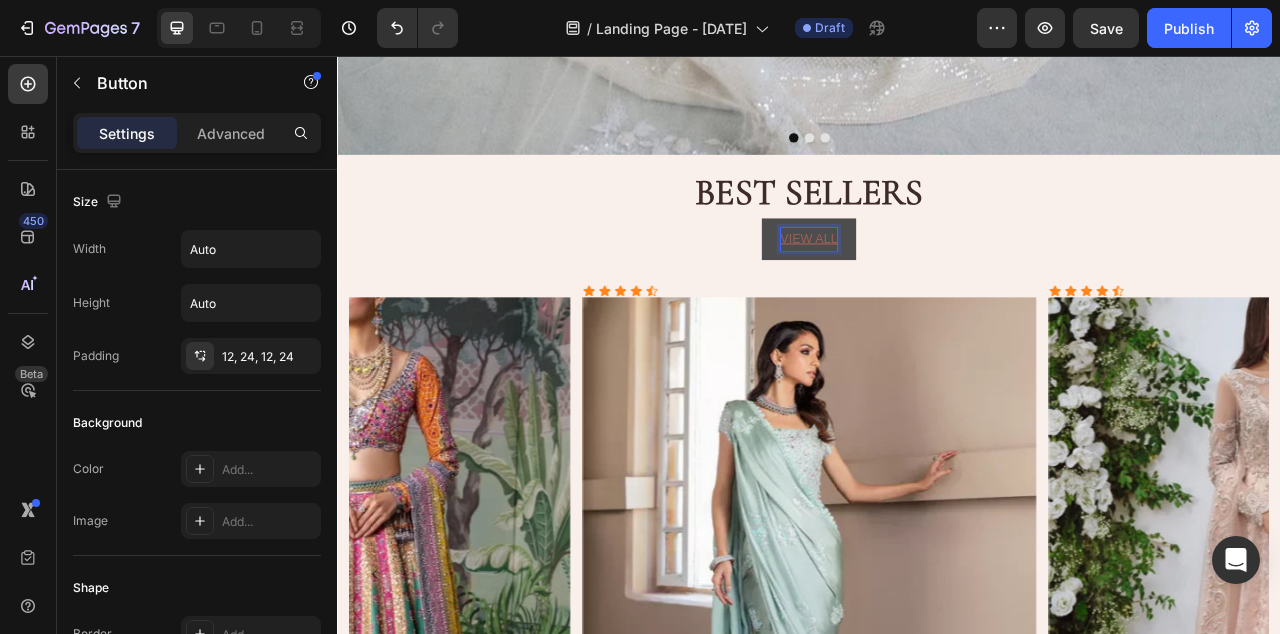 click on "VIEW ALL" at bounding box center (937, 289) 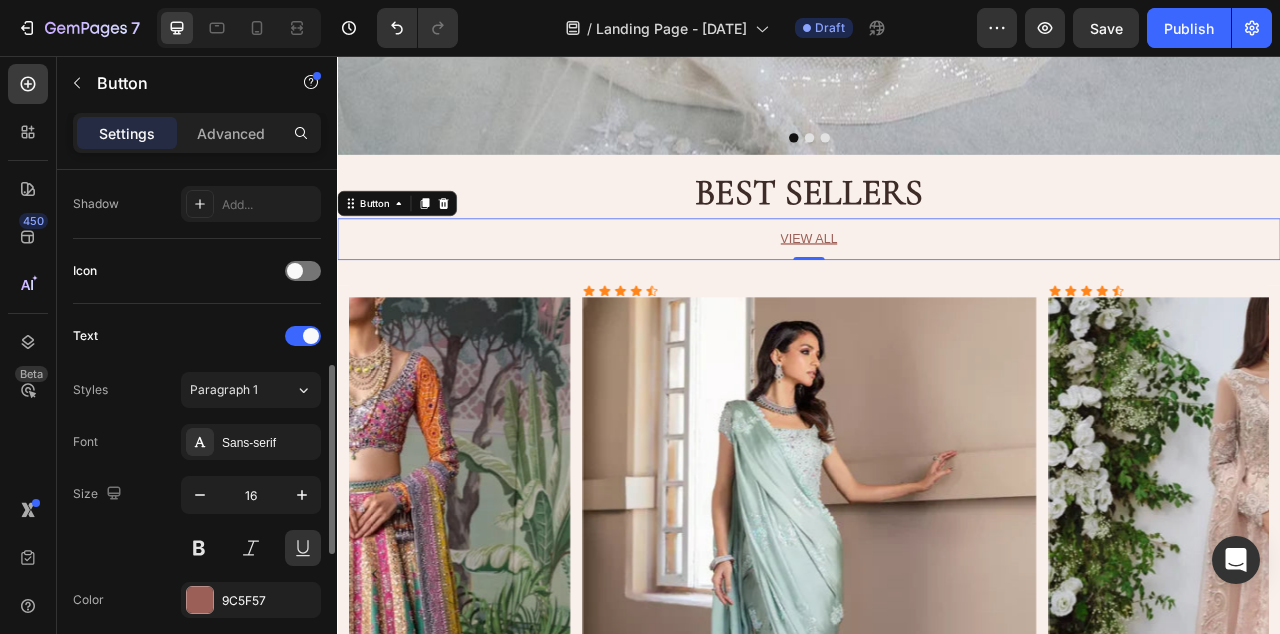 scroll, scrollTop: 535, scrollLeft: 0, axis: vertical 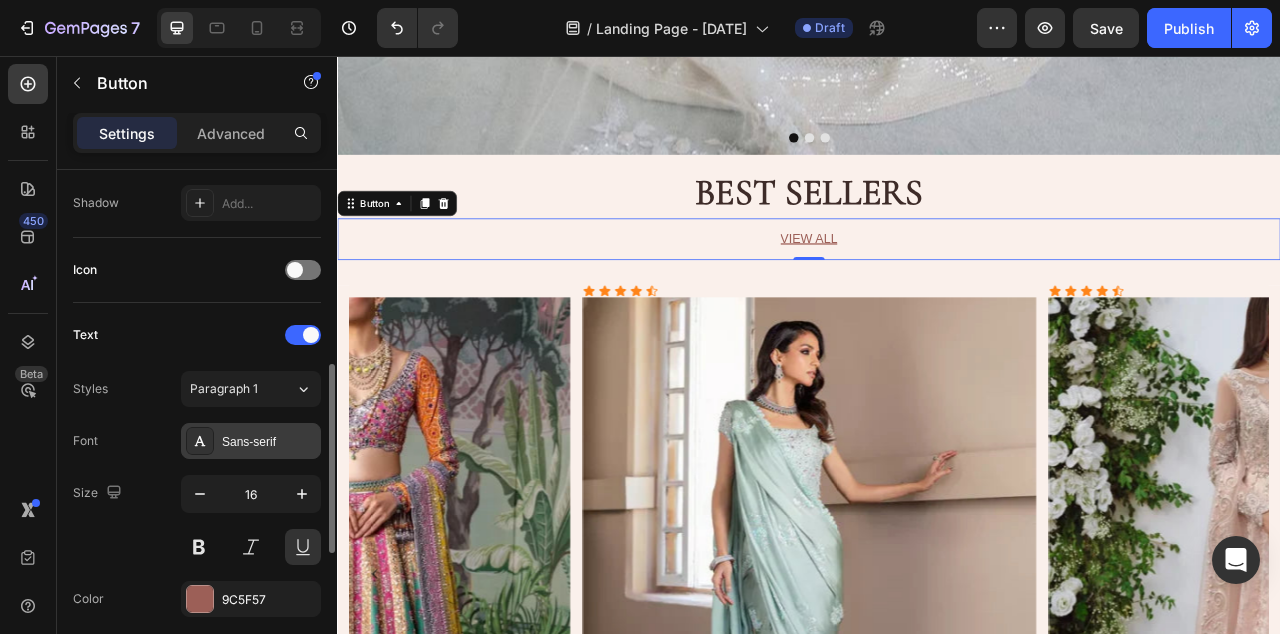 click on "Sans-serif" at bounding box center [269, 442] 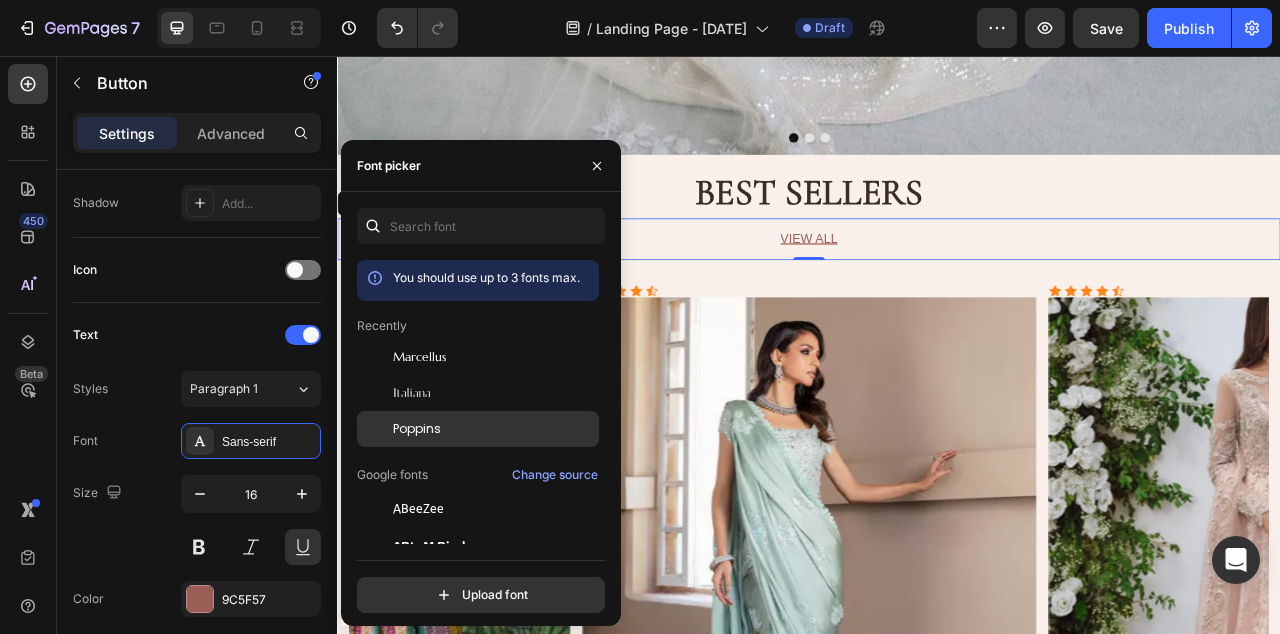 click on "Poppins" 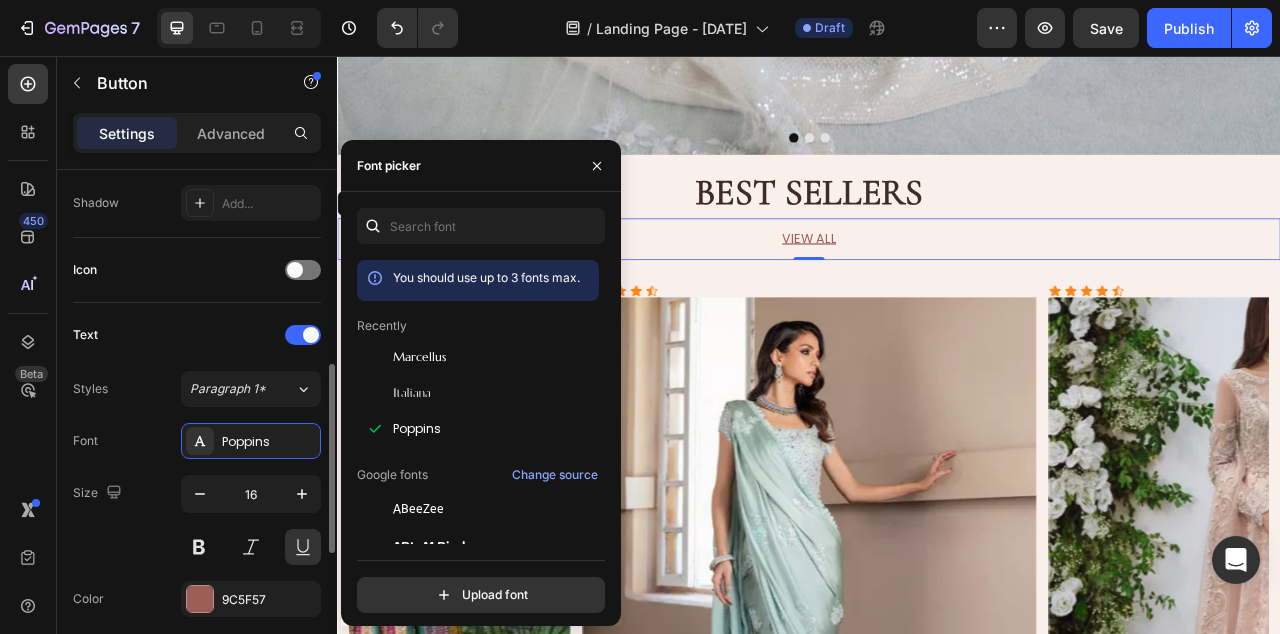 click on "Text Styles Paragraph 1* Font Poppins Size 16 Color [COLOR] Show more" 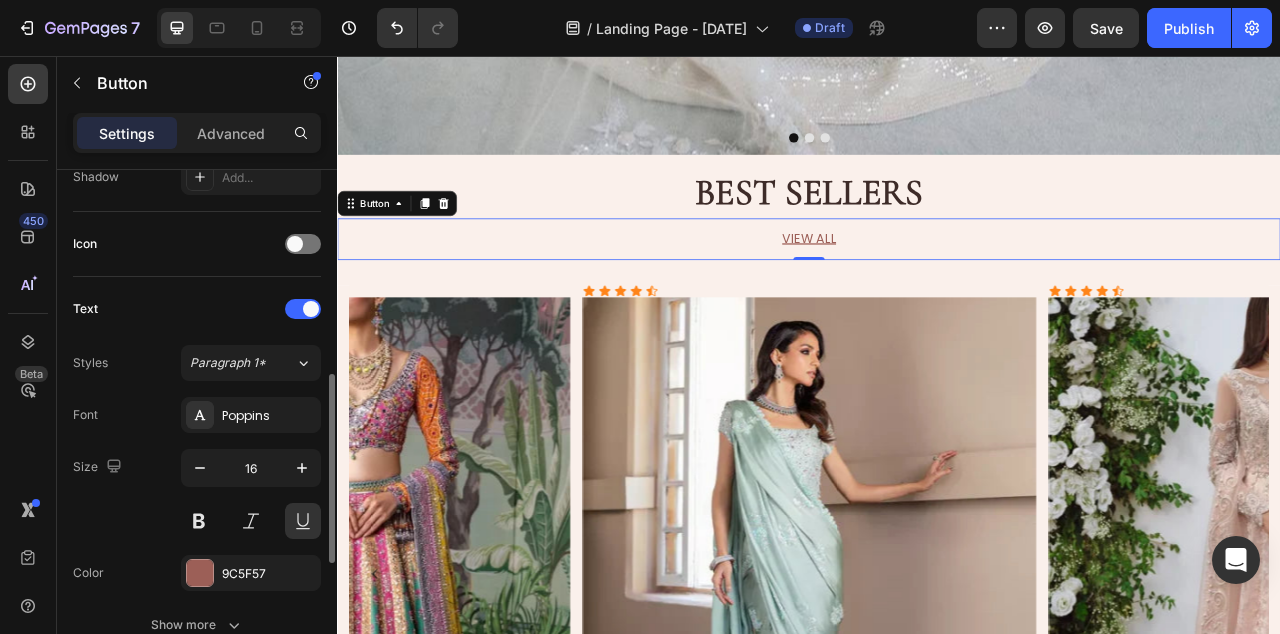 scroll, scrollTop: 563, scrollLeft: 0, axis: vertical 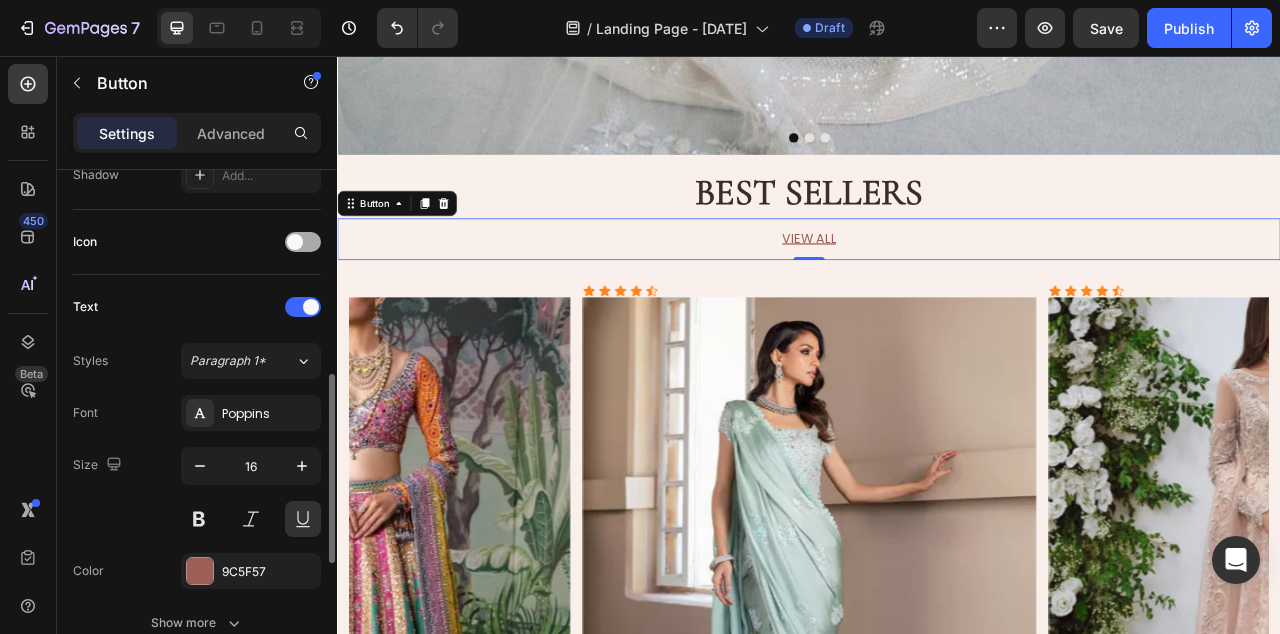 click at bounding box center (303, 242) 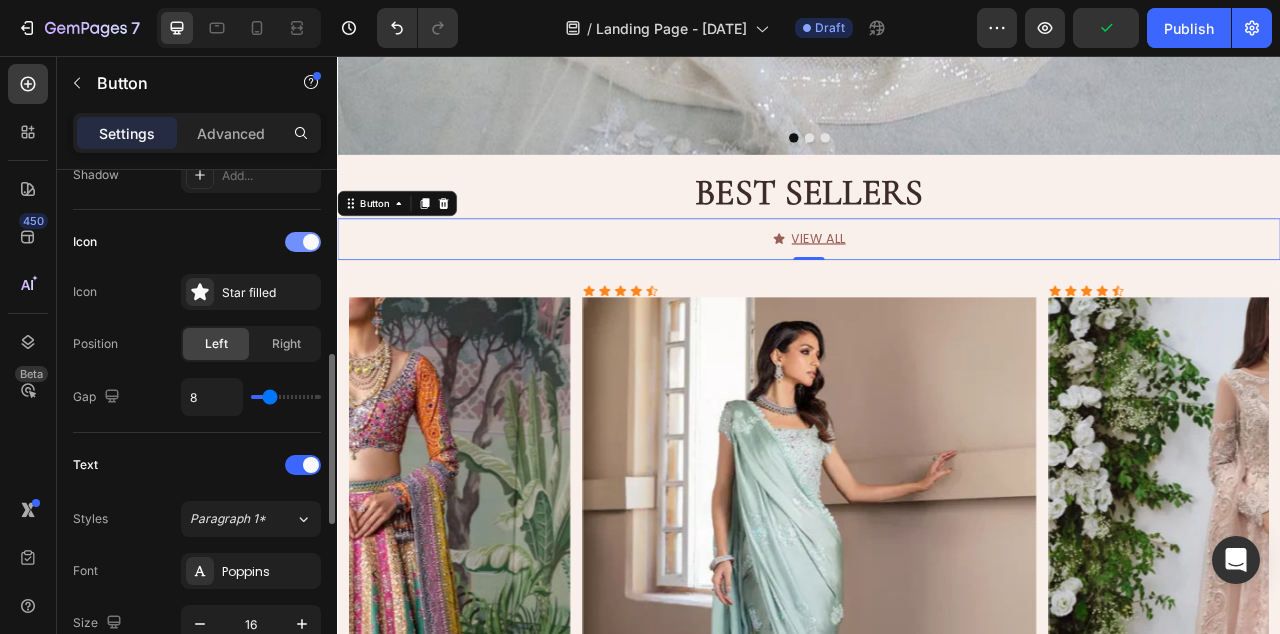 click at bounding box center (303, 242) 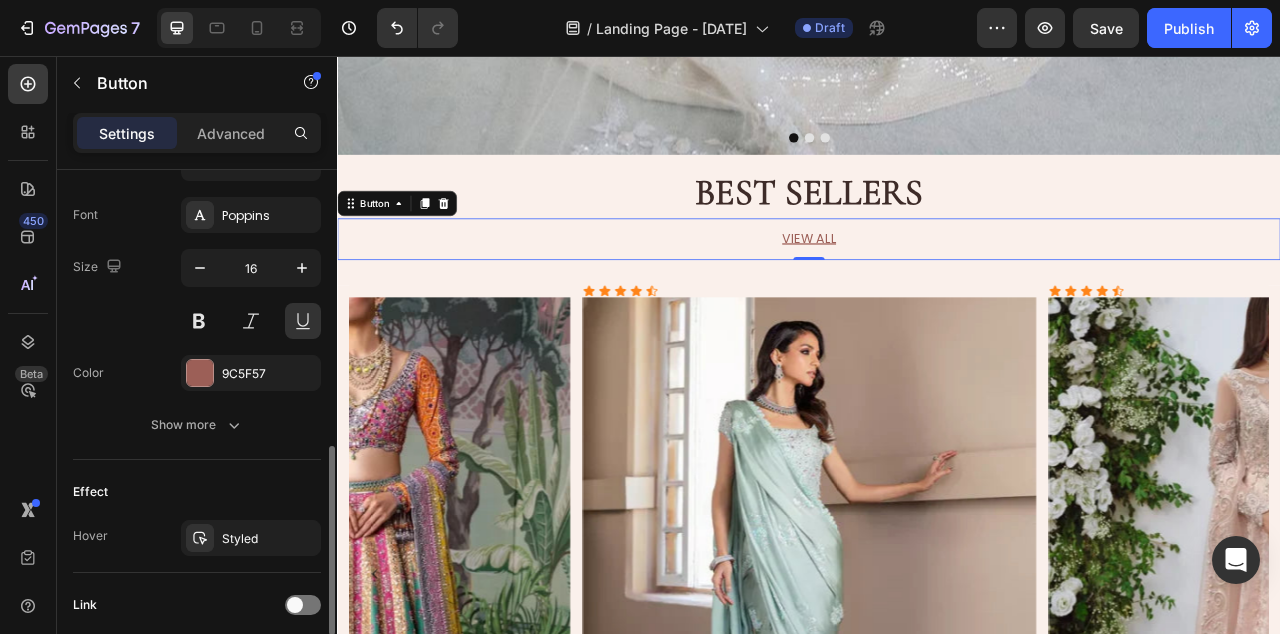 scroll, scrollTop: 913, scrollLeft: 0, axis: vertical 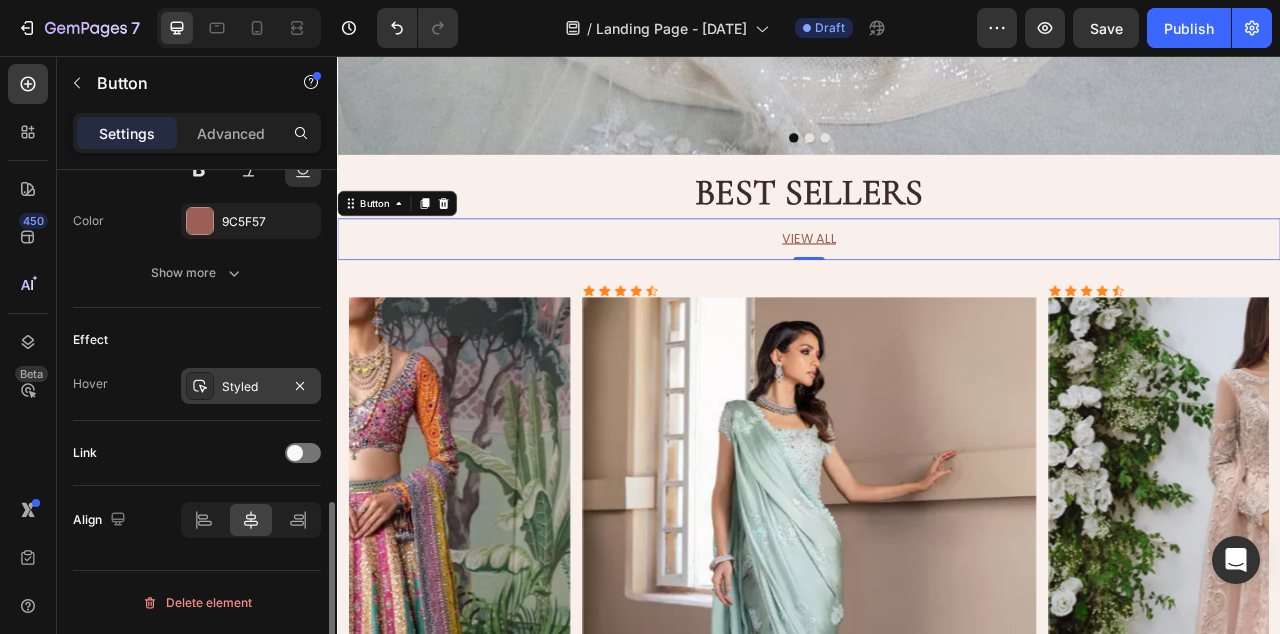 click on "Styled" at bounding box center [251, 386] 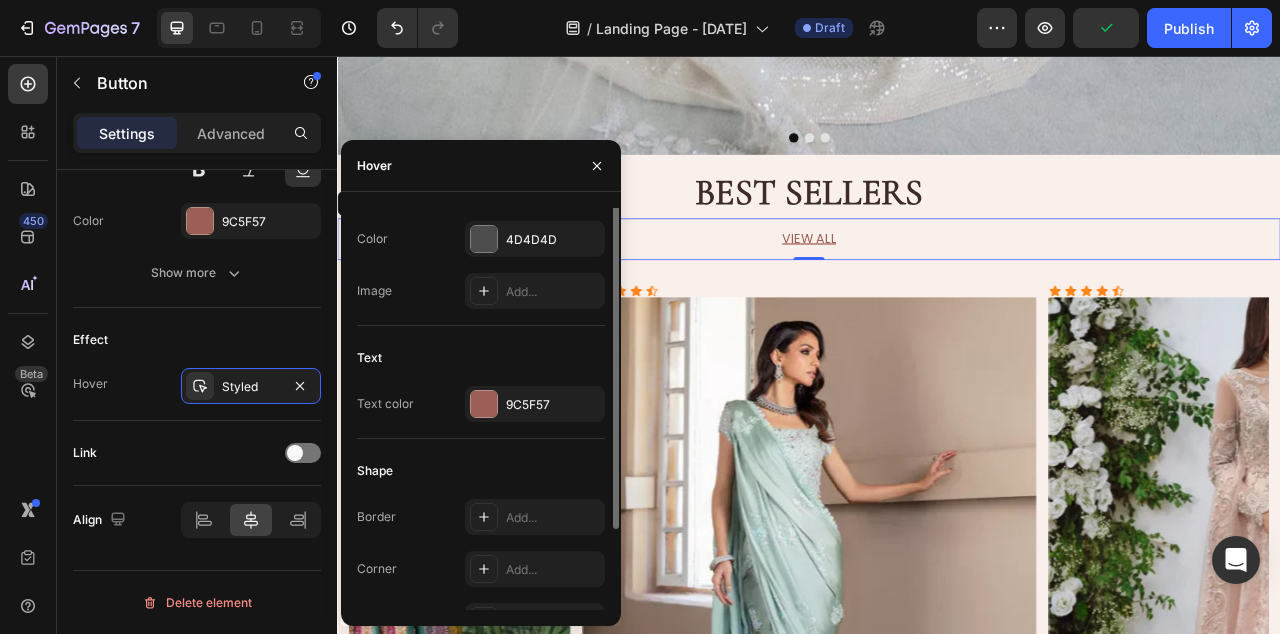 scroll, scrollTop: 0, scrollLeft: 0, axis: both 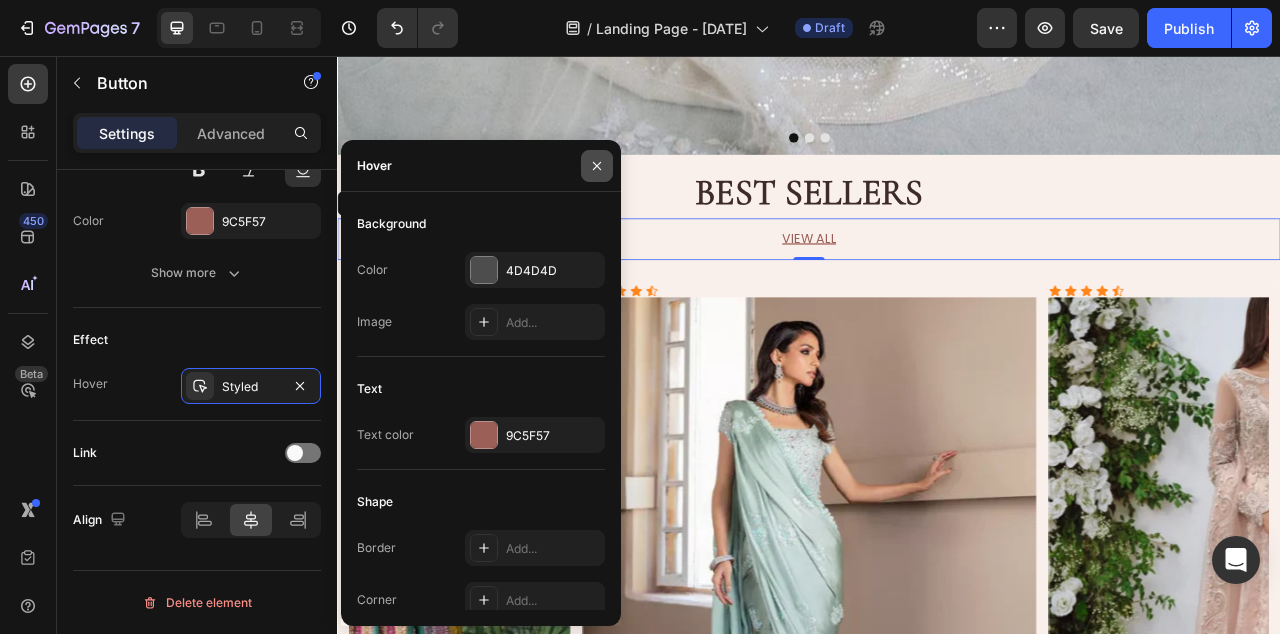 click at bounding box center [597, 166] 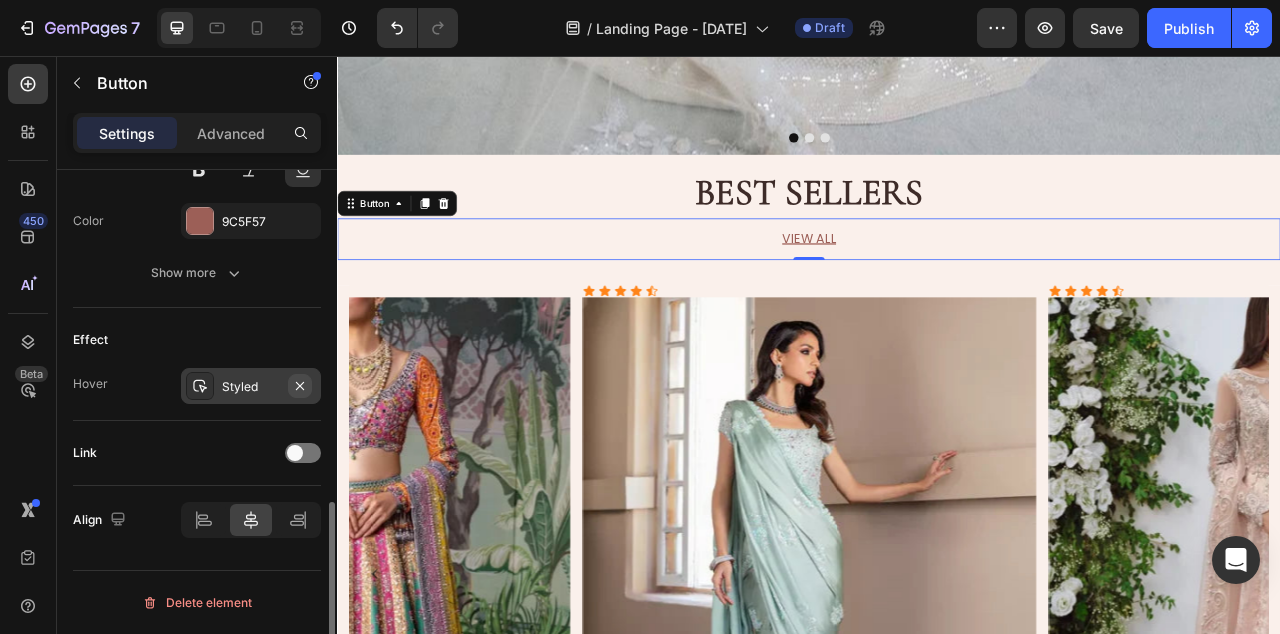 click 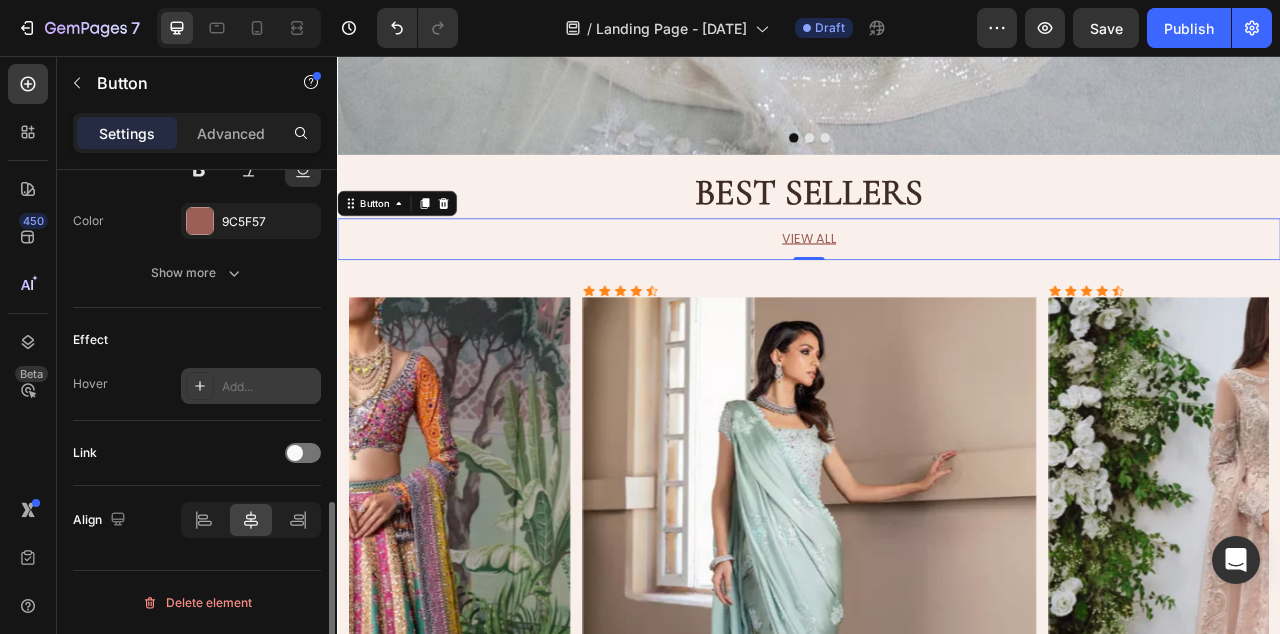 click on "Add..." at bounding box center (269, 387) 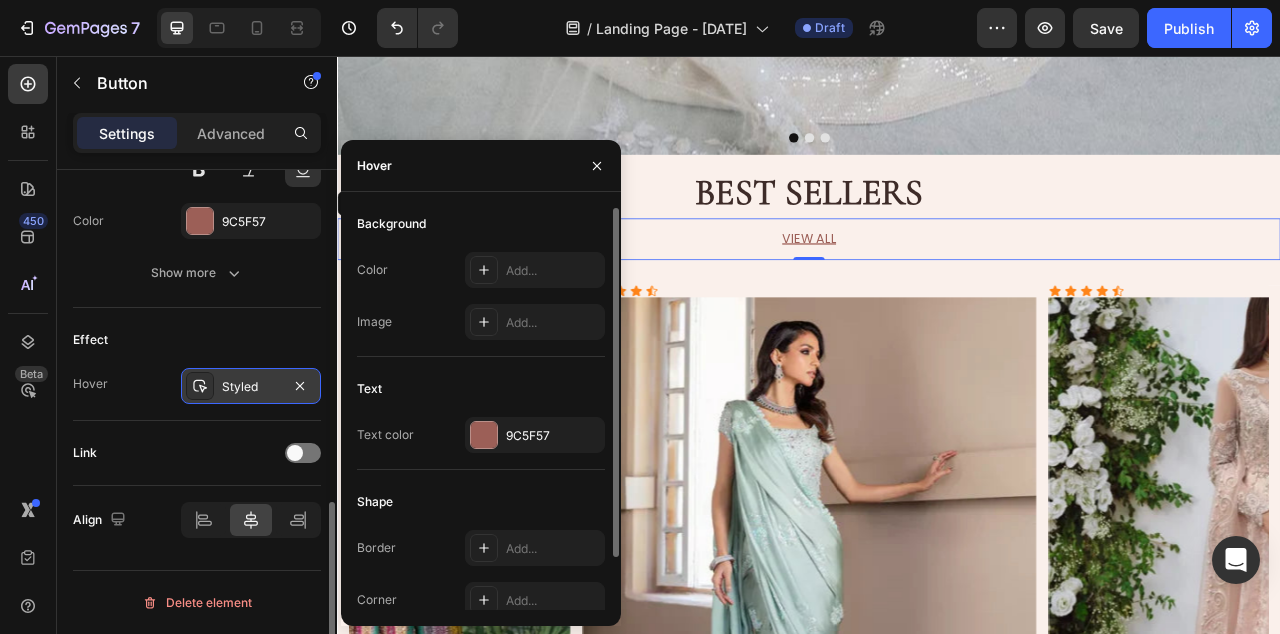 scroll, scrollTop: 60, scrollLeft: 0, axis: vertical 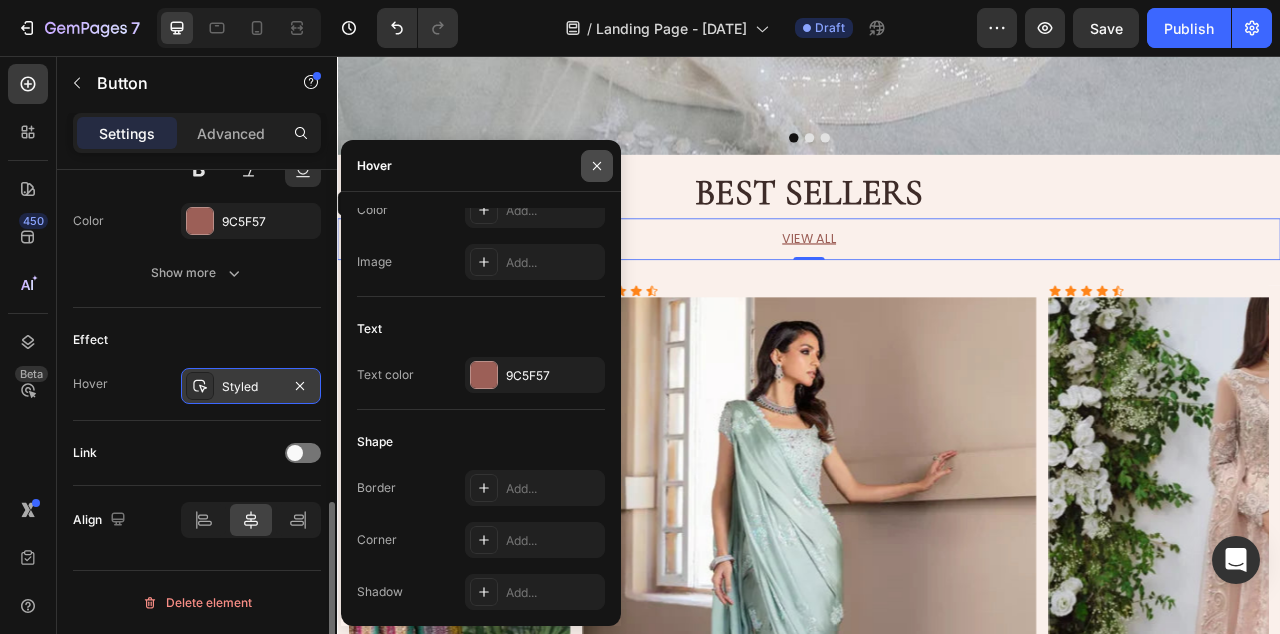 click 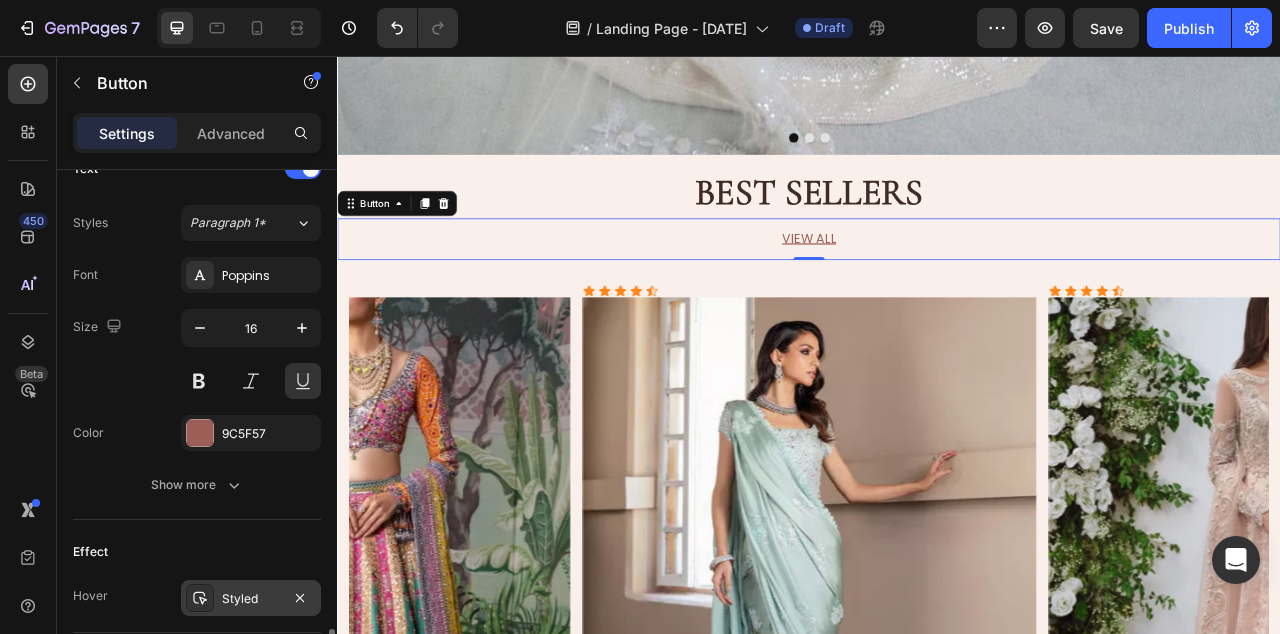 scroll, scrollTop: 913, scrollLeft: 0, axis: vertical 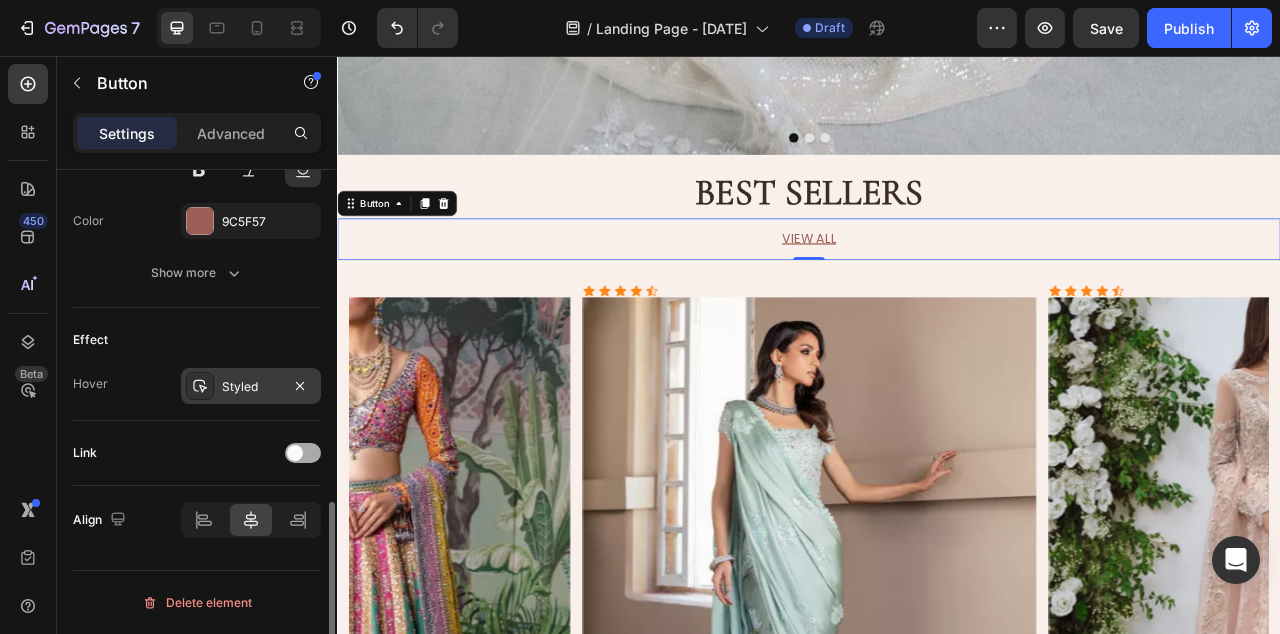 click at bounding box center [303, 453] 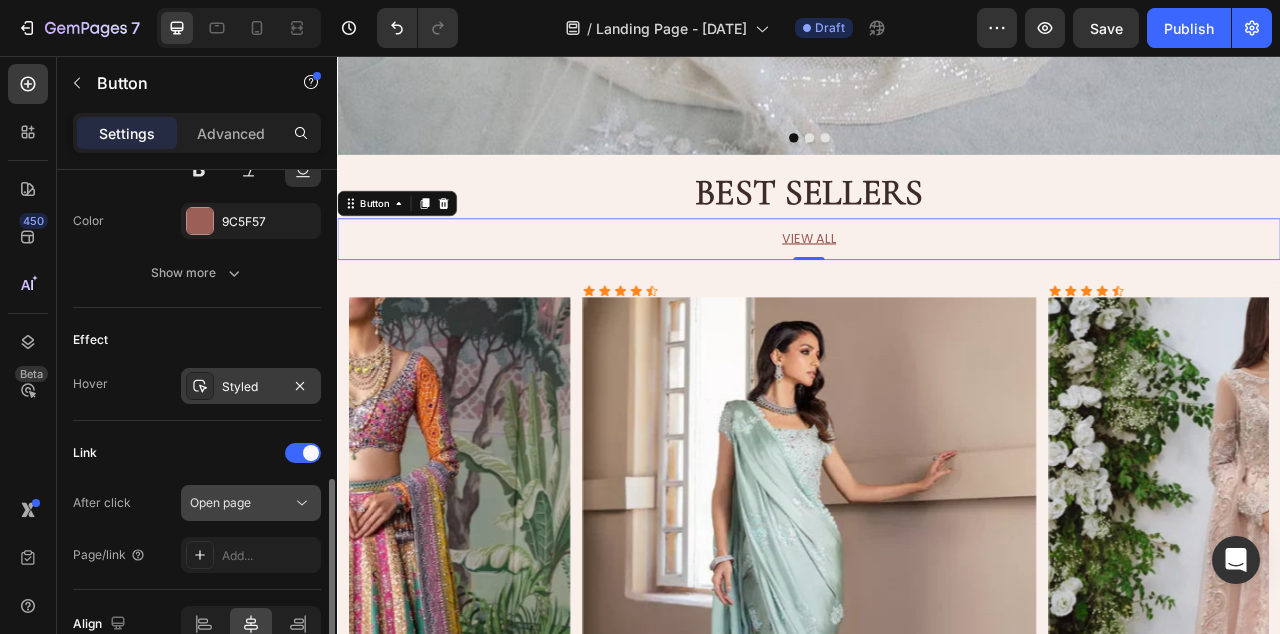 click 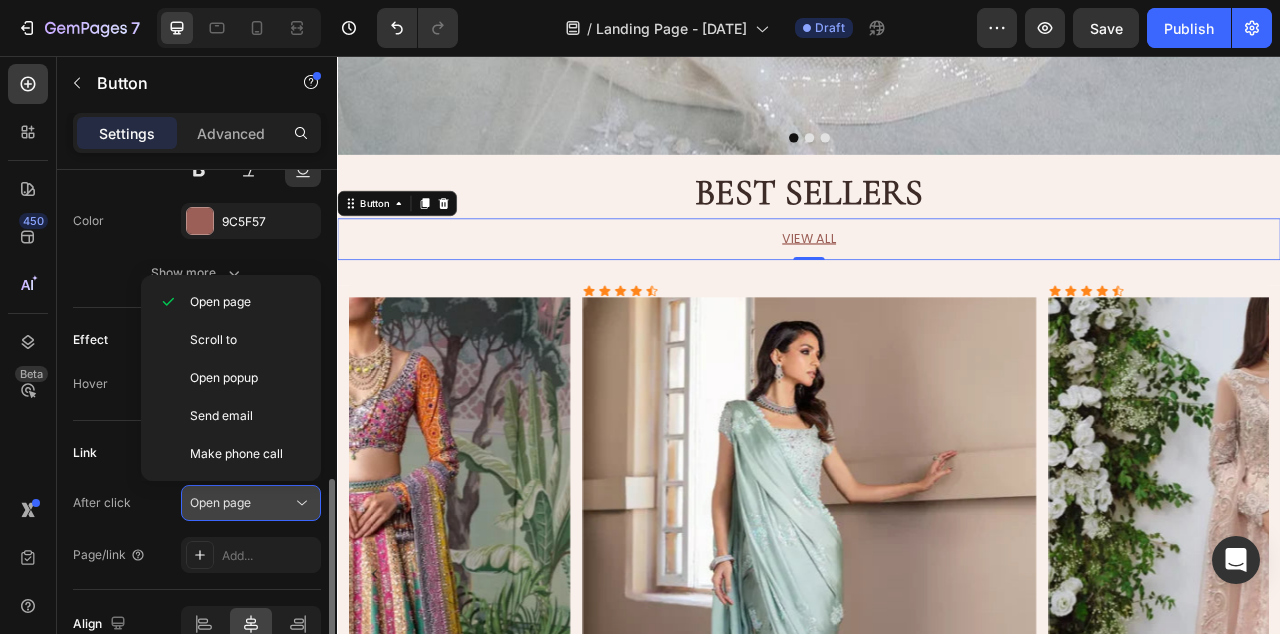click 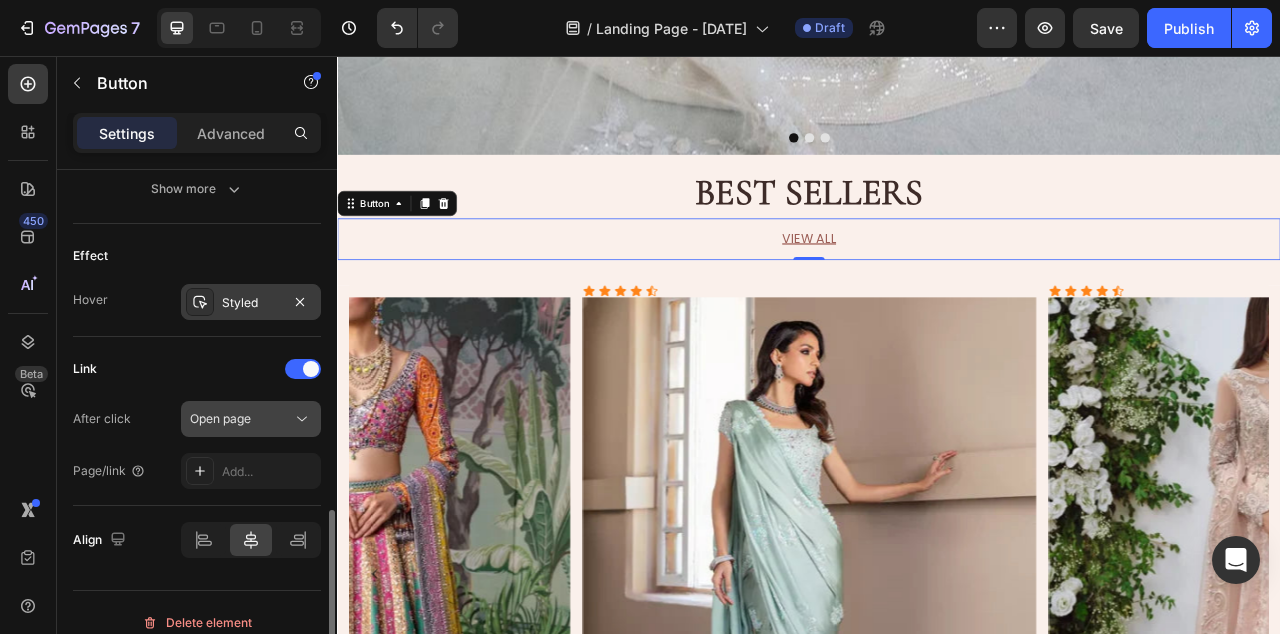 scroll, scrollTop: 999, scrollLeft: 0, axis: vertical 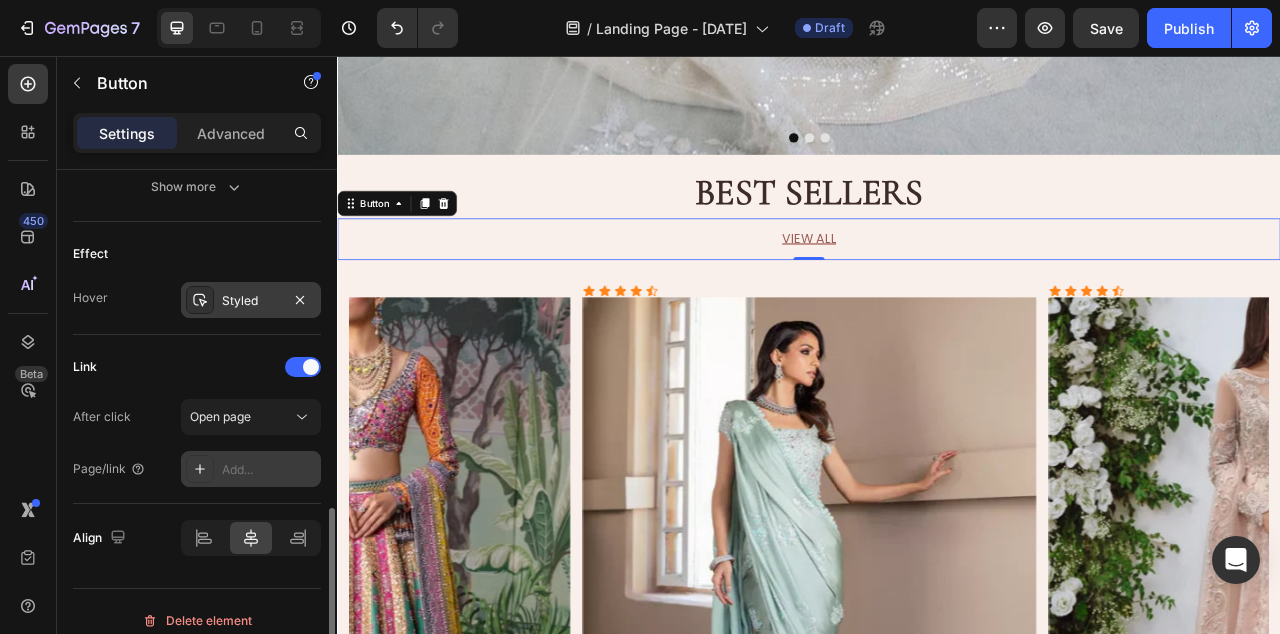click on "Add..." at bounding box center (269, 470) 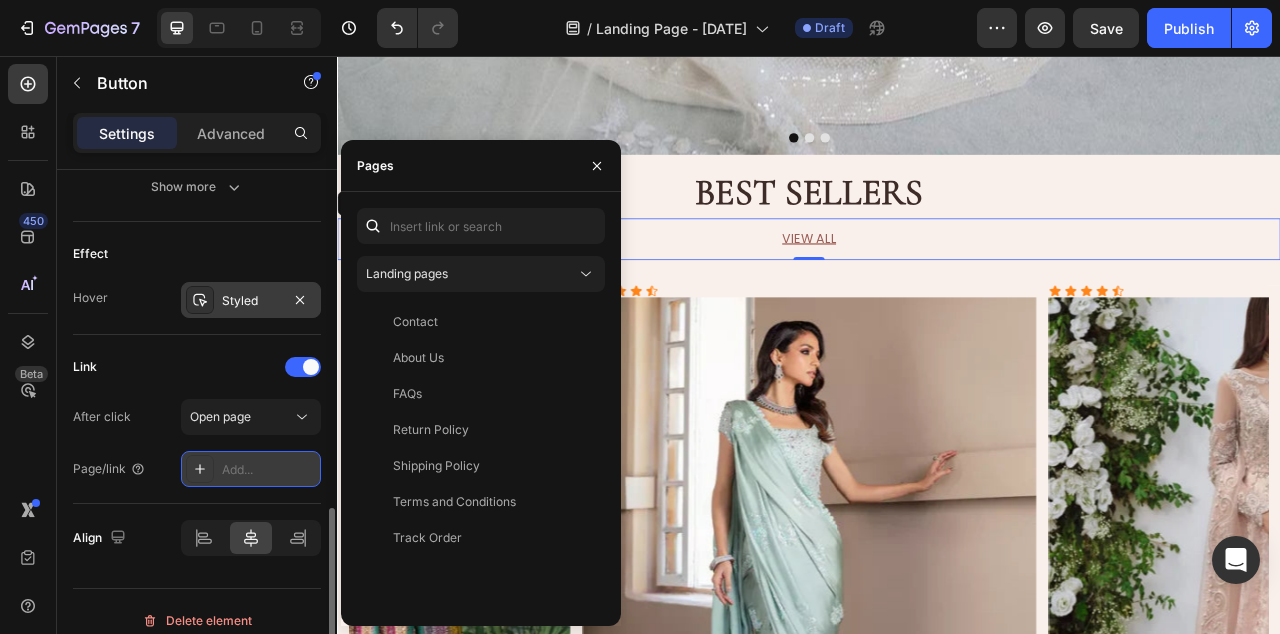 click on "Add..." at bounding box center (269, 470) 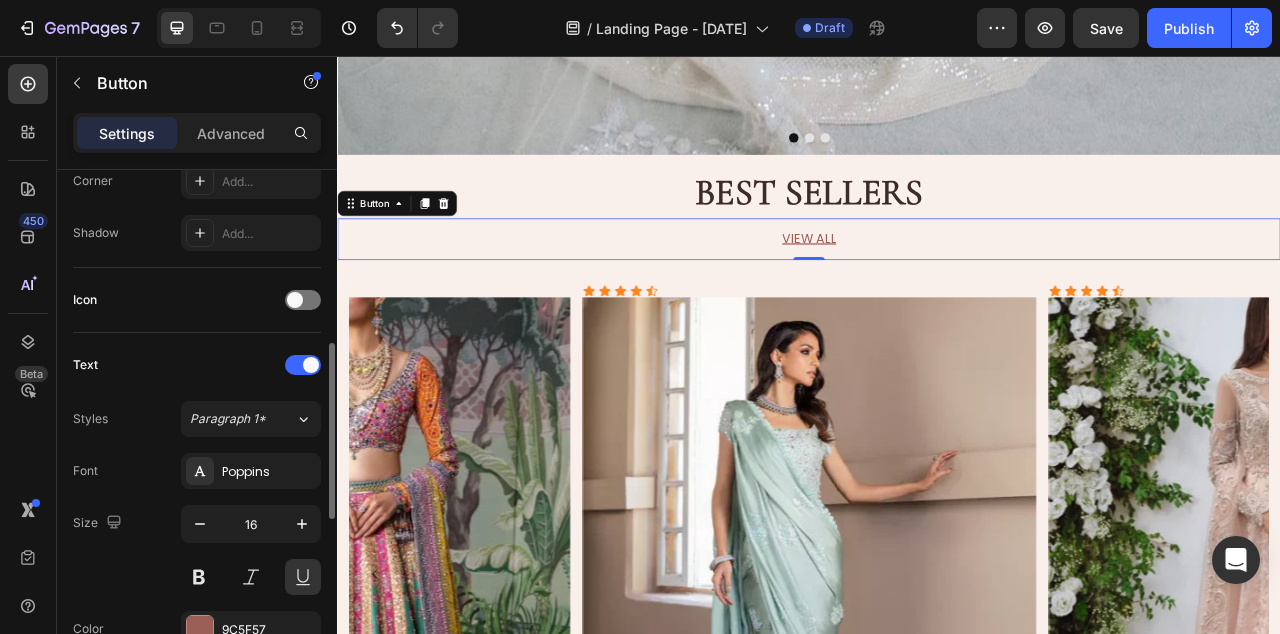 scroll, scrollTop: 515, scrollLeft: 0, axis: vertical 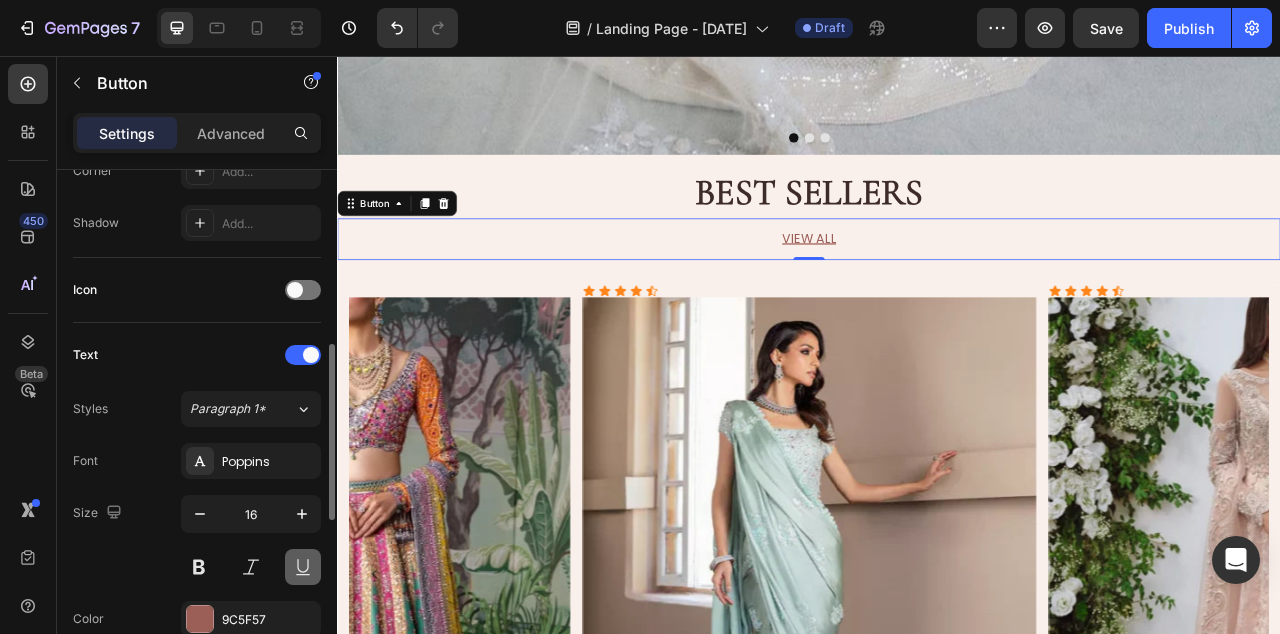 click at bounding box center (303, 567) 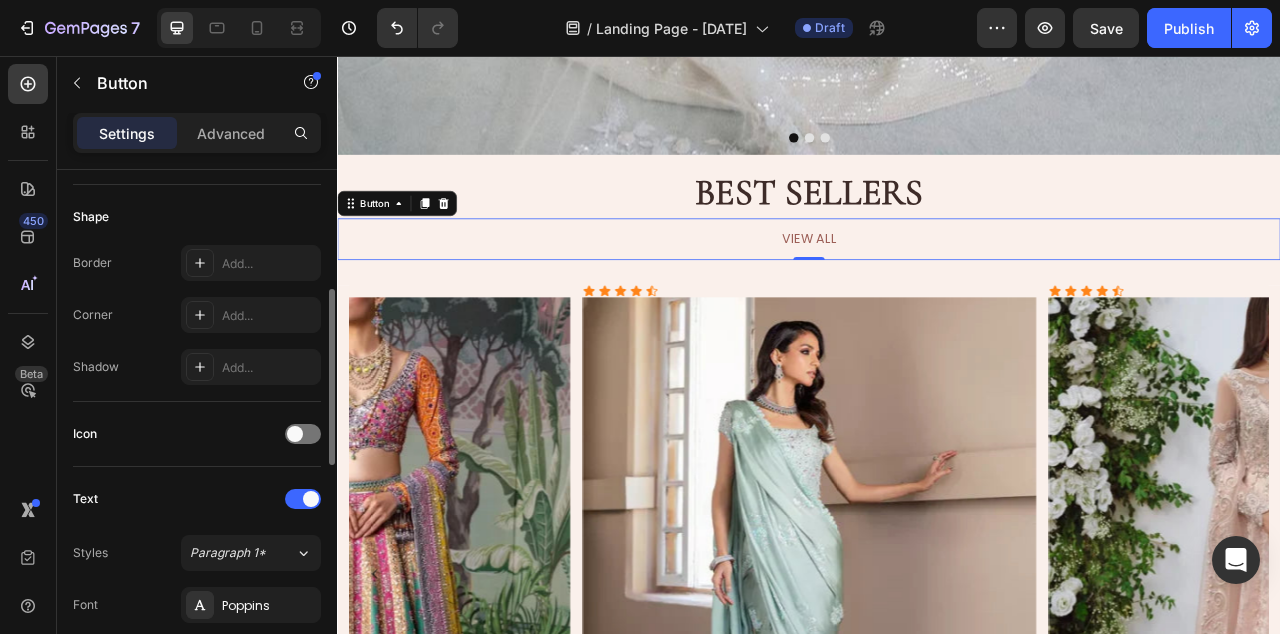 scroll, scrollTop: 366, scrollLeft: 0, axis: vertical 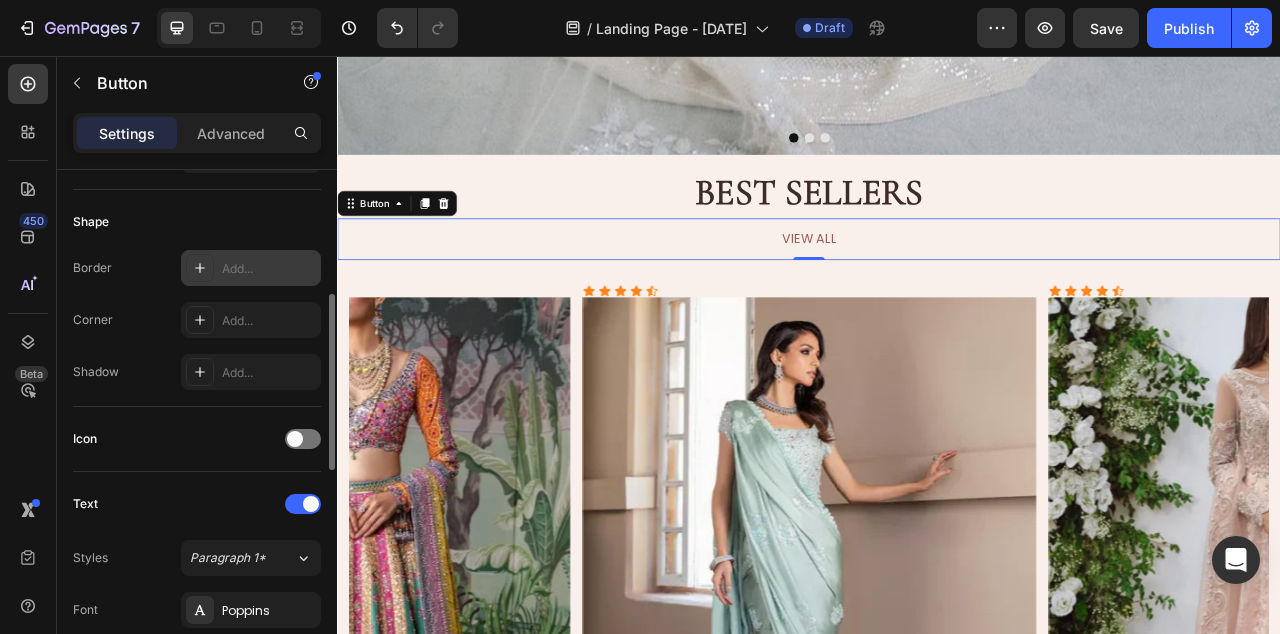 click on "Add..." at bounding box center [269, 269] 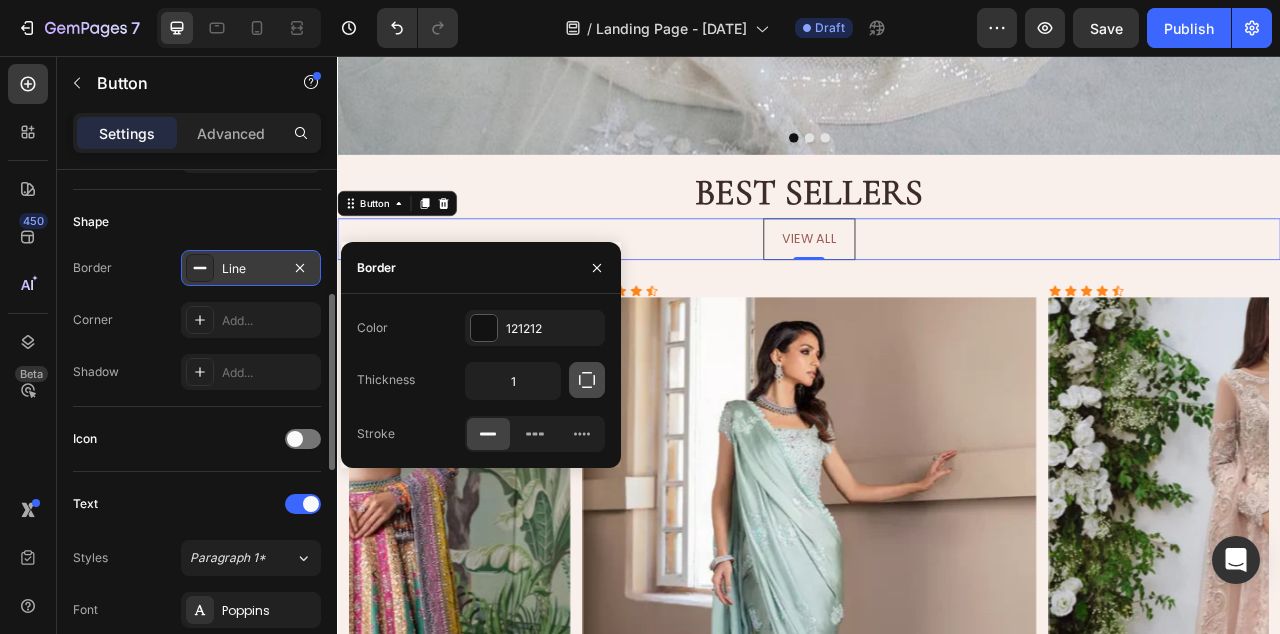 click 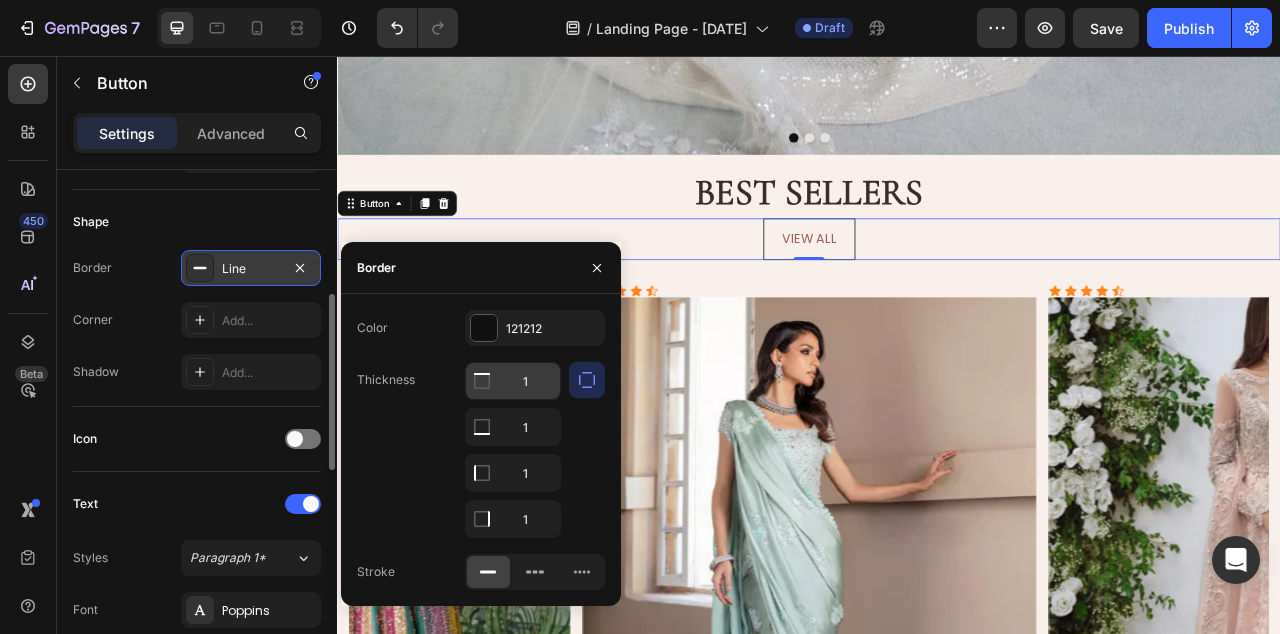 click on "1" at bounding box center [513, 381] 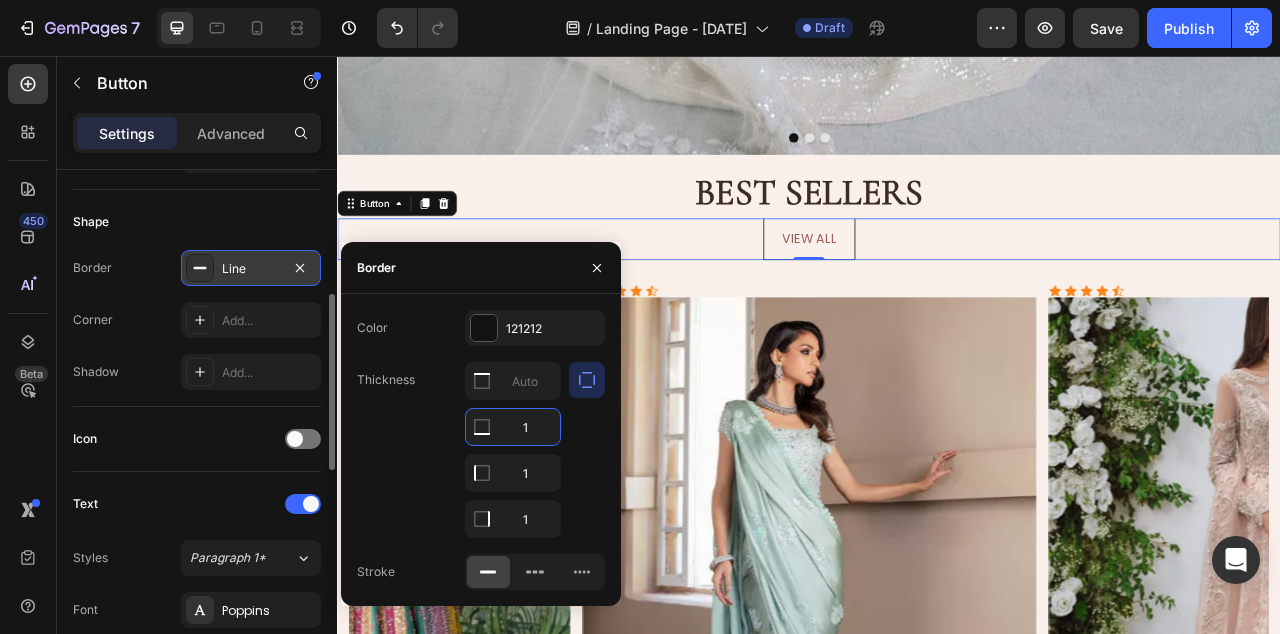 click on "1" at bounding box center [513, 427] 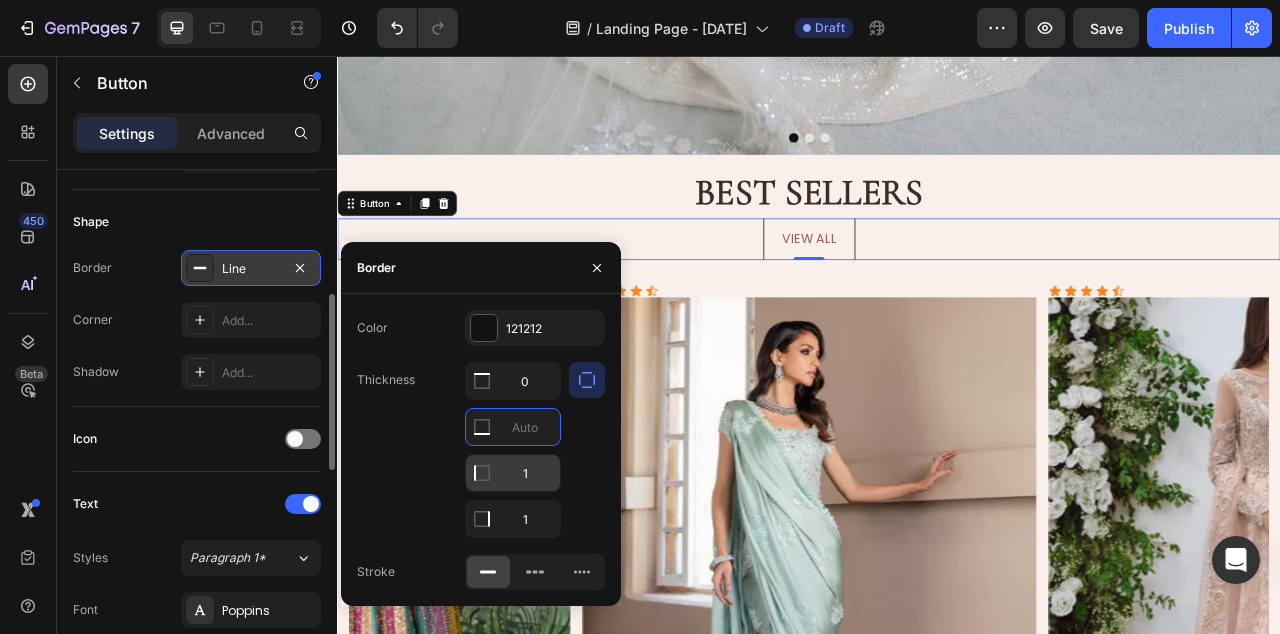 type on "0" 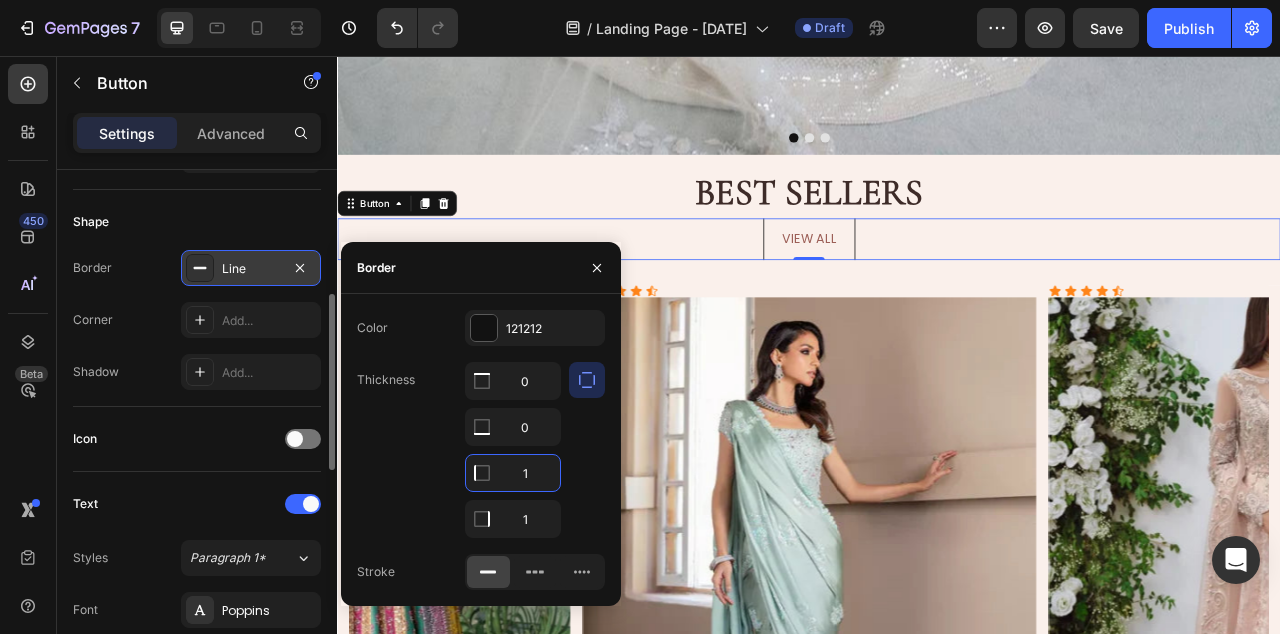 click on "1" at bounding box center [513, 473] 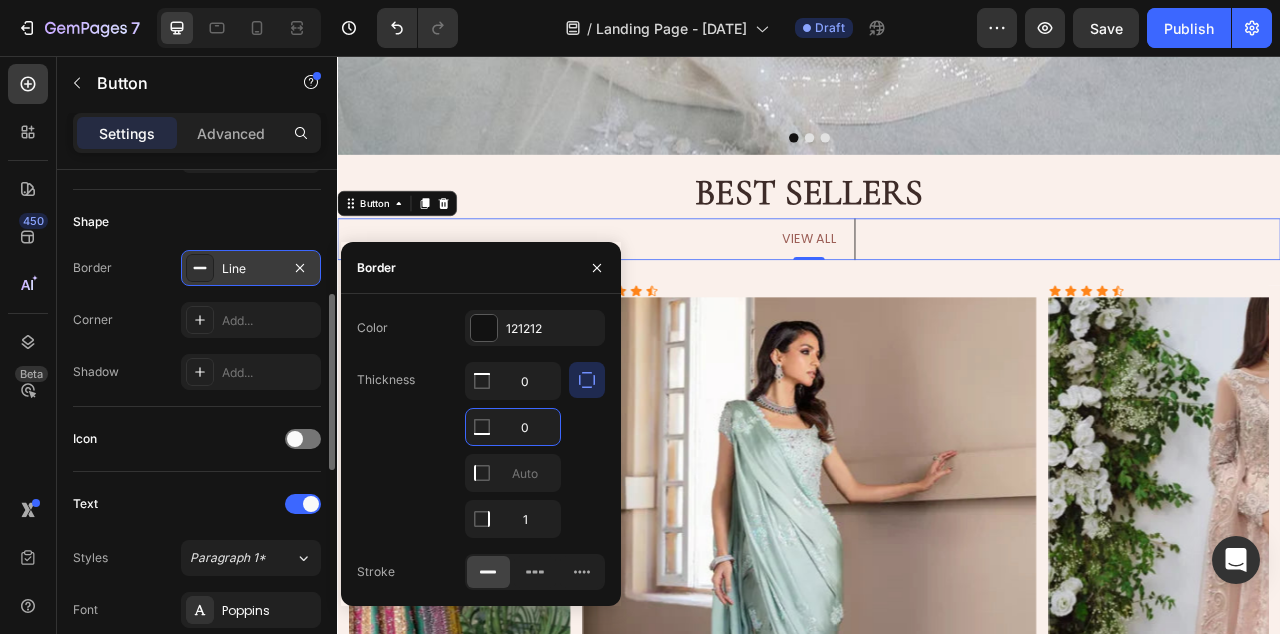 type on "0" 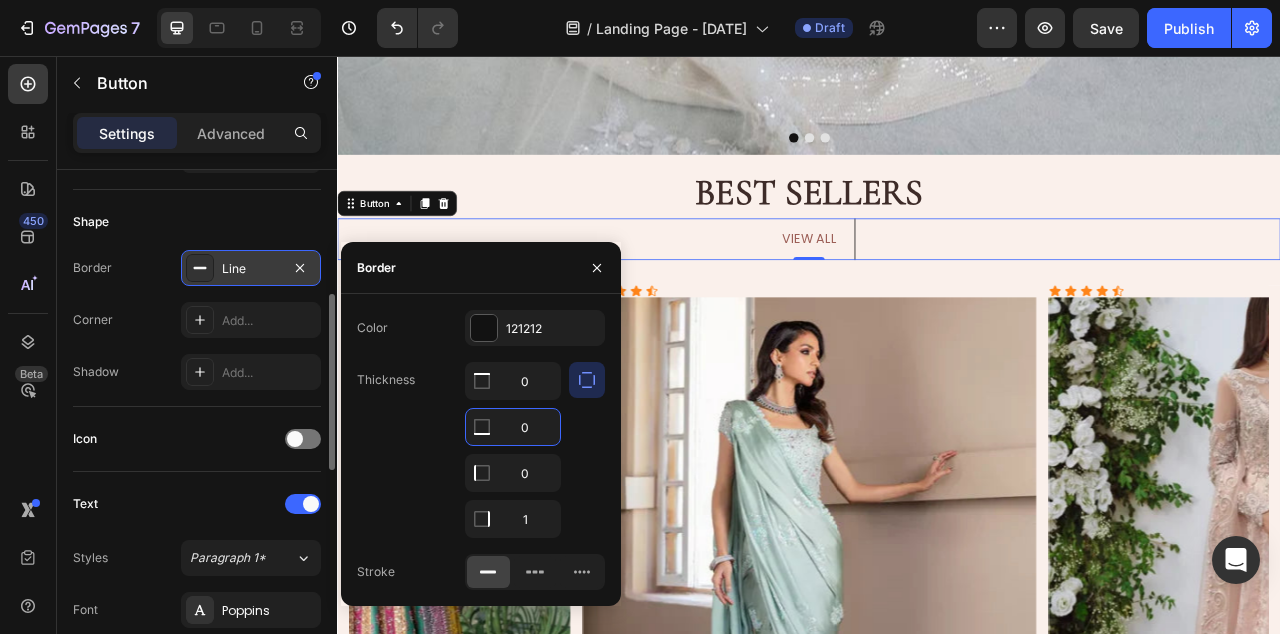 click on "0" at bounding box center (513, 427) 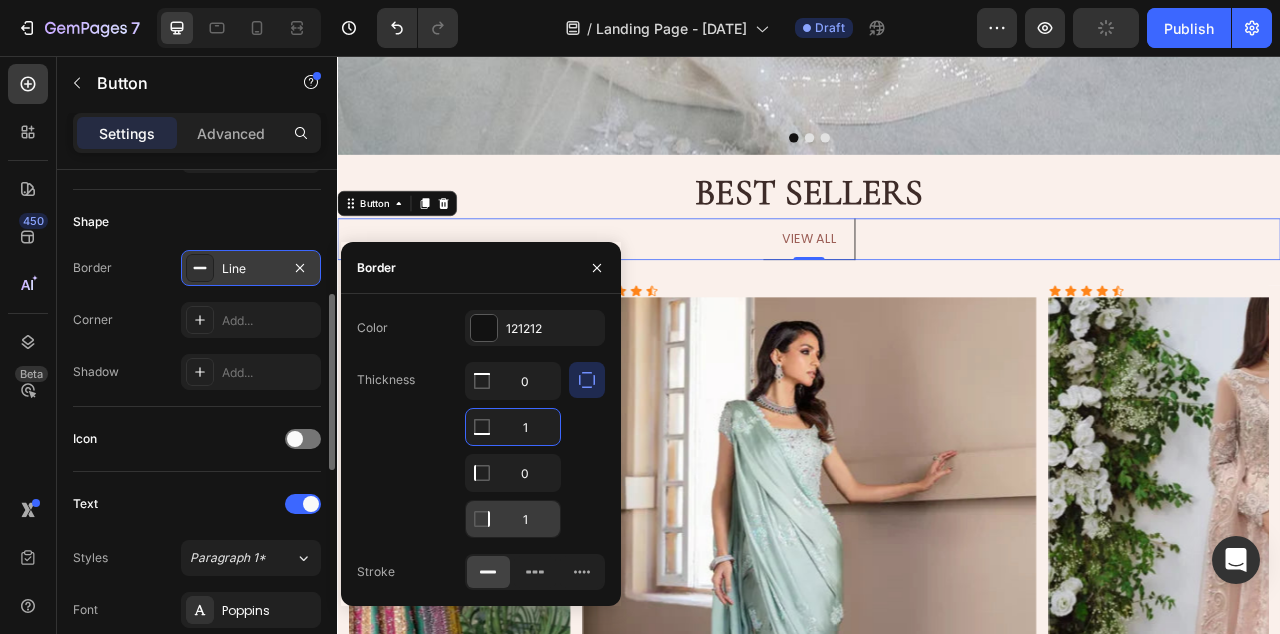click on "1" at bounding box center (513, 381) 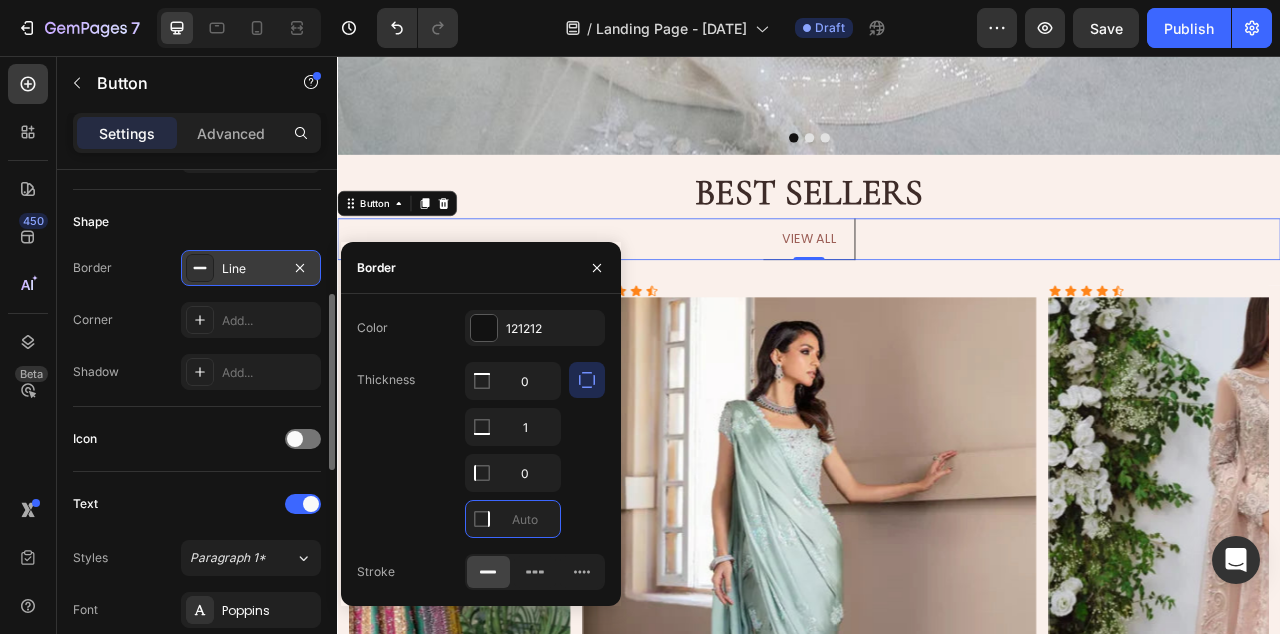 click at bounding box center [587, 450] 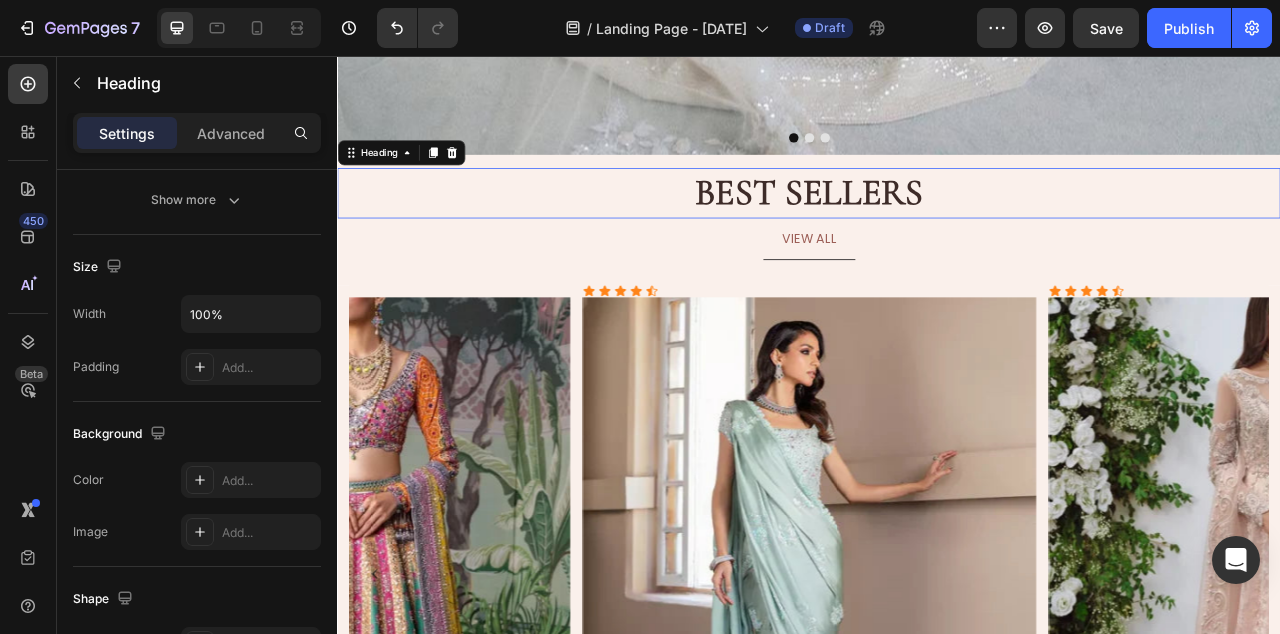 scroll, scrollTop: 0, scrollLeft: 0, axis: both 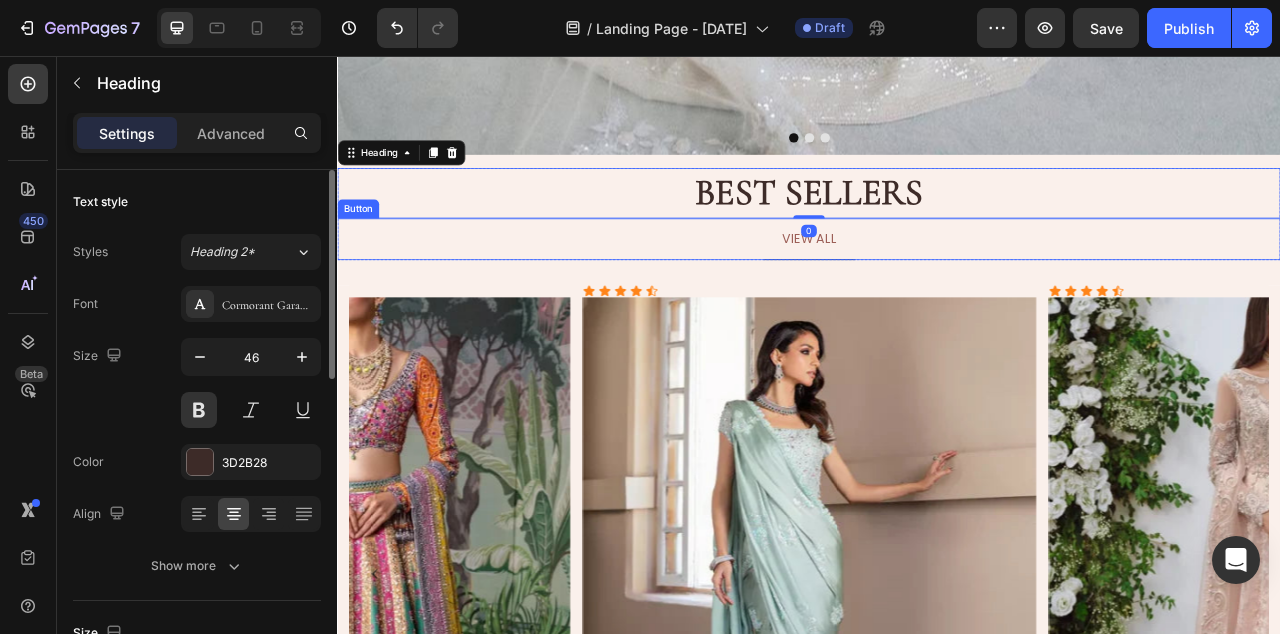 click on "VIEW ALL" at bounding box center [937, 289] 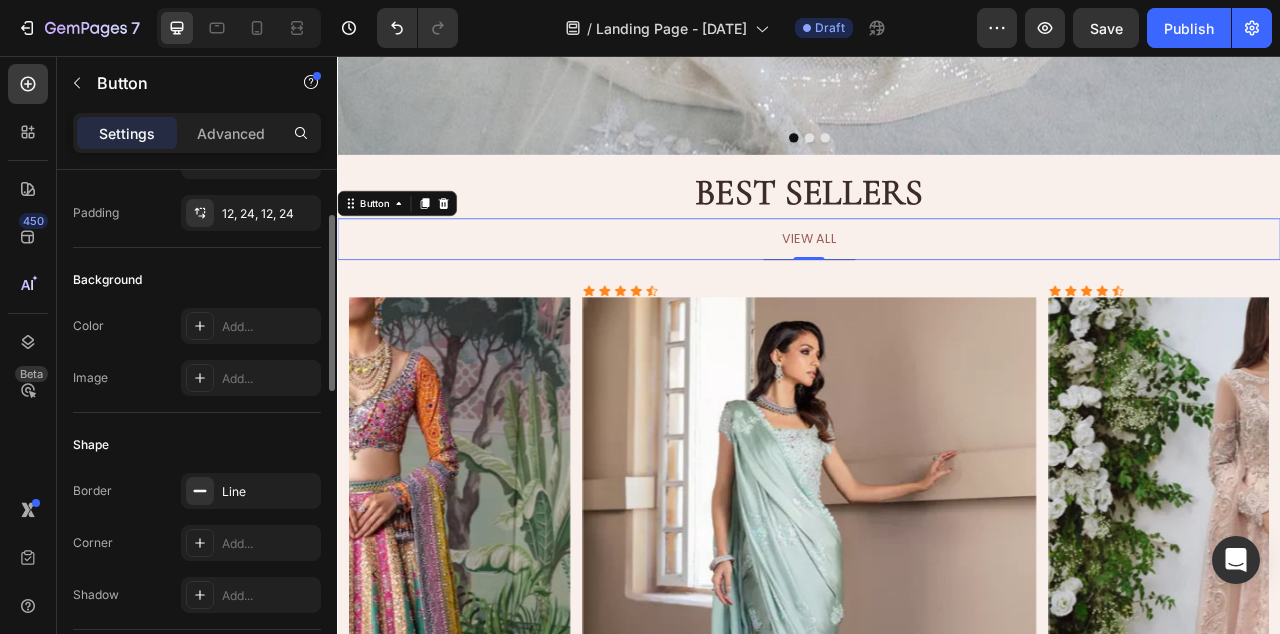 scroll, scrollTop: 147, scrollLeft: 0, axis: vertical 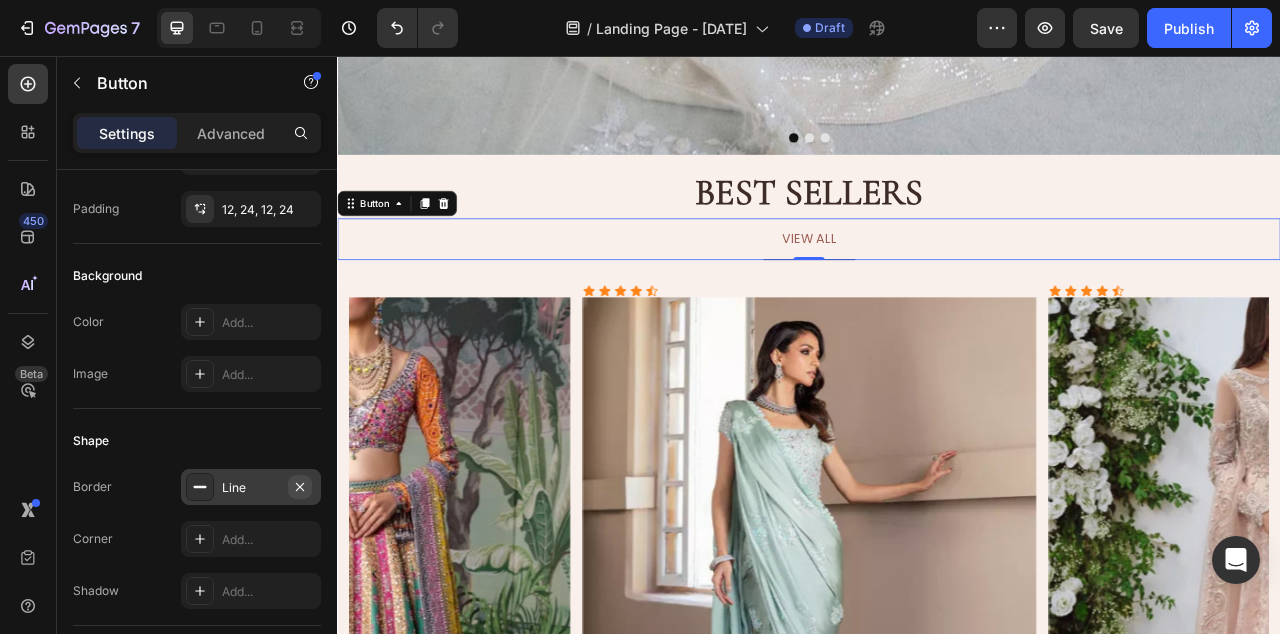 click 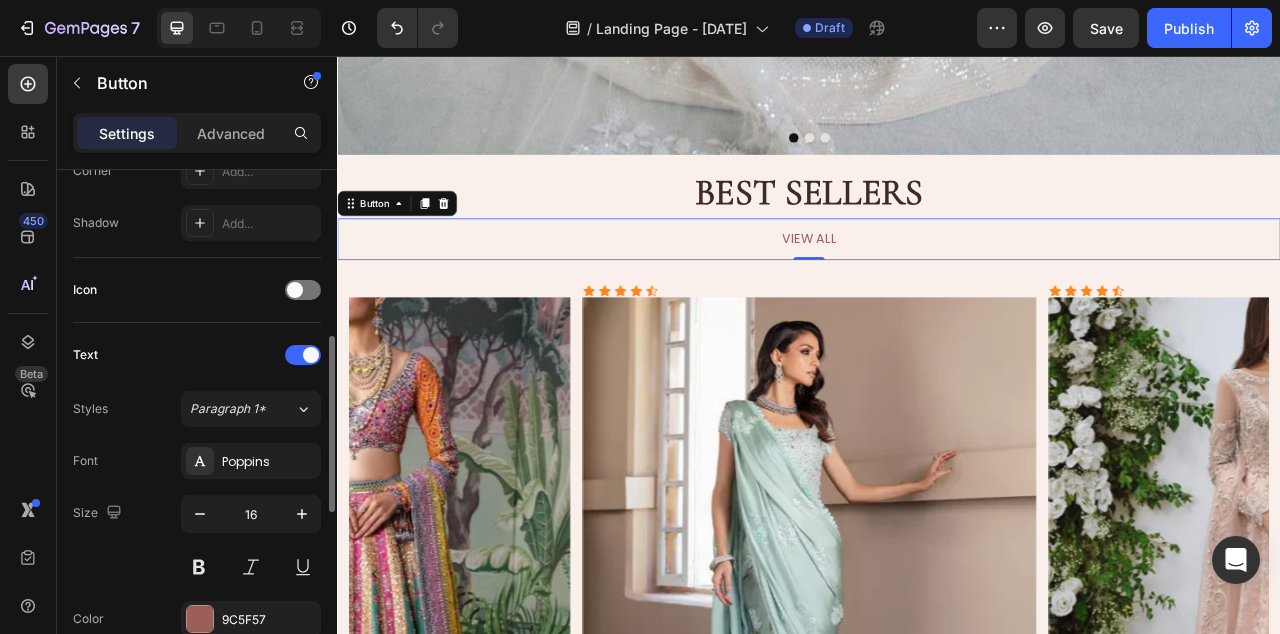 scroll, scrollTop: 526, scrollLeft: 0, axis: vertical 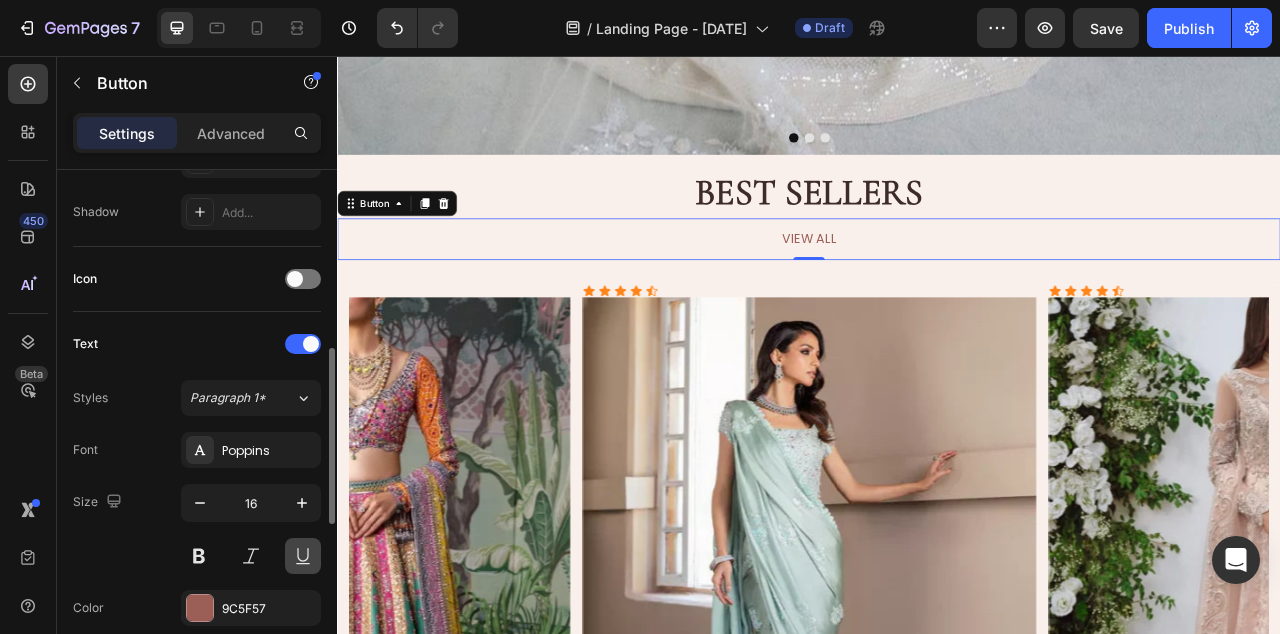 click at bounding box center [303, 556] 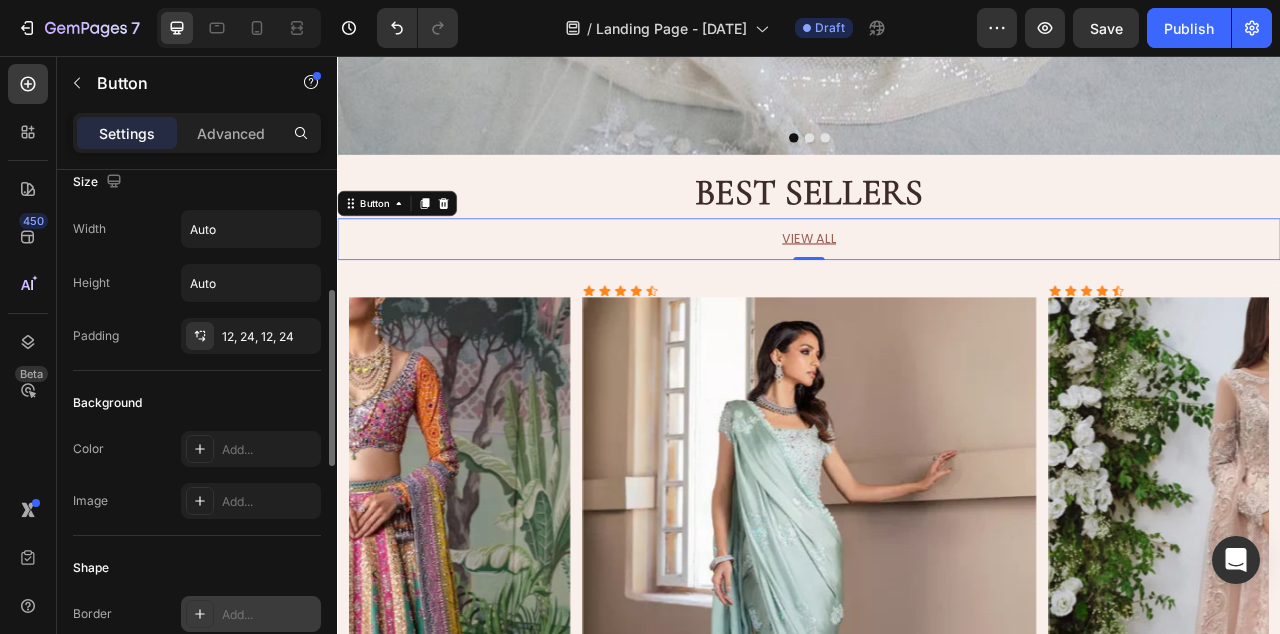 scroll, scrollTop: 0, scrollLeft: 0, axis: both 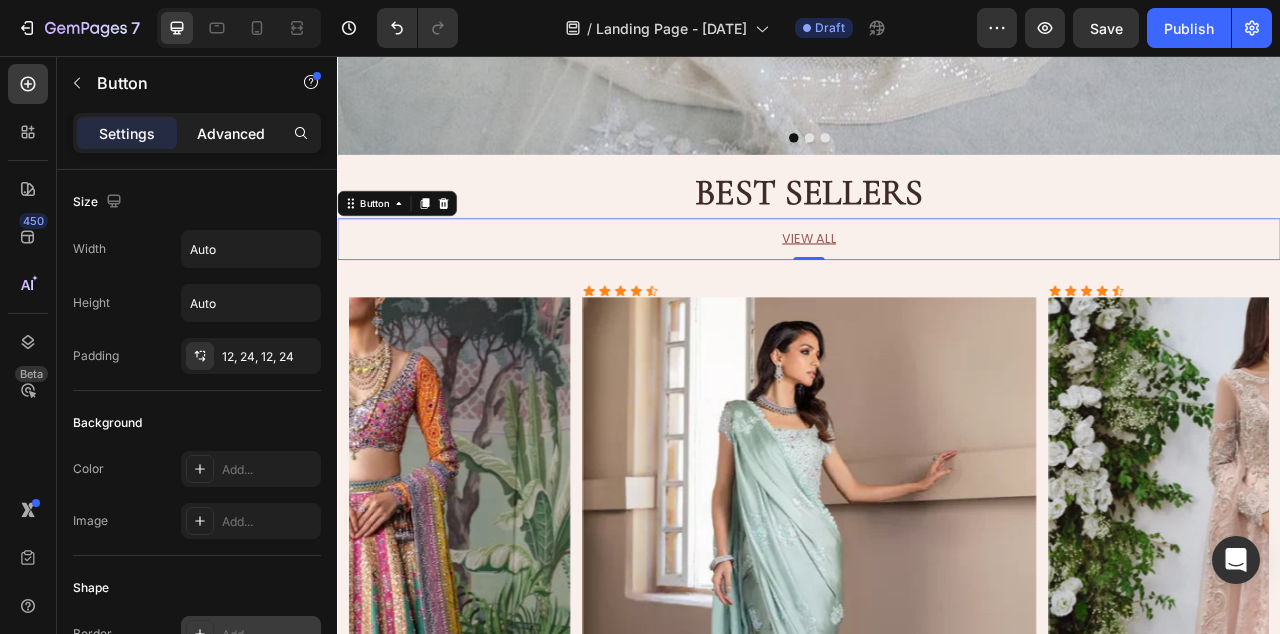 click on "Advanced" at bounding box center [231, 133] 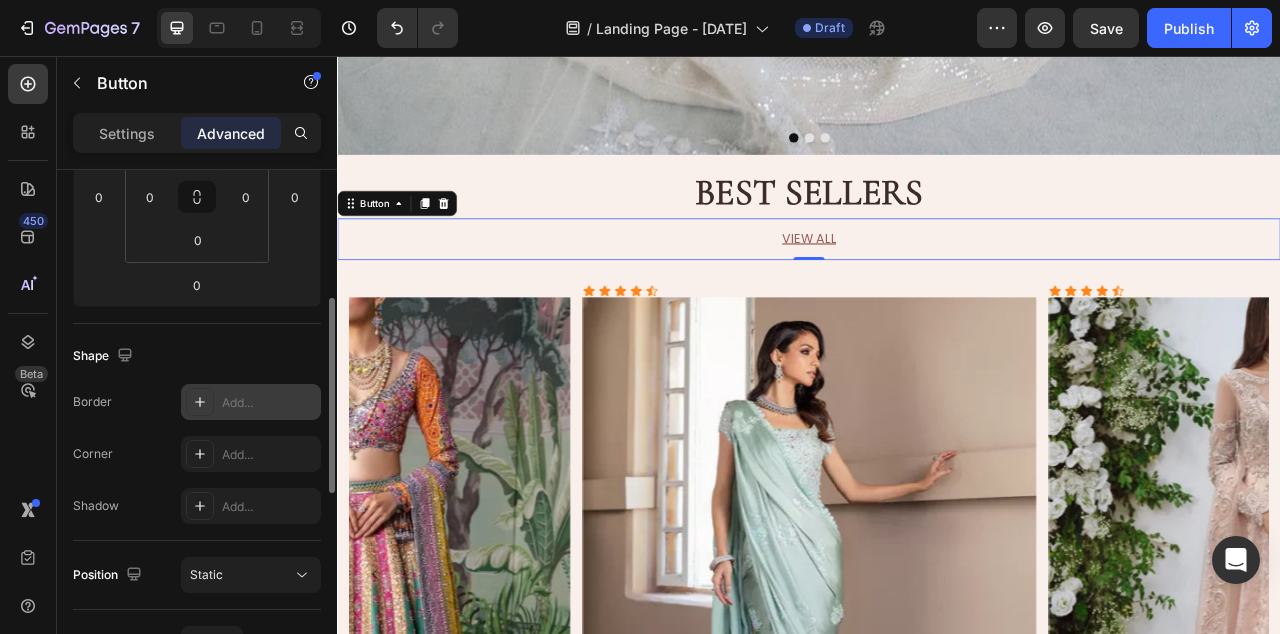 scroll, scrollTop: 0, scrollLeft: 0, axis: both 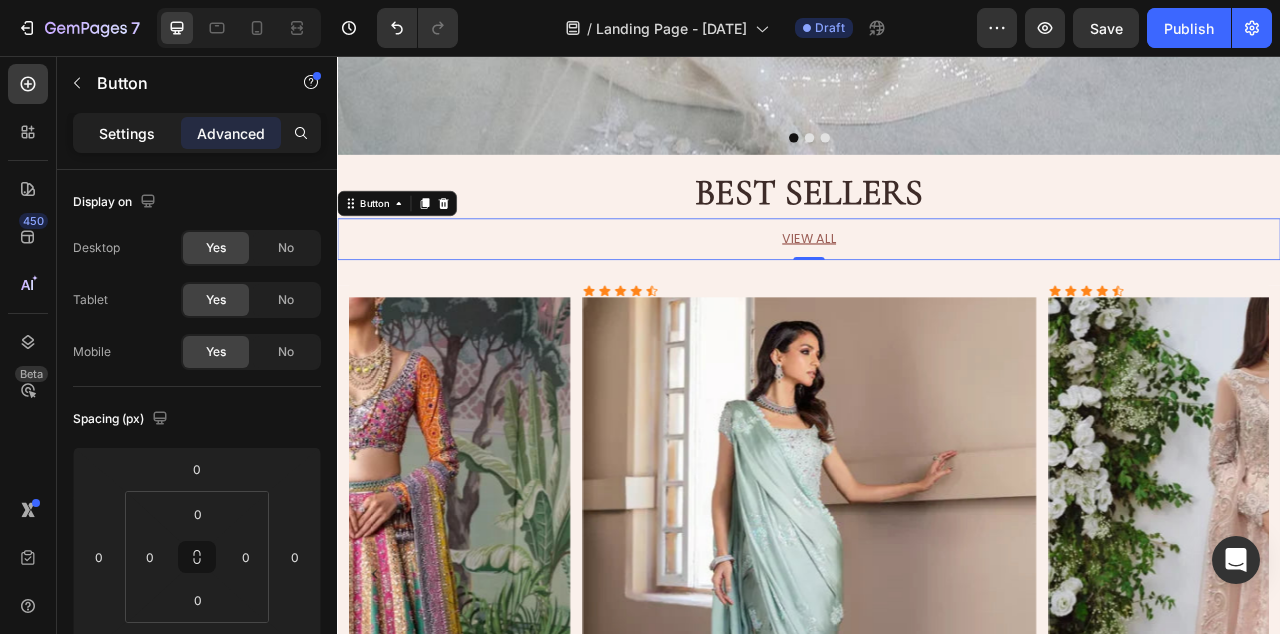 click on "Settings" at bounding box center [127, 133] 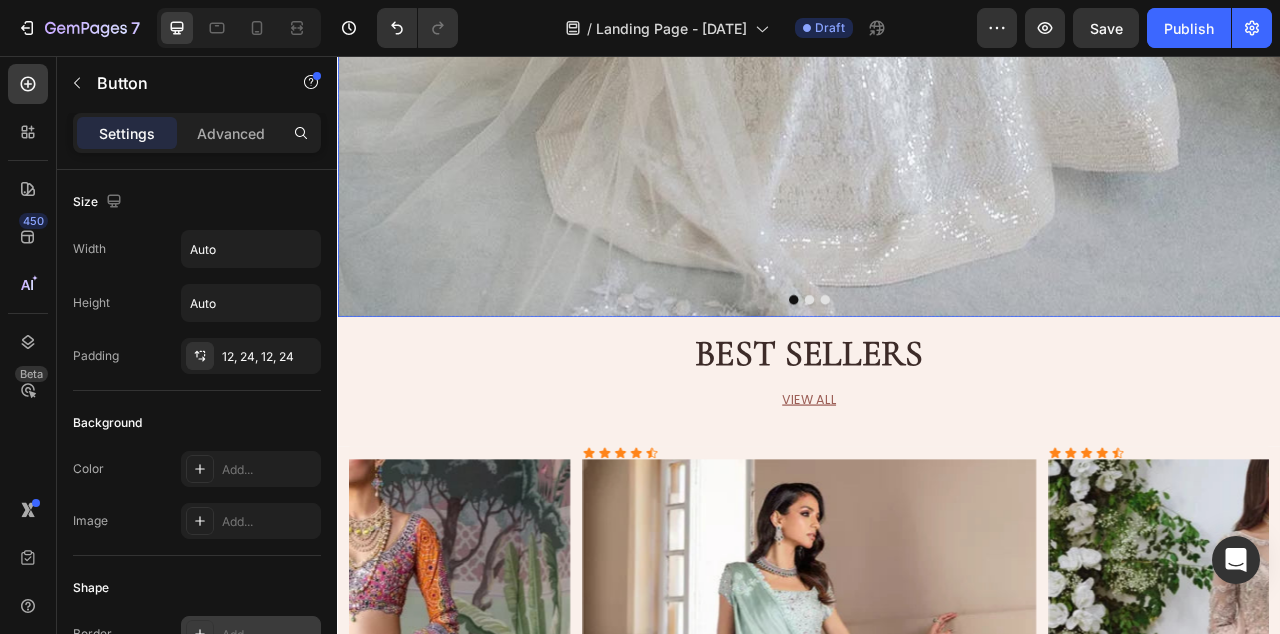 scroll, scrollTop: 1243, scrollLeft: 0, axis: vertical 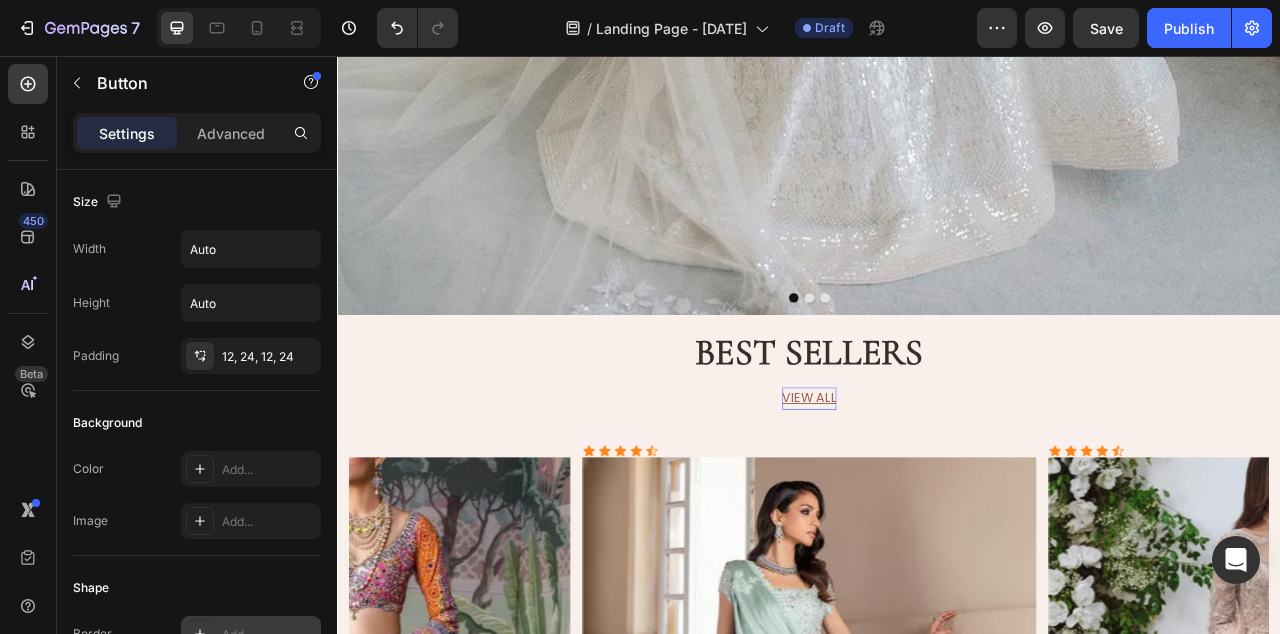 click on "VIEW ALL" at bounding box center [937, 492] 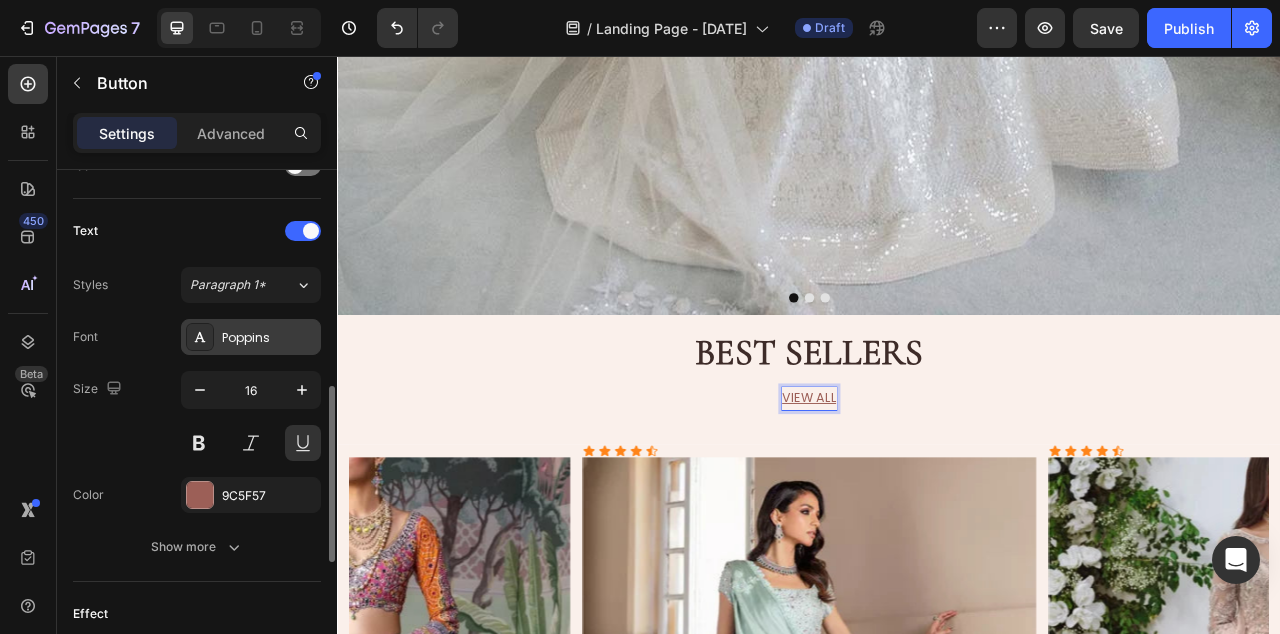scroll, scrollTop: 650, scrollLeft: 0, axis: vertical 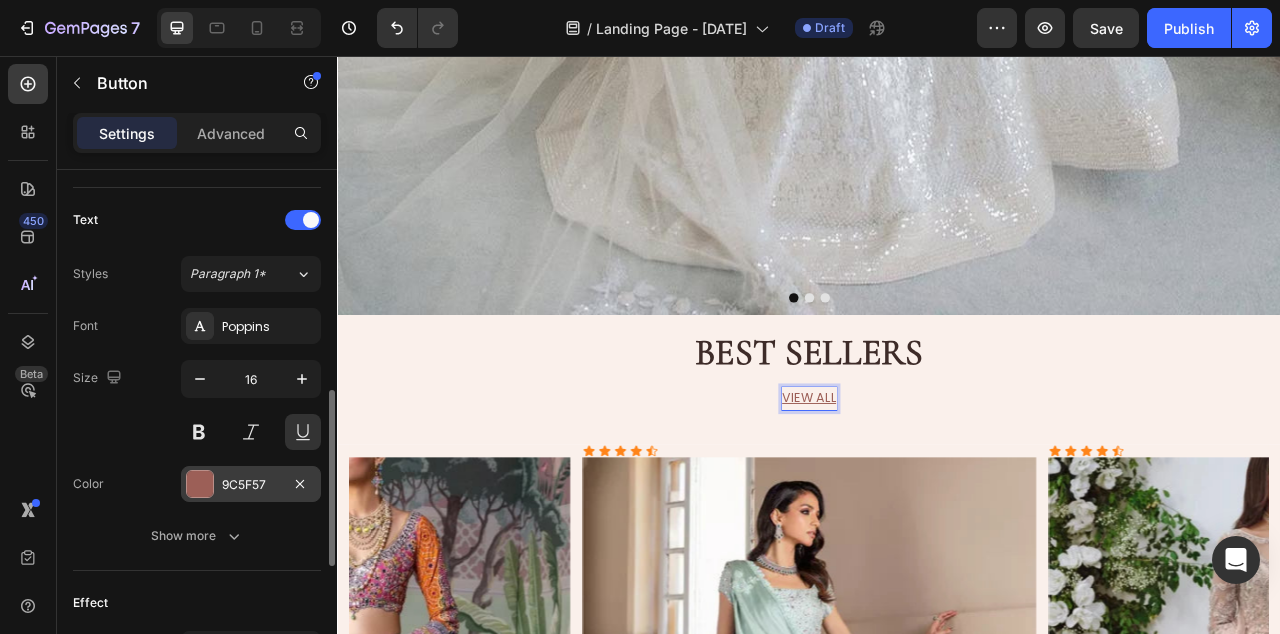 click on "9C5F57" at bounding box center [251, 485] 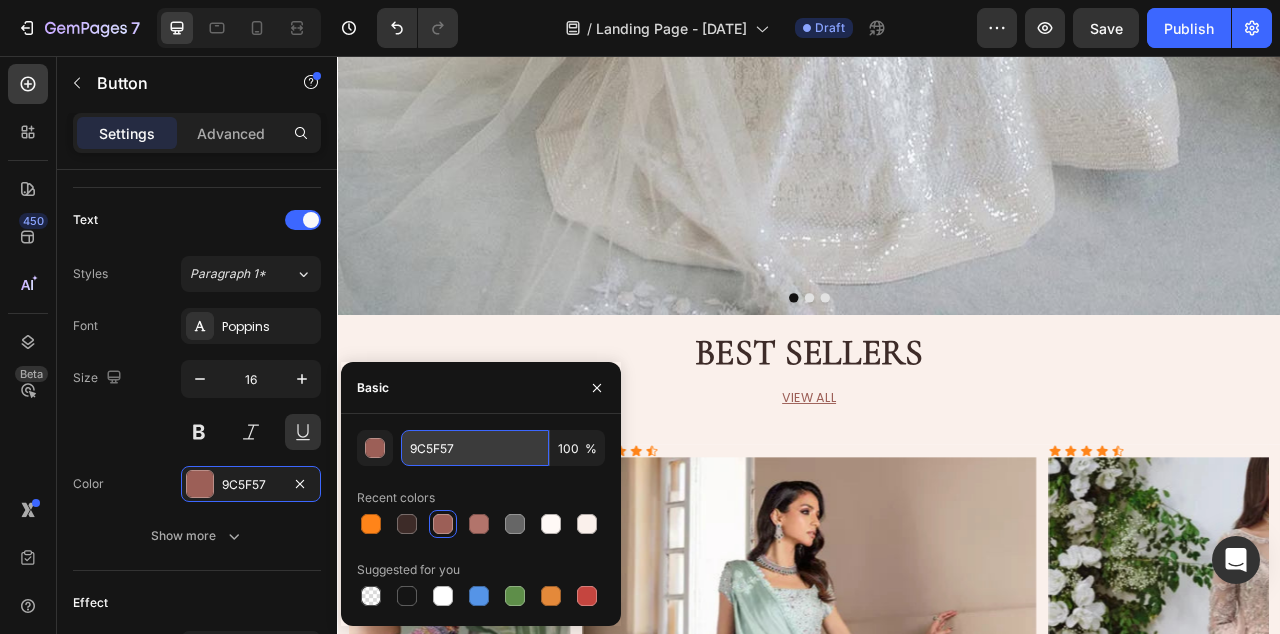 click on "9C5F57" at bounding box center [475, 448] 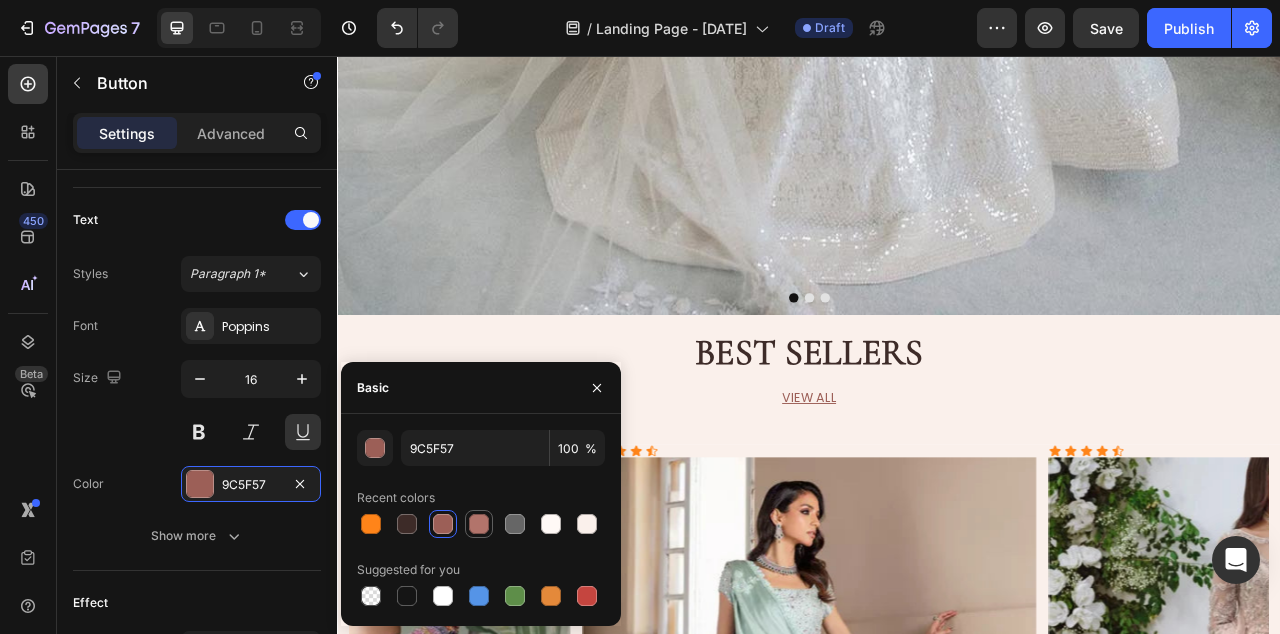 click at bounding box center (479, 524) 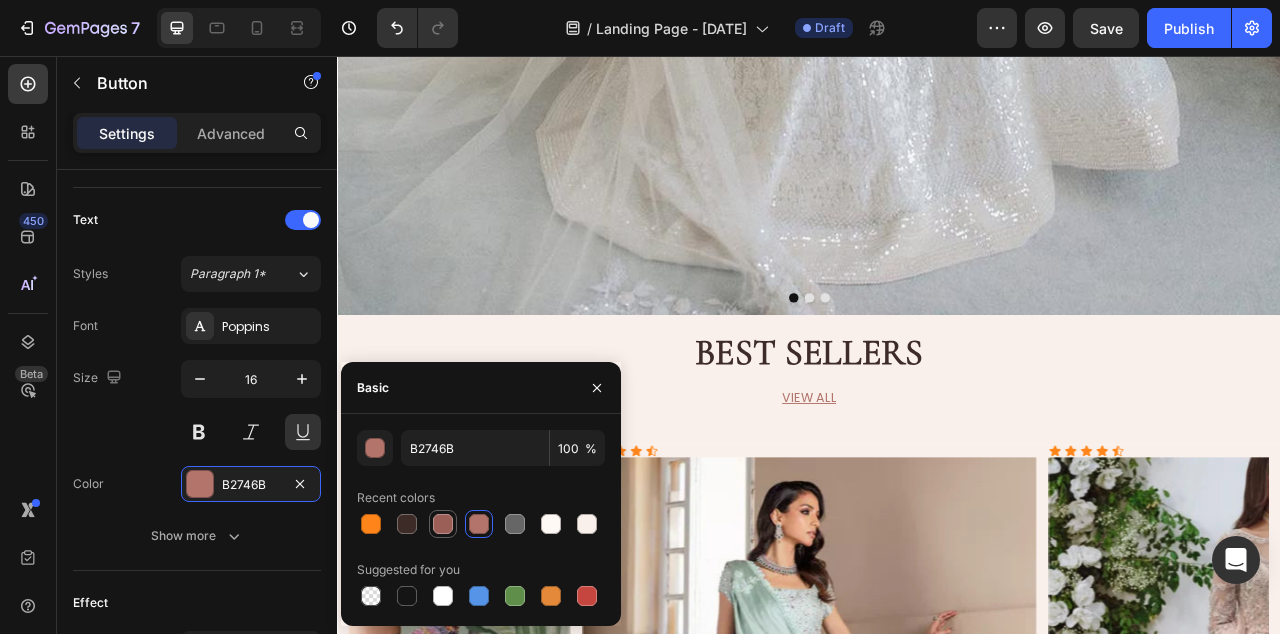 click at bounding box center [443, 524] 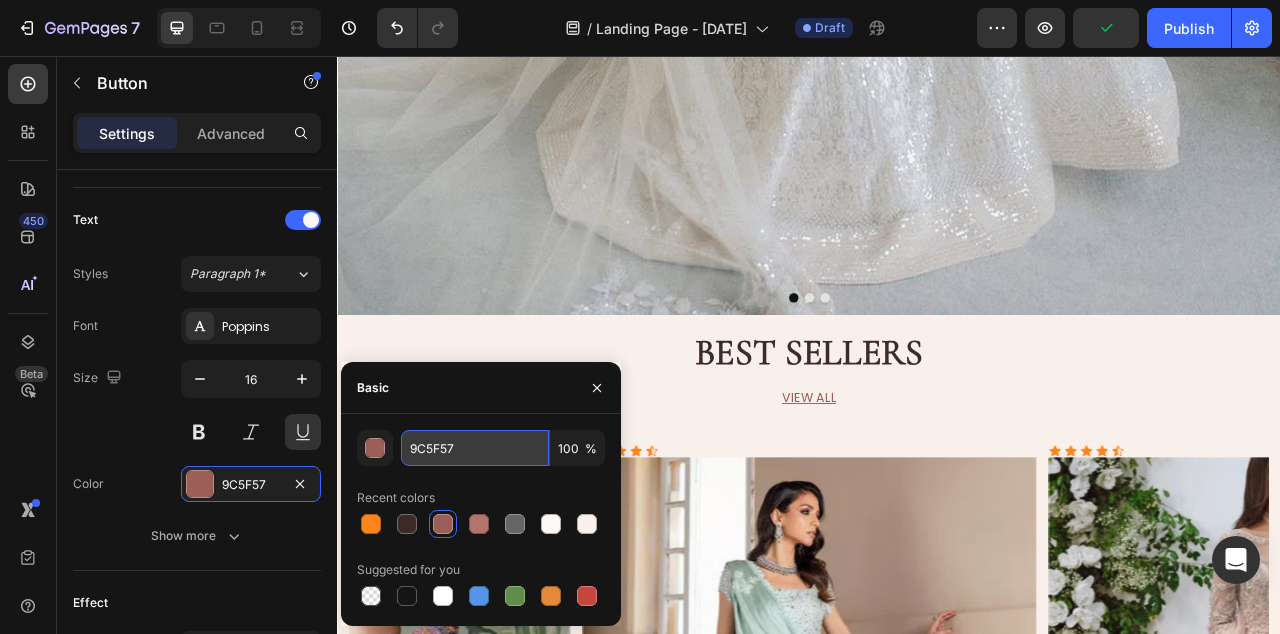 click on "9C5F57" at bounding box center (475, 448) 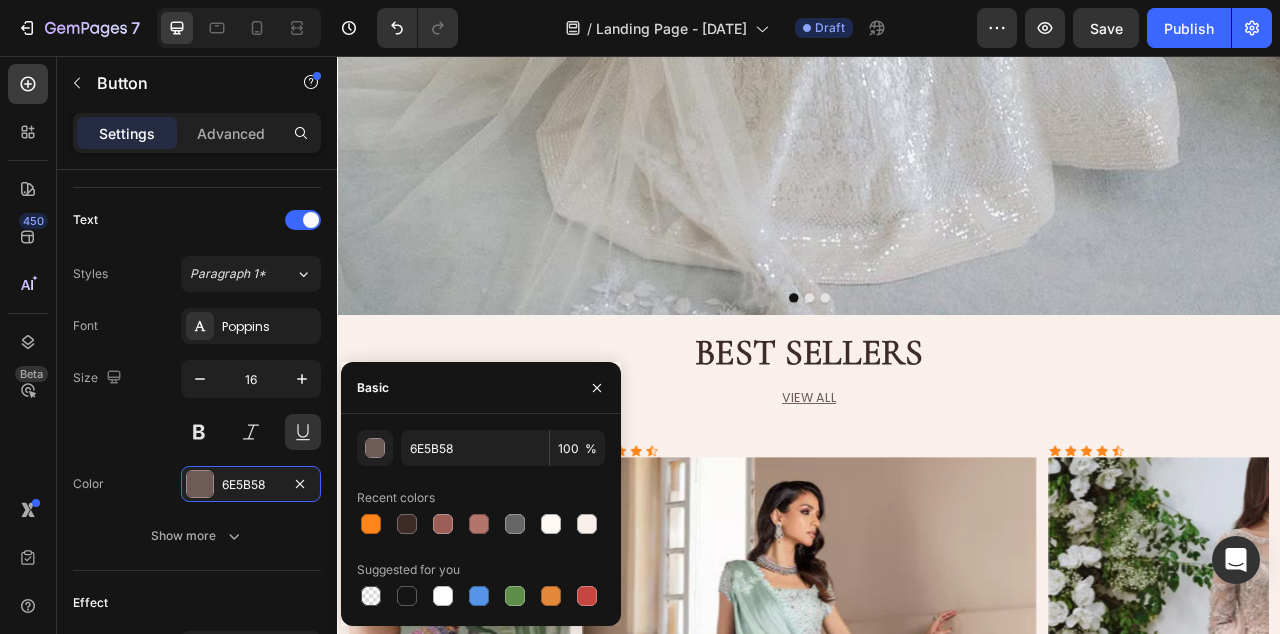 click on "Basic" at bounding box center [481, 388] 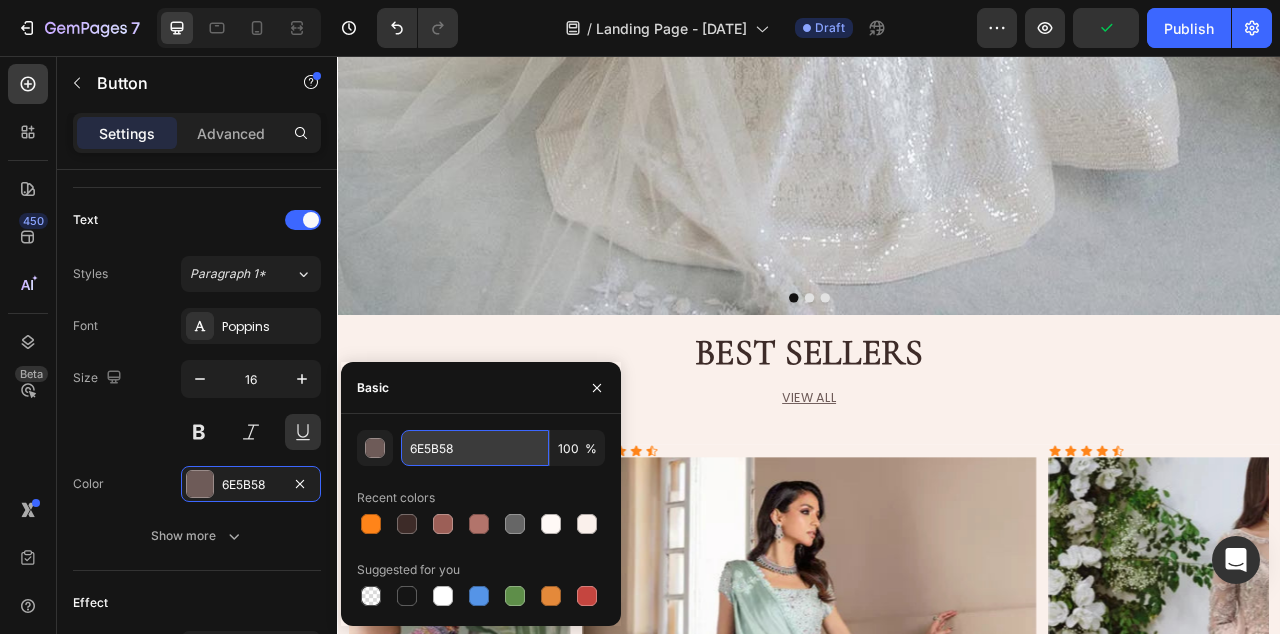 click on "6E5B58" at bounding box center (475, 448) 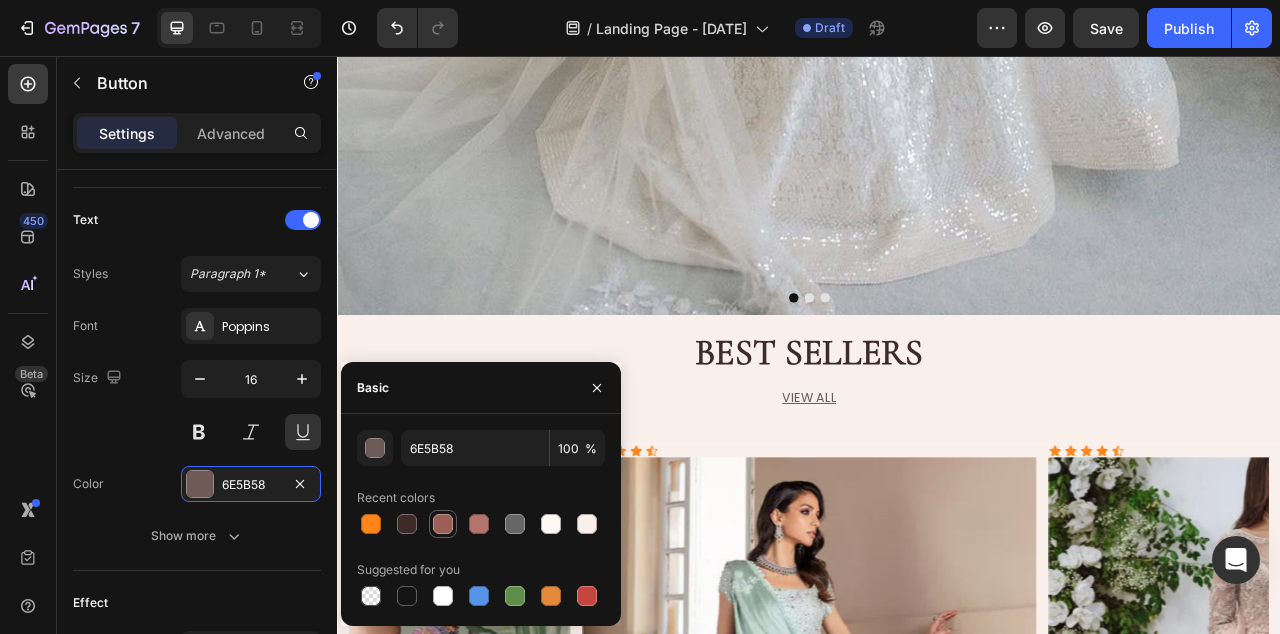 click at bounding box center [443, 524] 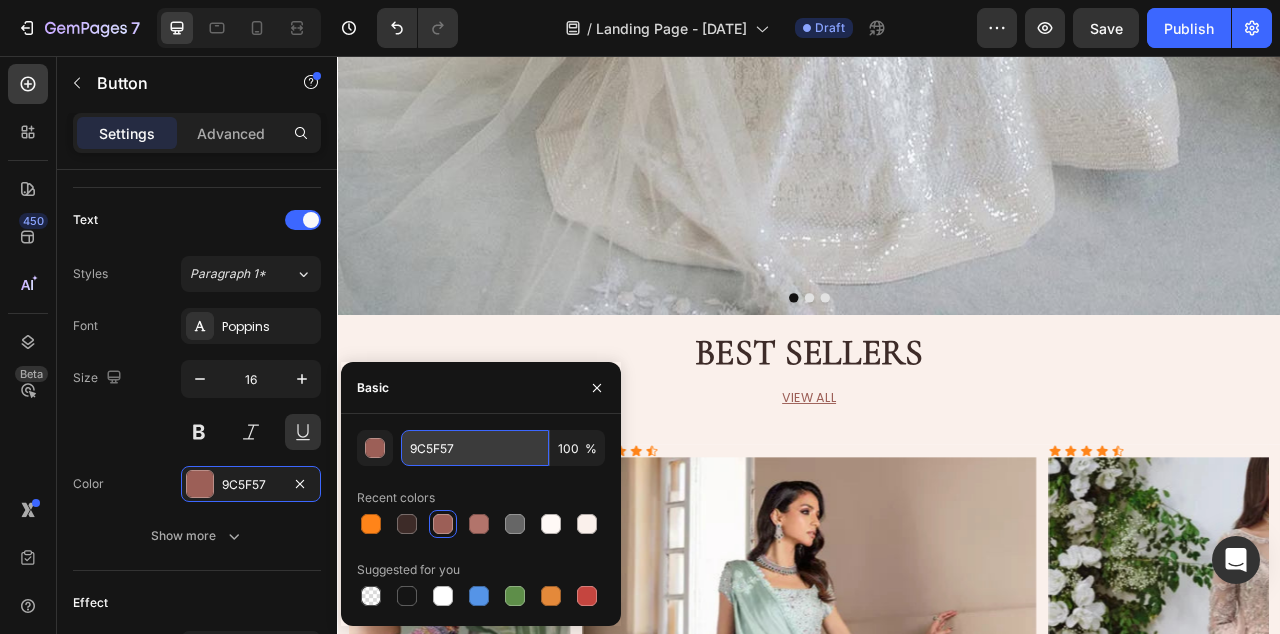 click on "9C5F57" at bounding box center [475, 448] 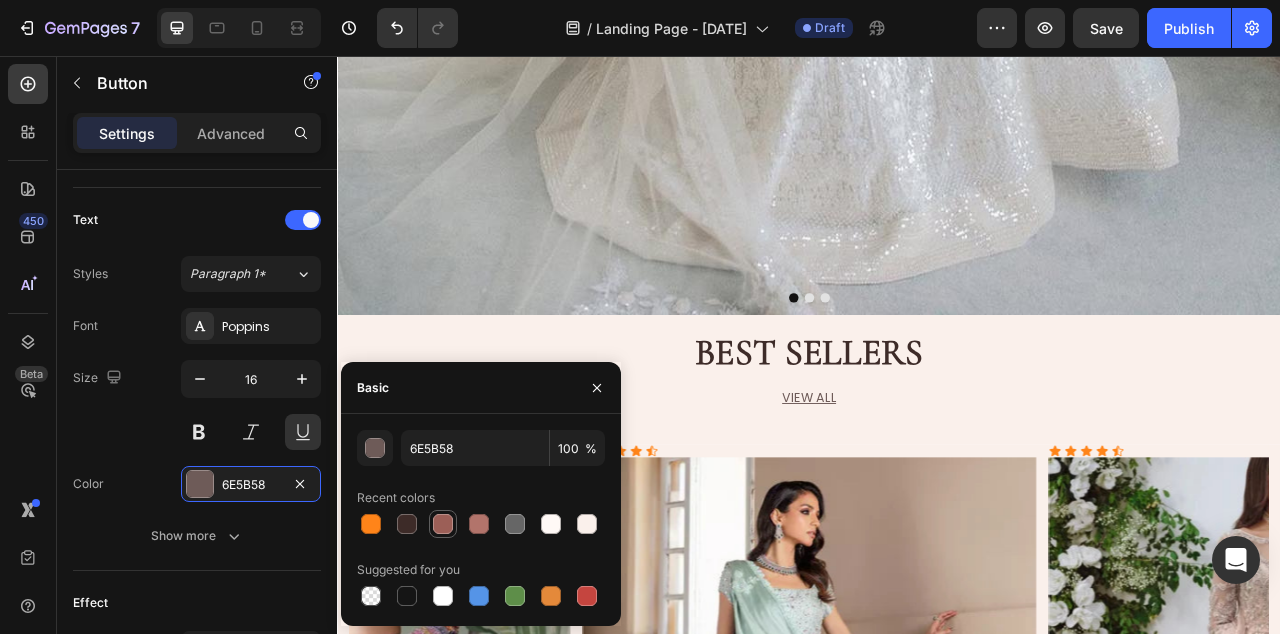 click at bounding box center [443, 524] 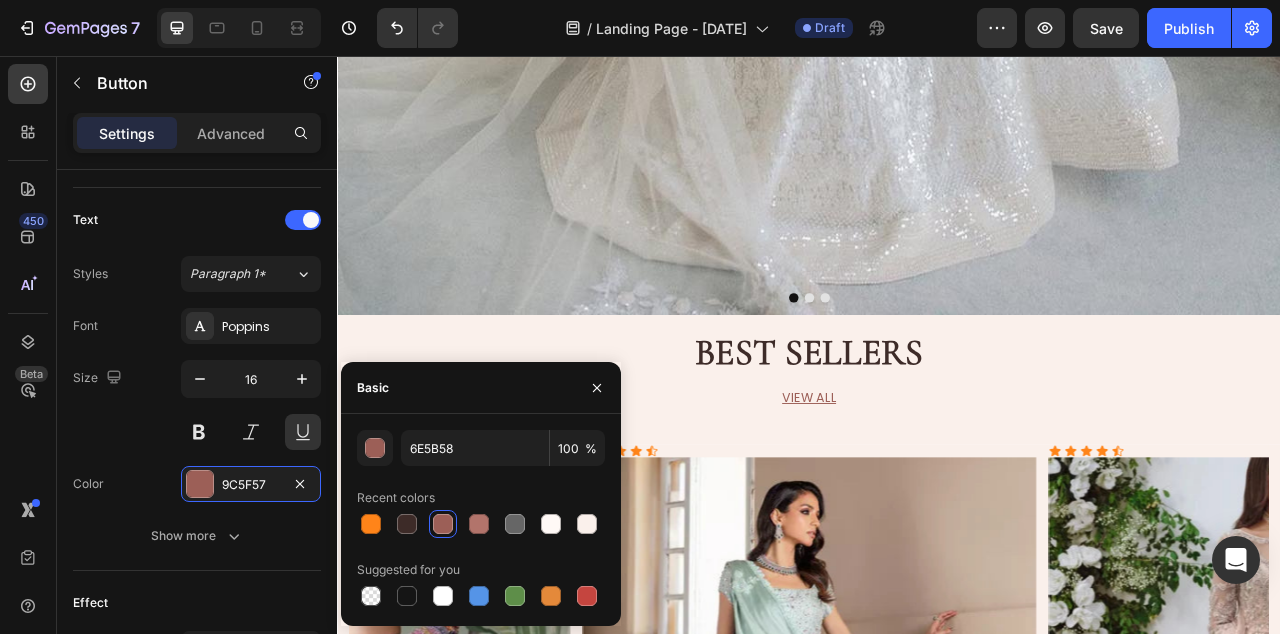type on "9C5F57" 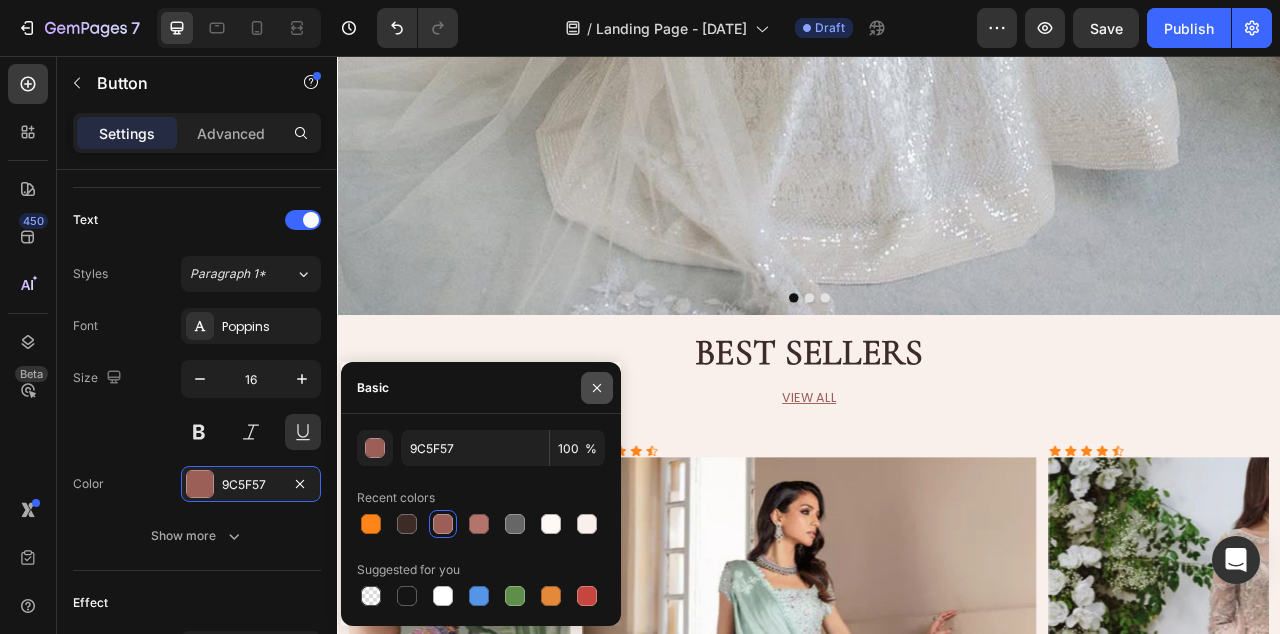 click 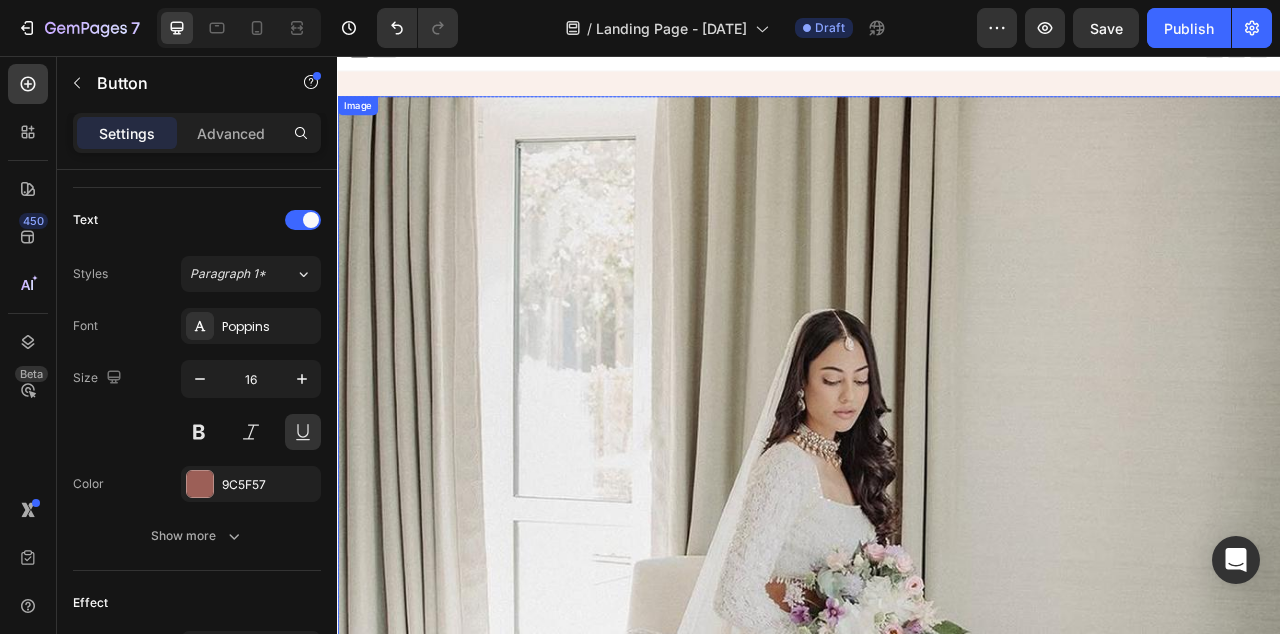scroll, scrollTop: 0, scrollLeft: 0, axis: both 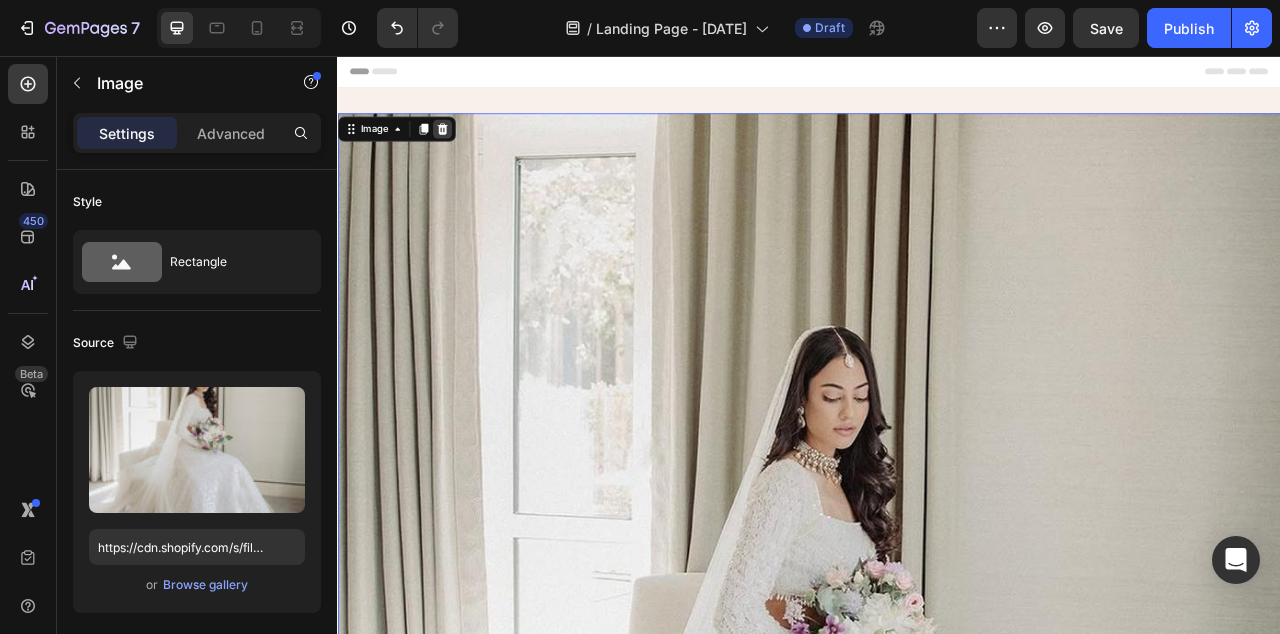 click 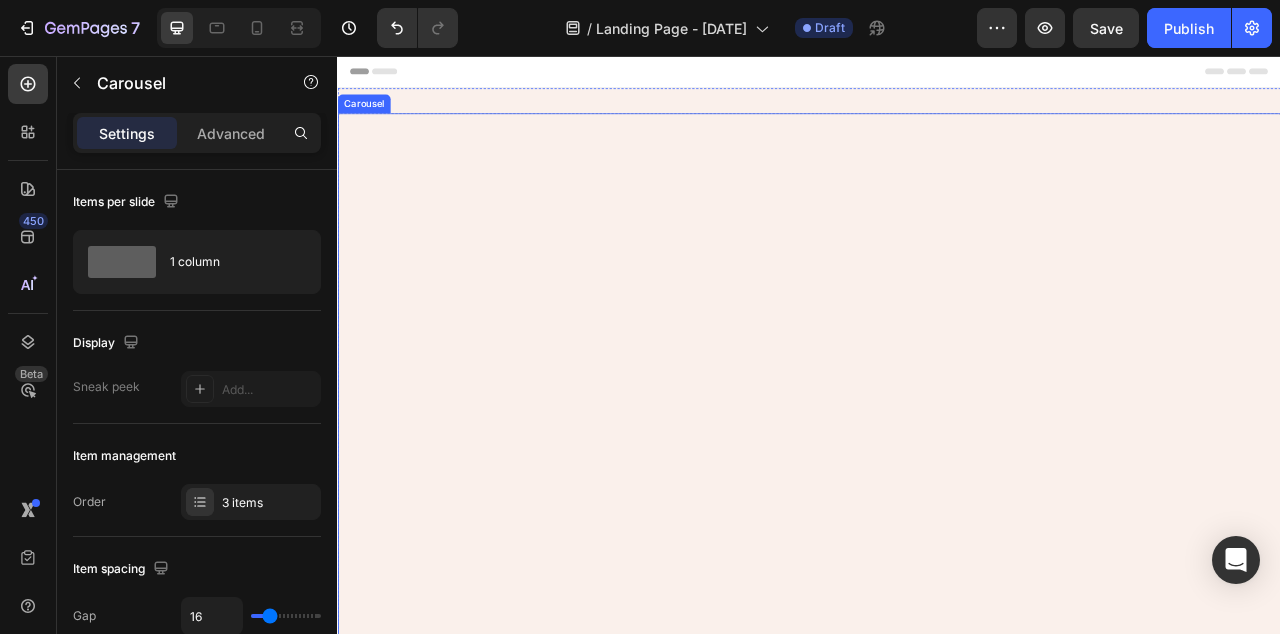 click at bounding box center [937, 1607] 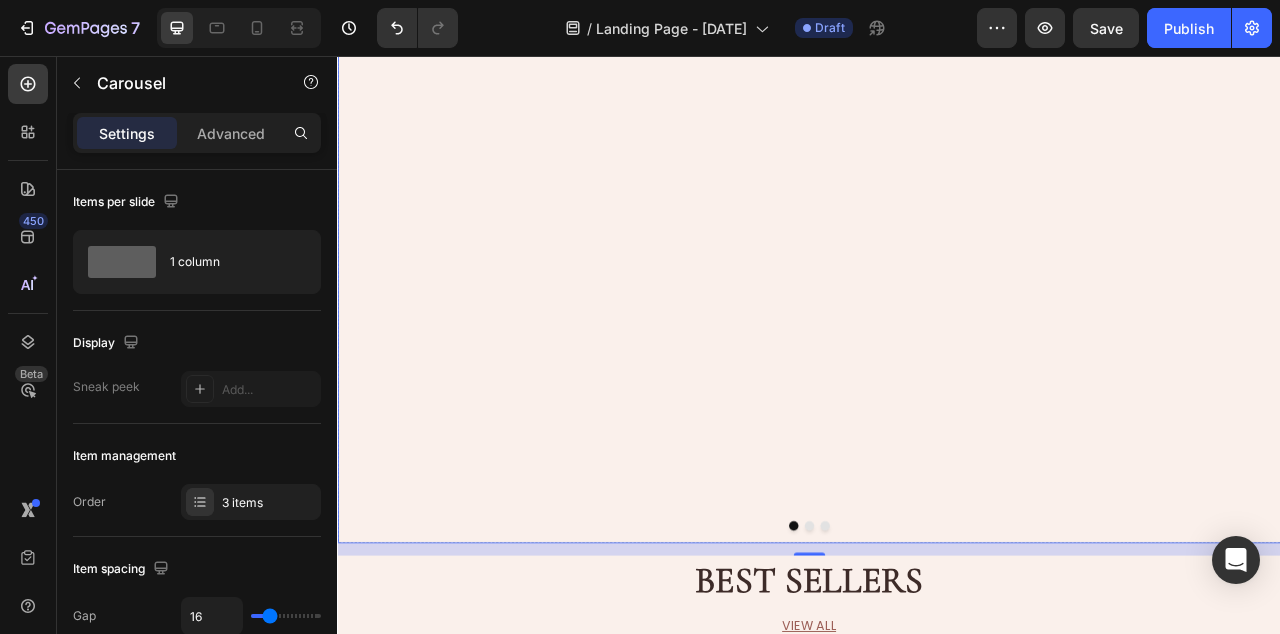 scroll, scrollTop: 1182, scrollLeft: 0, axis: vertical 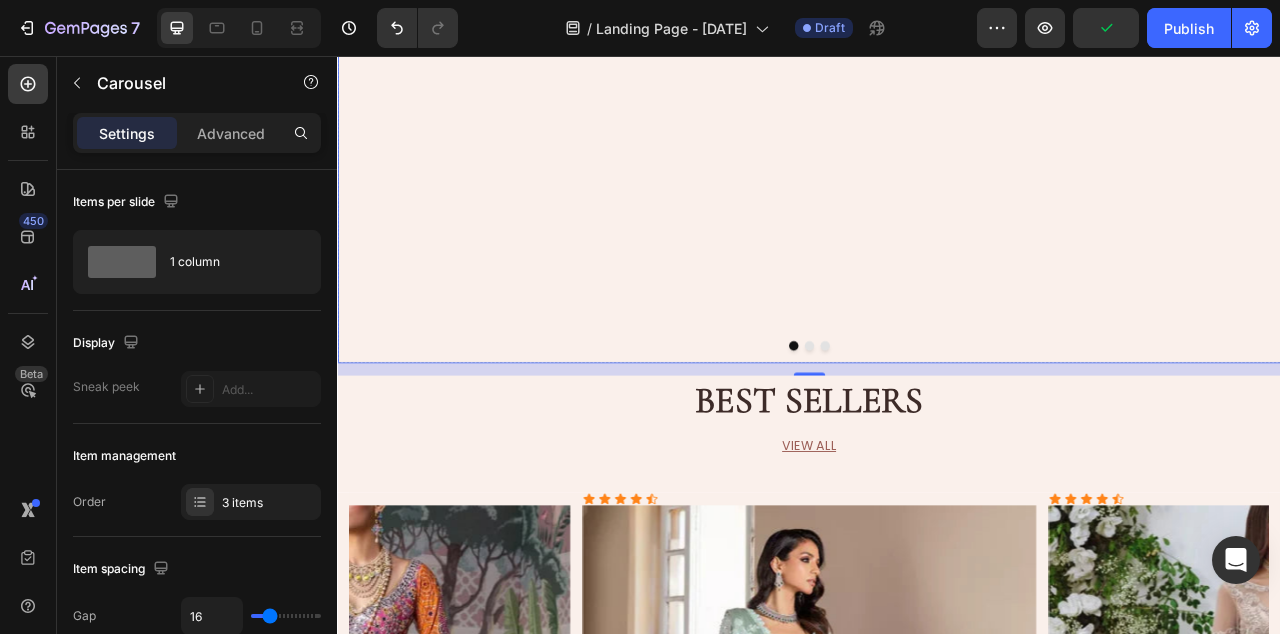 click at bounding box center [937, 425] 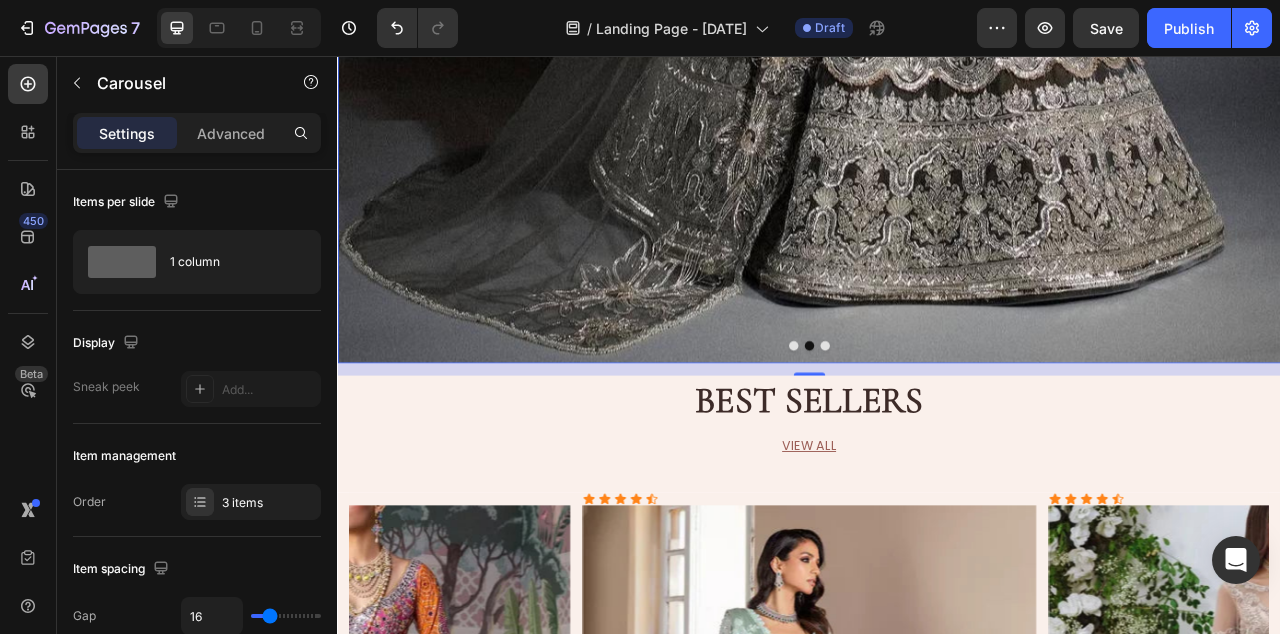 click at bounding box center [917, 425] 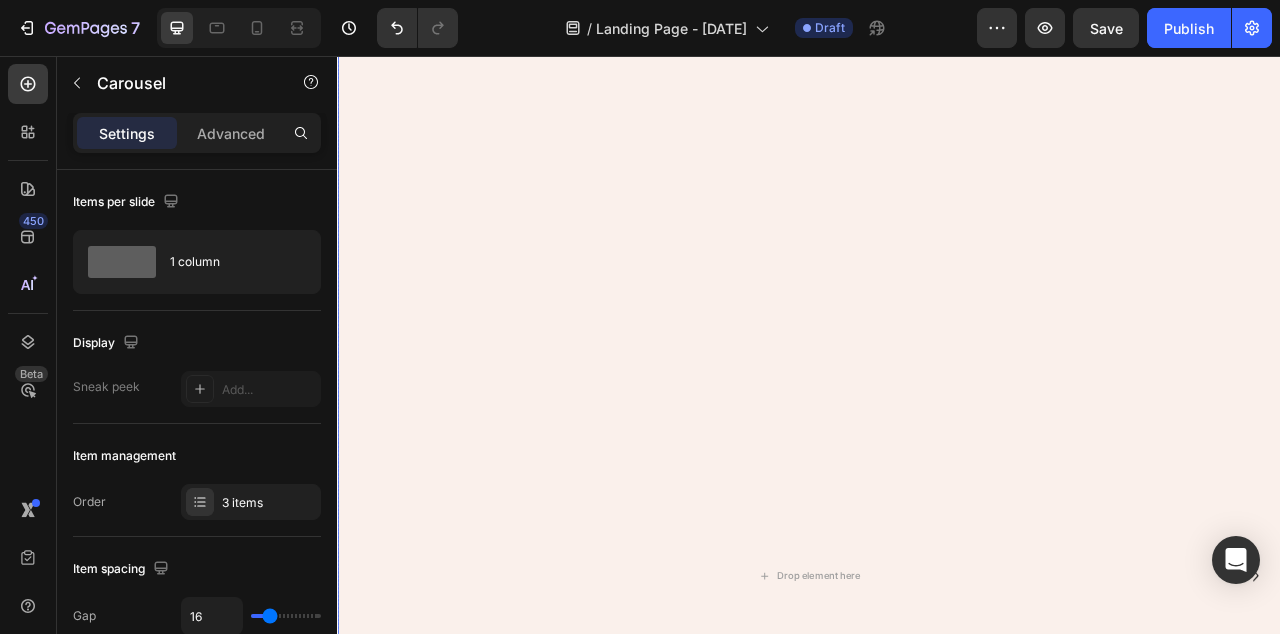 scroll, scrollTop: 110, scrollLeft: 0, axis: vertical 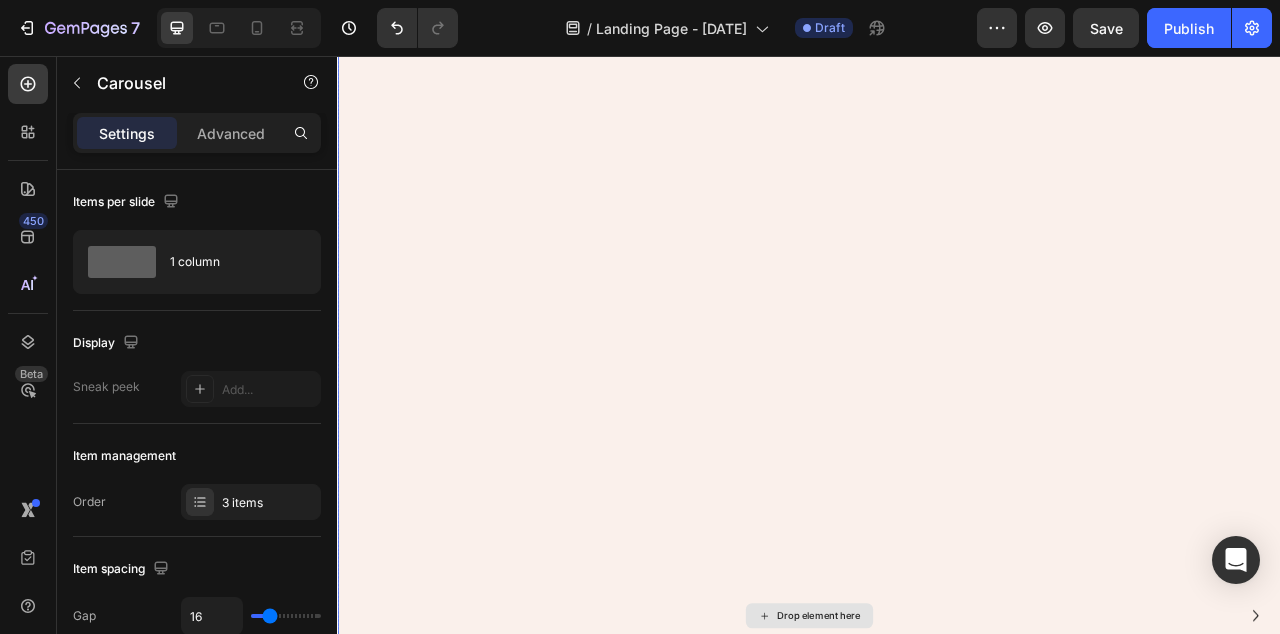 click on "Drop element here" at bounding box center [937, 769] 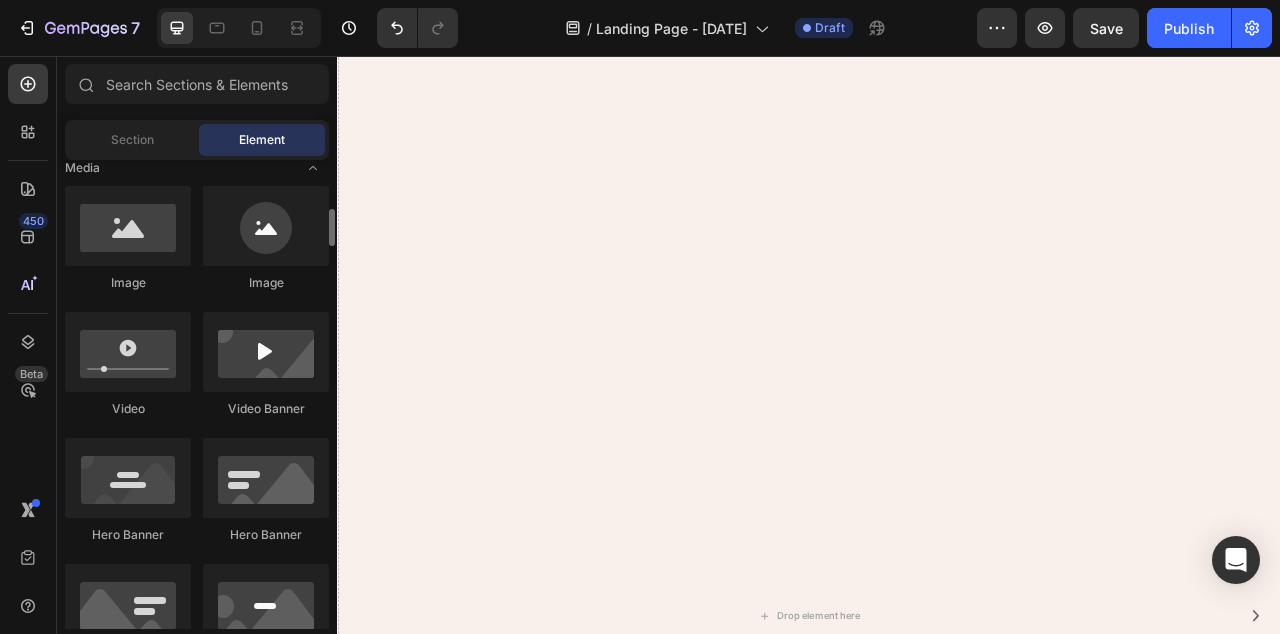 scroll, scrollTop: 638, scrollLeft: 0, axis: vertical 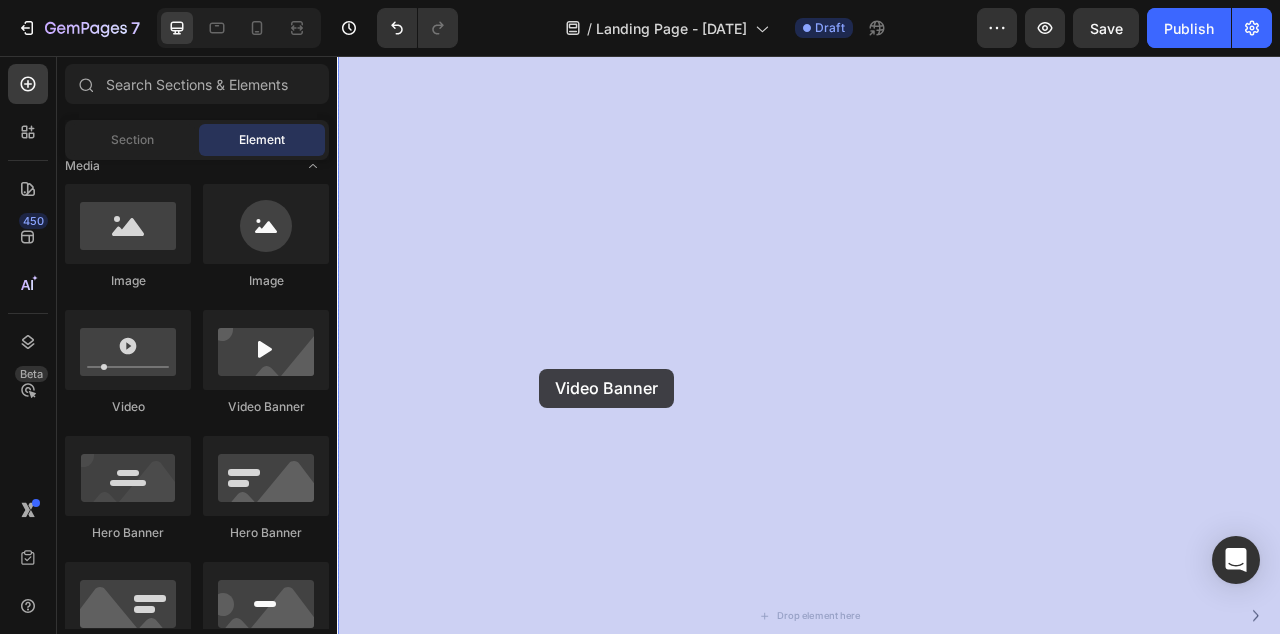 drag, startPoint x: 601, startPoint y: 425, endPoint x: 594, endPoint y: 454, distance: 29.832869 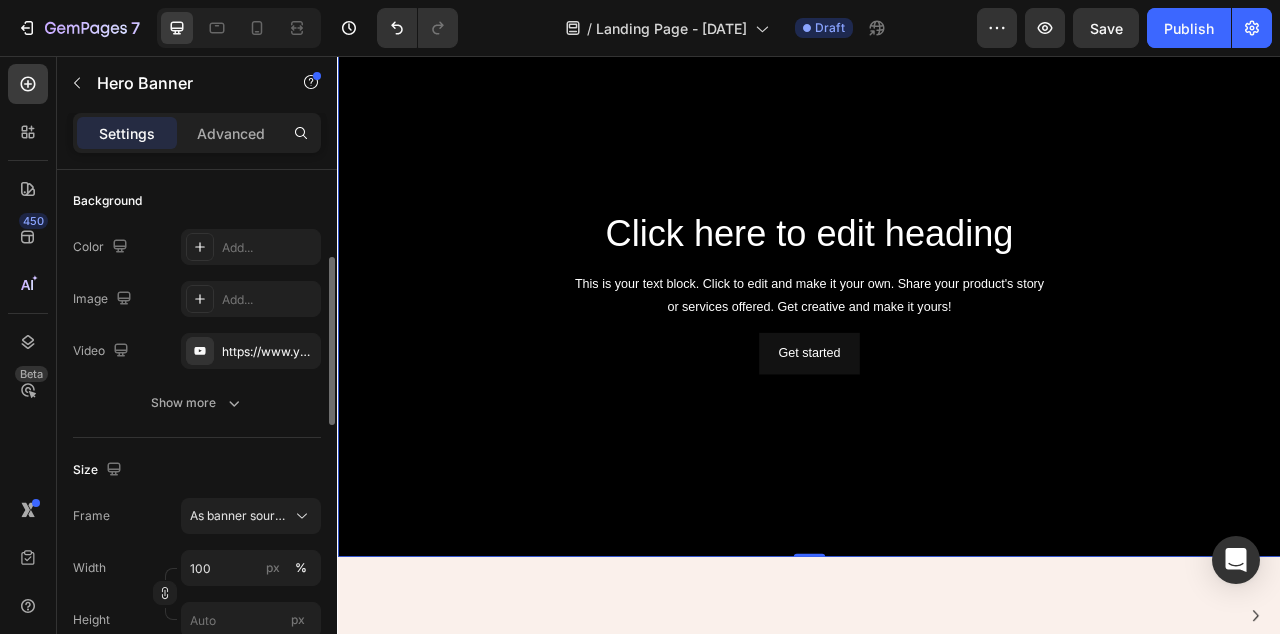 scroll, scrollTop: 173, scrollLeft: 0, axis: vertical 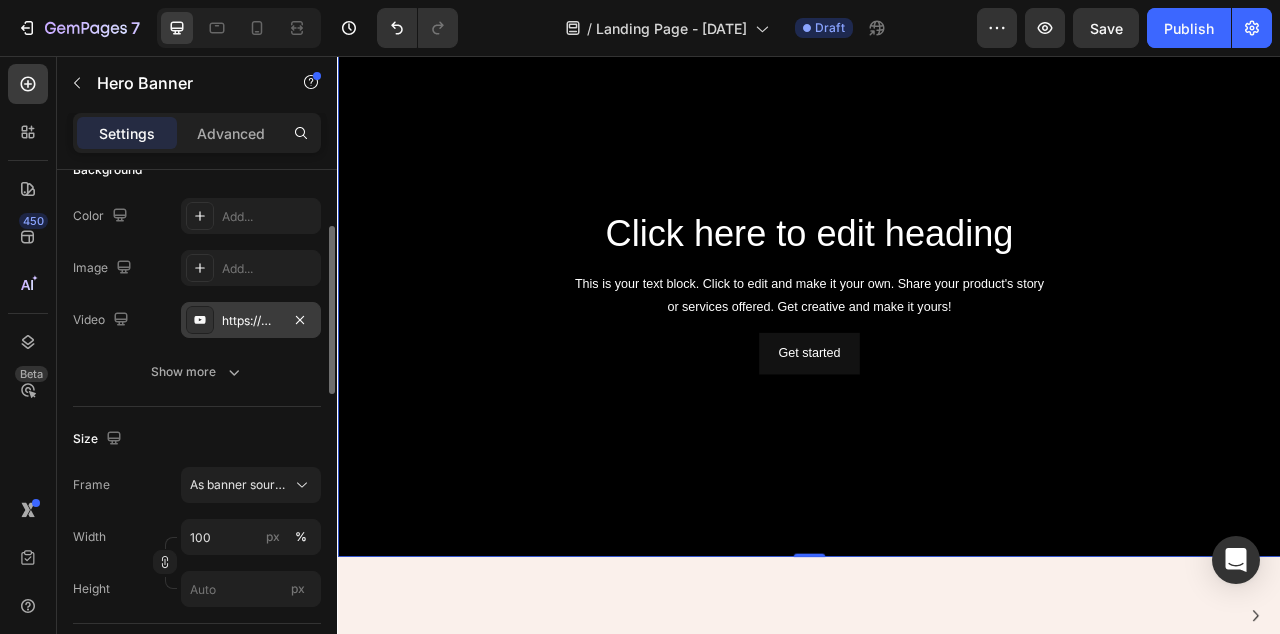 click on "https://www.youtube.com/watch?v=drIt4RH_kyQ" at bounding box center [251, 321] 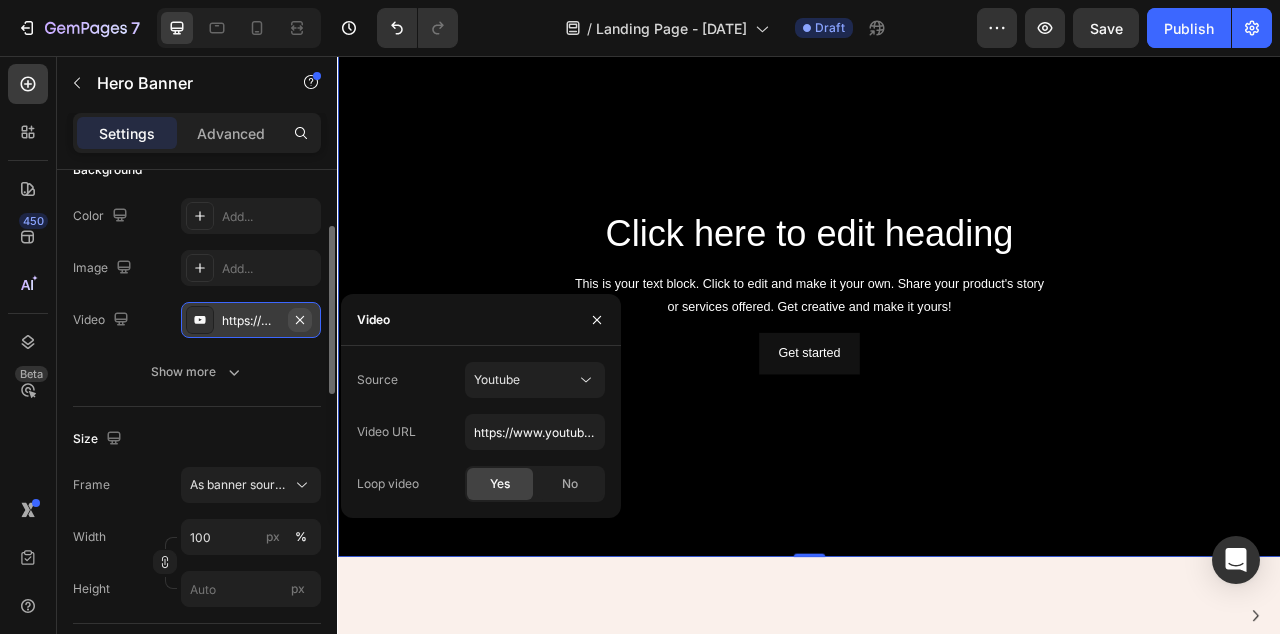 click 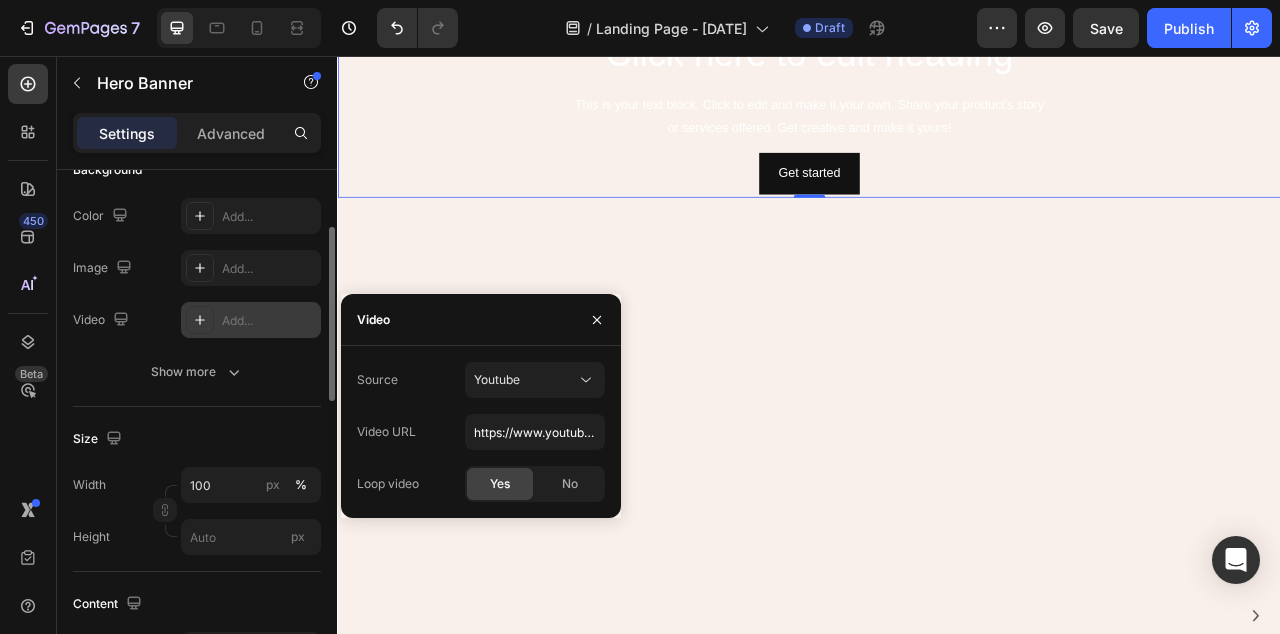 type on "Auto" 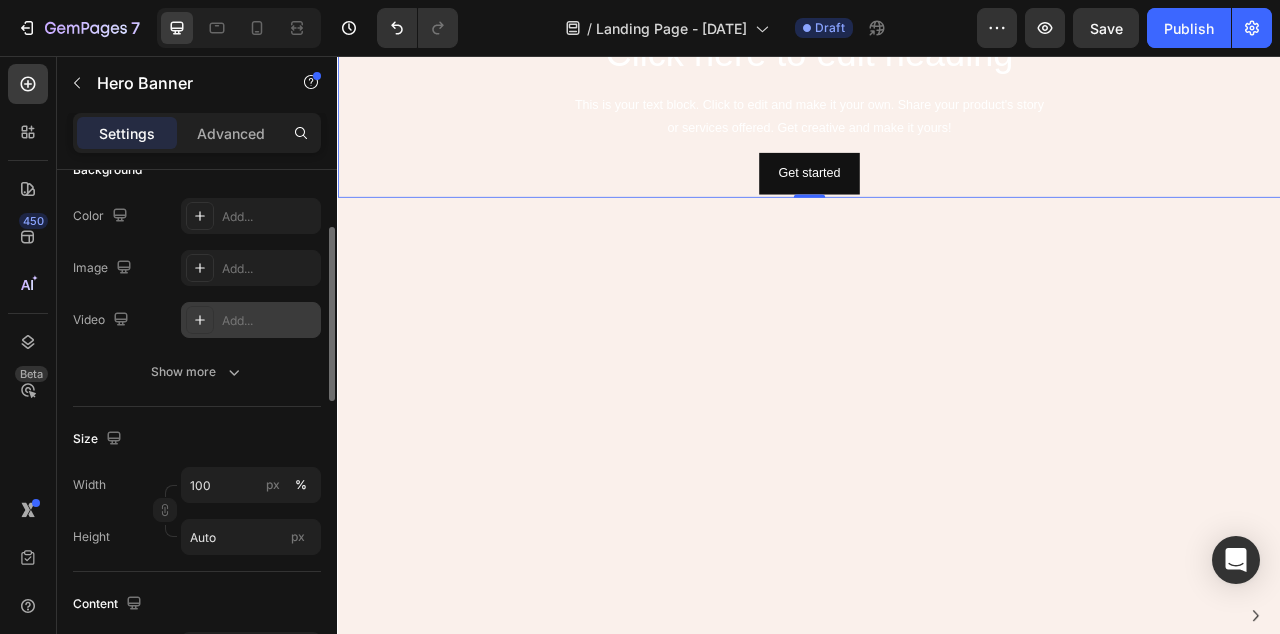 click on "Add..." at bounding box center [269, 321] 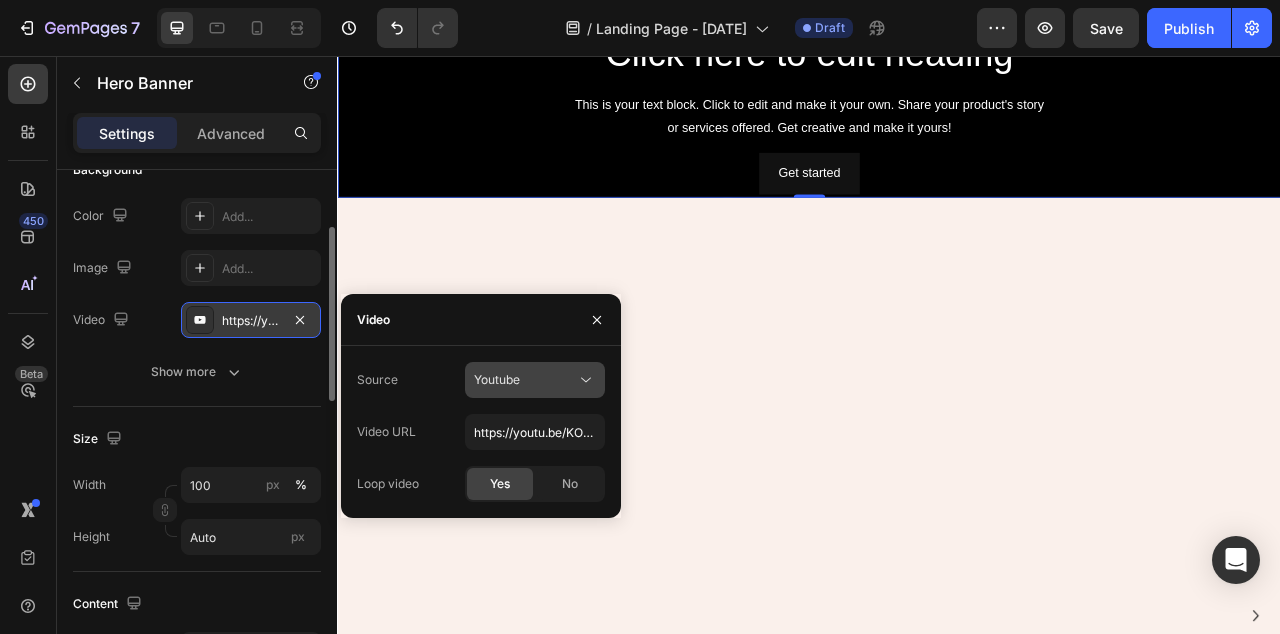 click 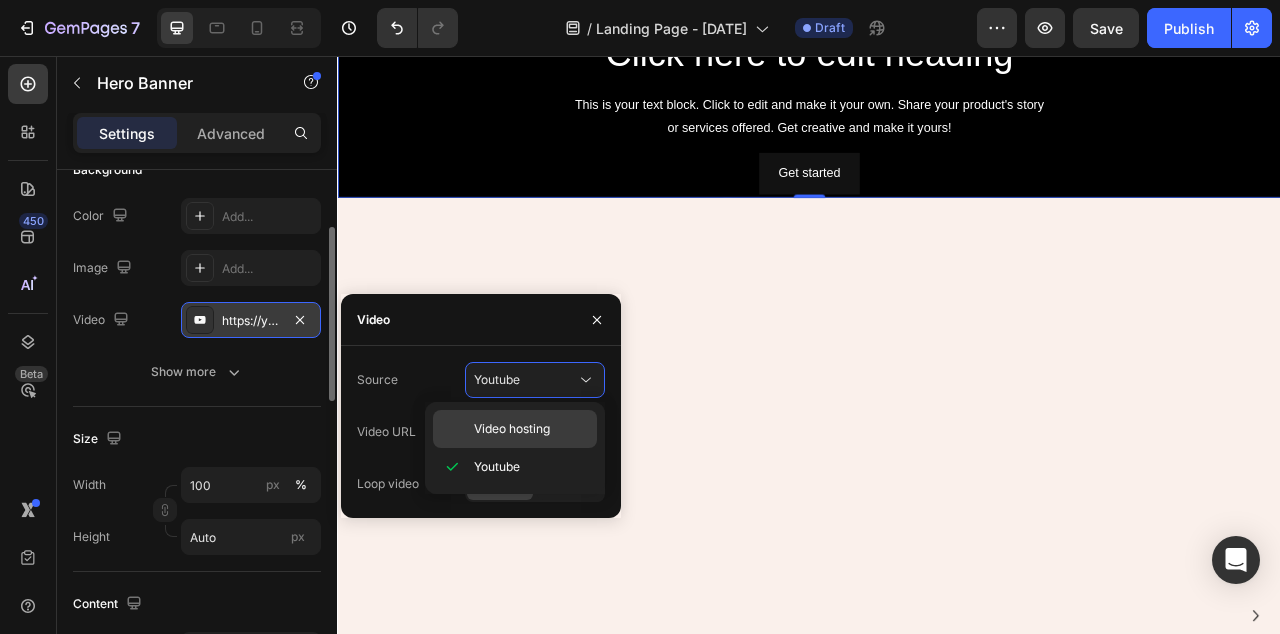 click on "Video hosting" at bounding box center [512, 429] 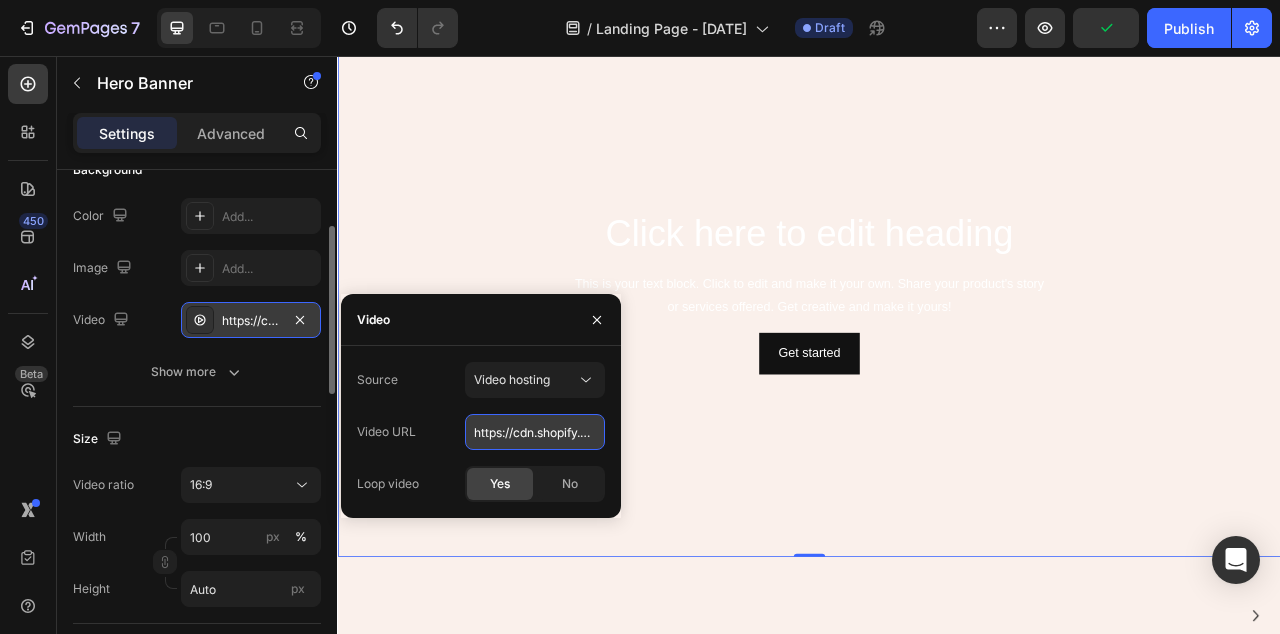 click on "https://cdn.shopify.com/videos/c/o/v/92a407d4e0c94a288eb54cac18c387dc.mp4" at bounding box center [535, 432] 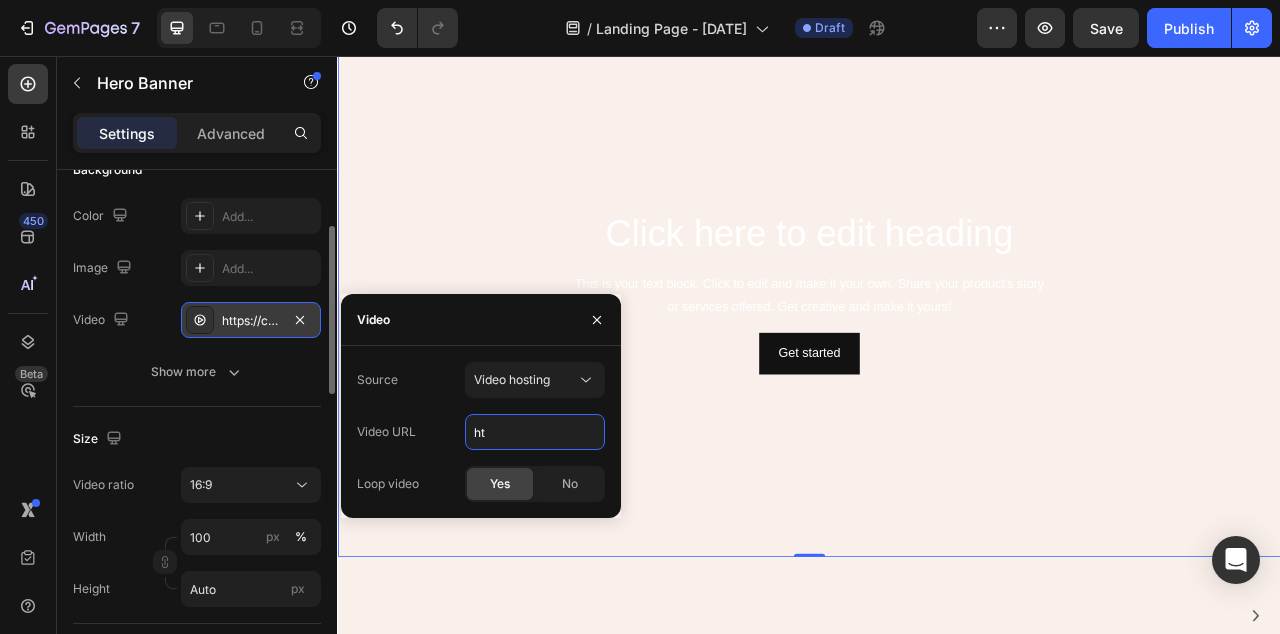 type on "h" 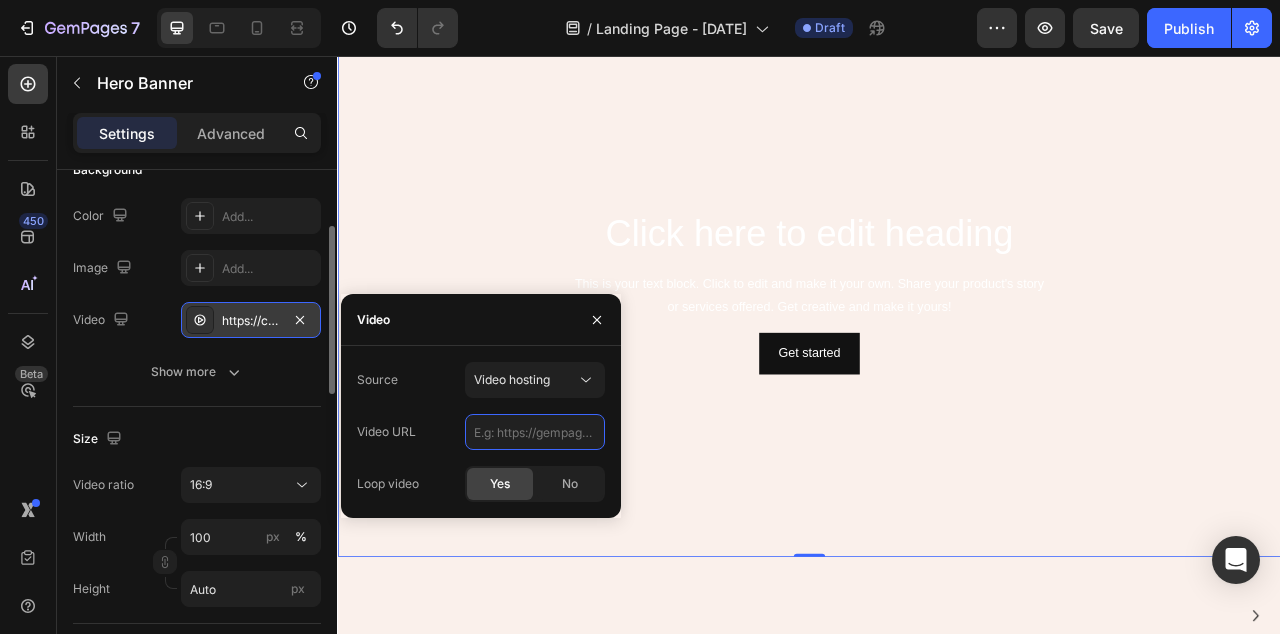 paste on "https://cdn.shopify.com/videos/c/o/v/e6c587706daa4147a6375bad020788b1.mov" 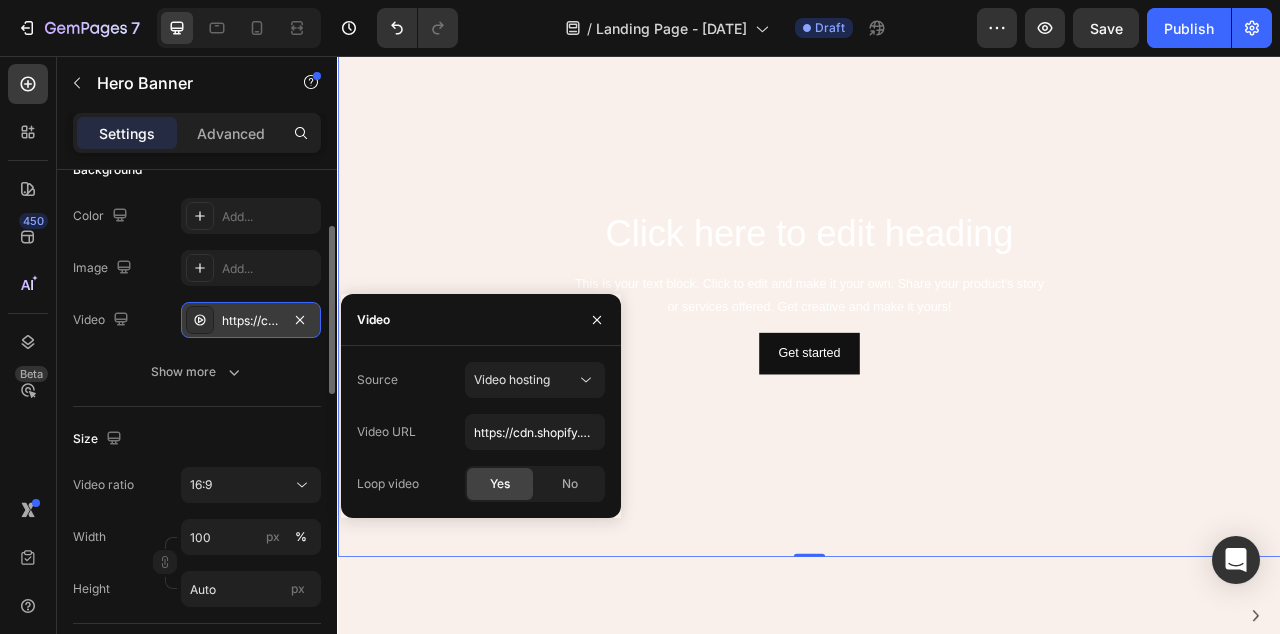 click on "Settings Advanced" at bounding box center [197, 141] 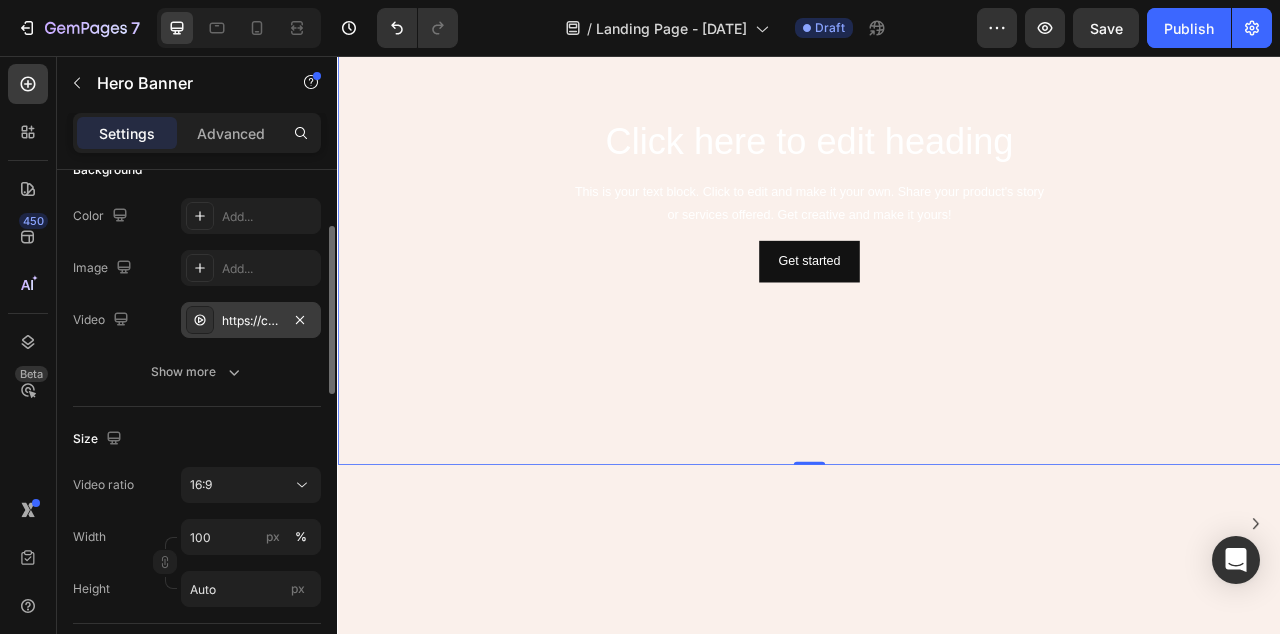 scroll, scrollTop: 0, scrollLeft: 0, axis: both 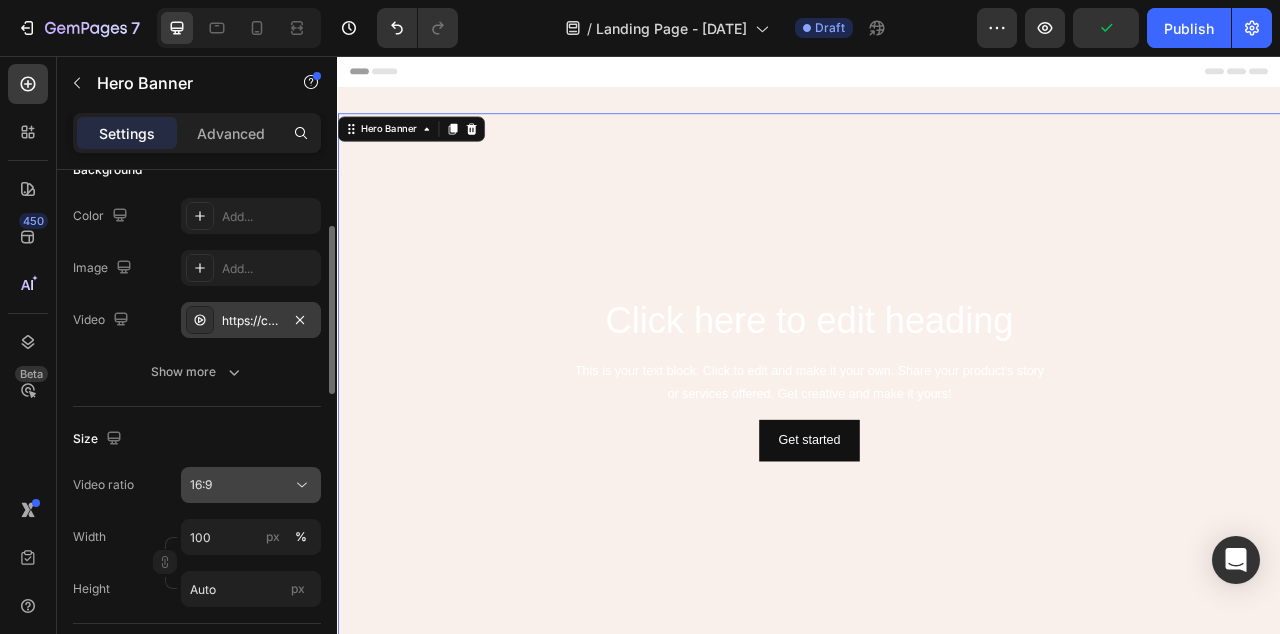click 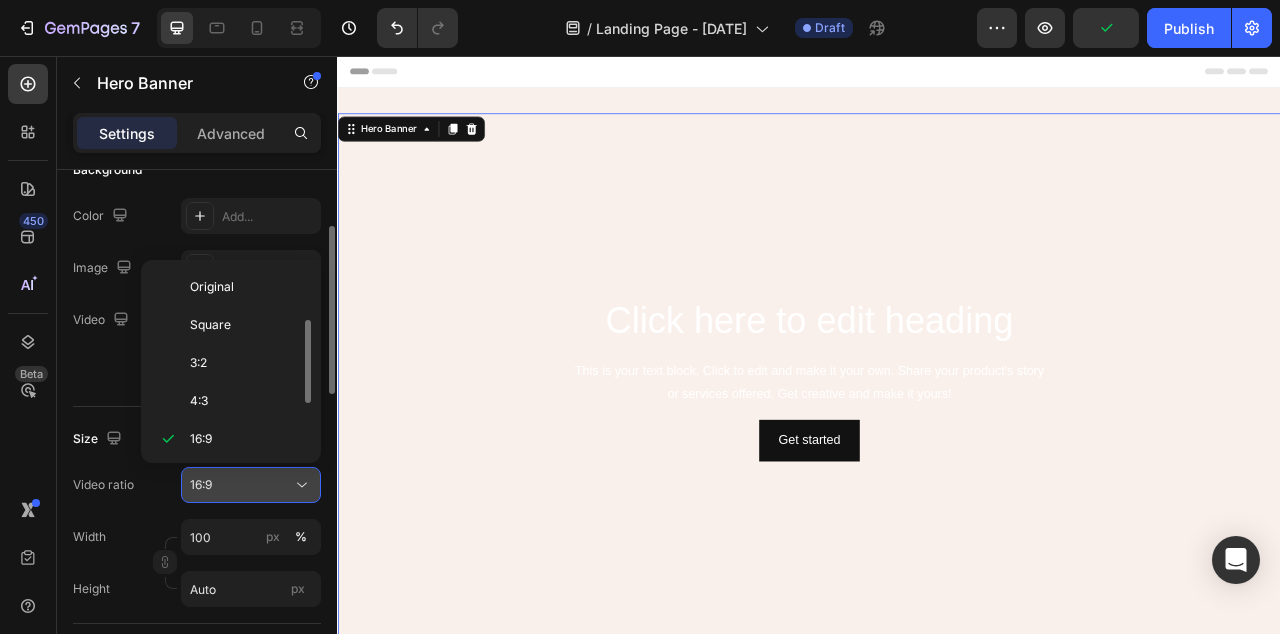 scroll, scrollTop: 36, scrollLeft: 0, axis: vertical 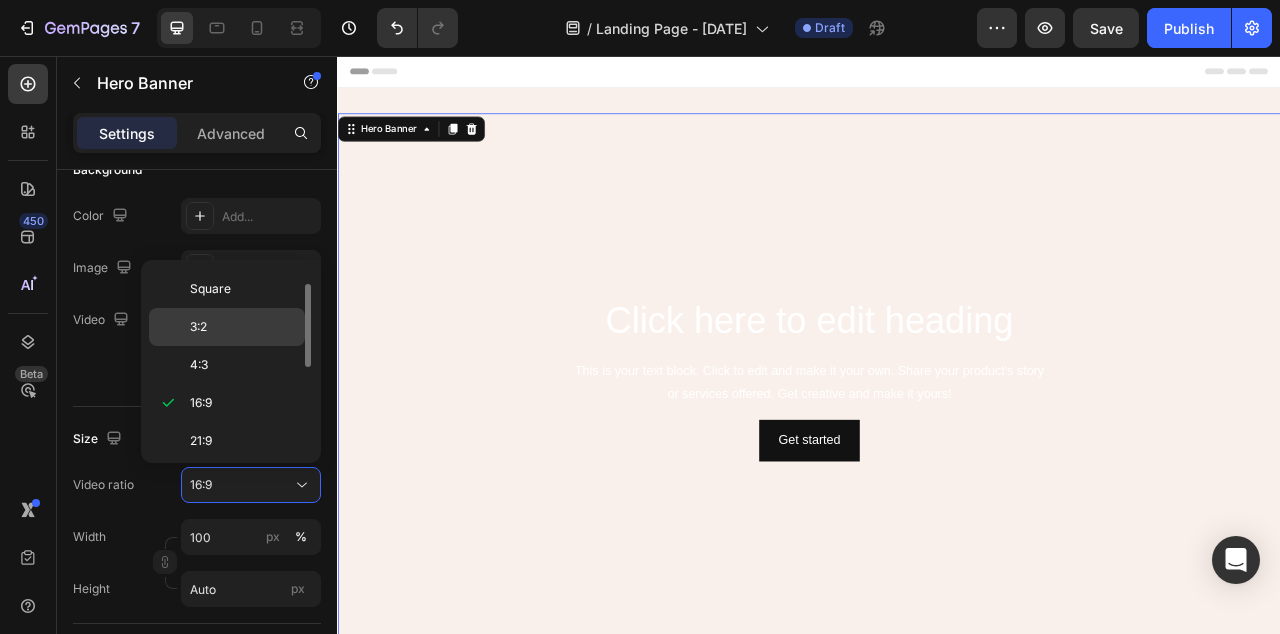 click on "3:2" 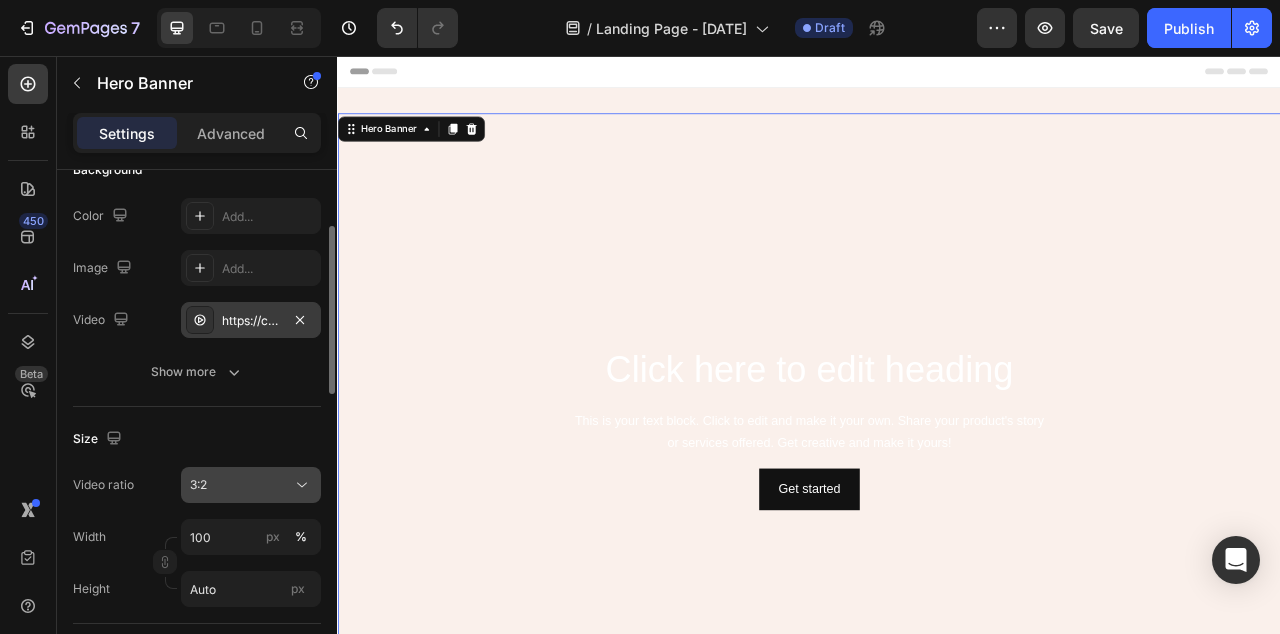 click on "3:2" at bounding box center [241, 485] 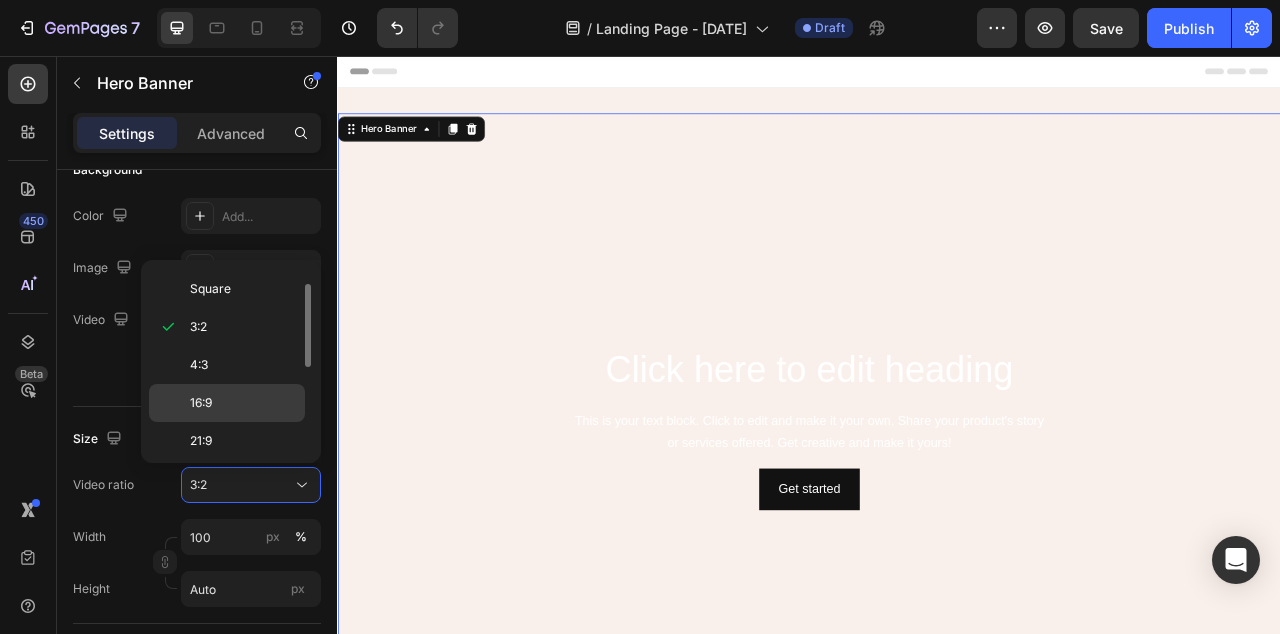 click on "16:9" at bounding box center (243, 403) 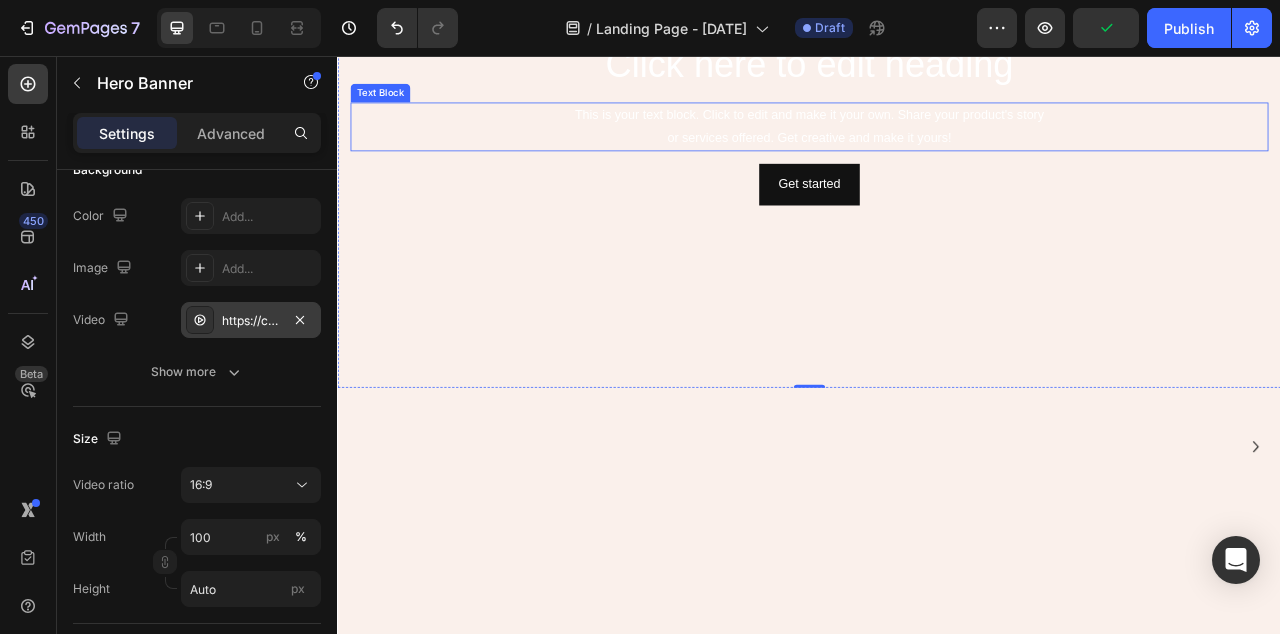 scroll, scrollTop: 53, scrollLeft: 0, axis: vertical 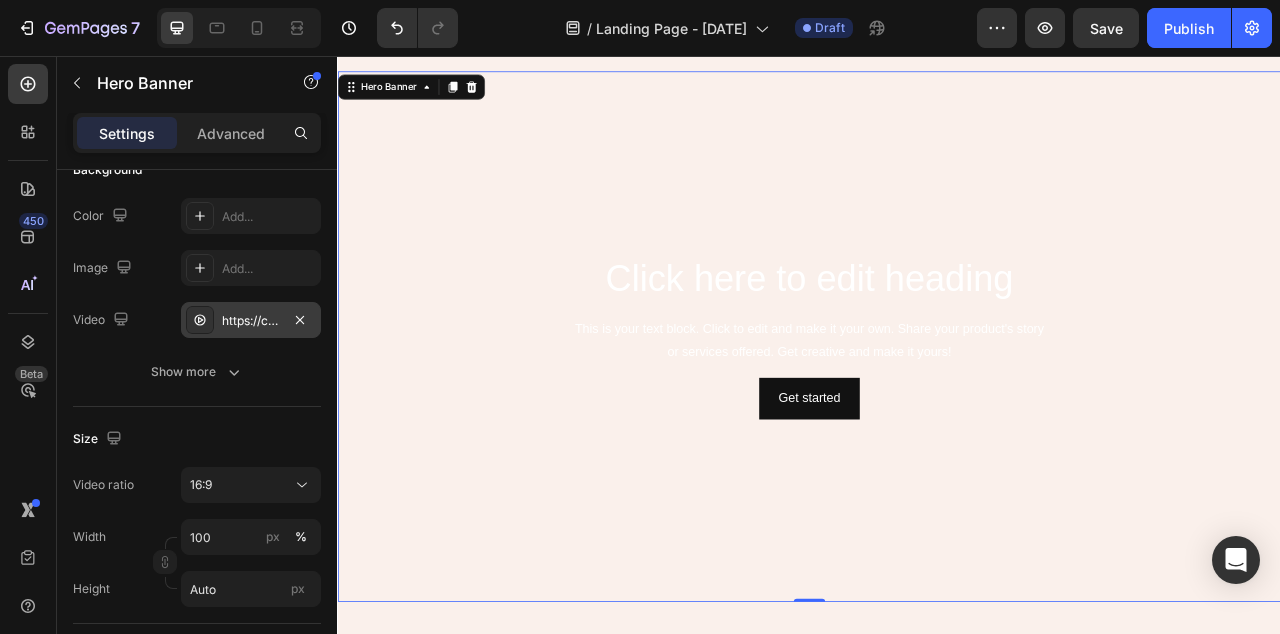click at bounding box center (937, 413) 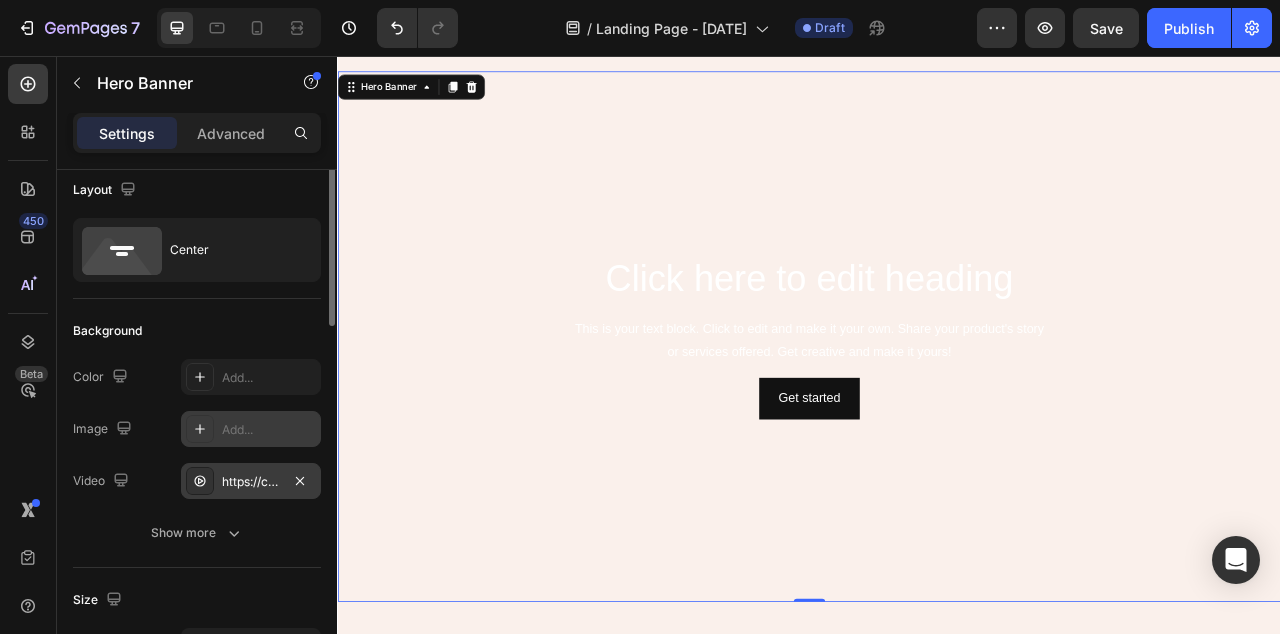 scroll, scrollTop: 0, scrollLeft: 0, axis: both 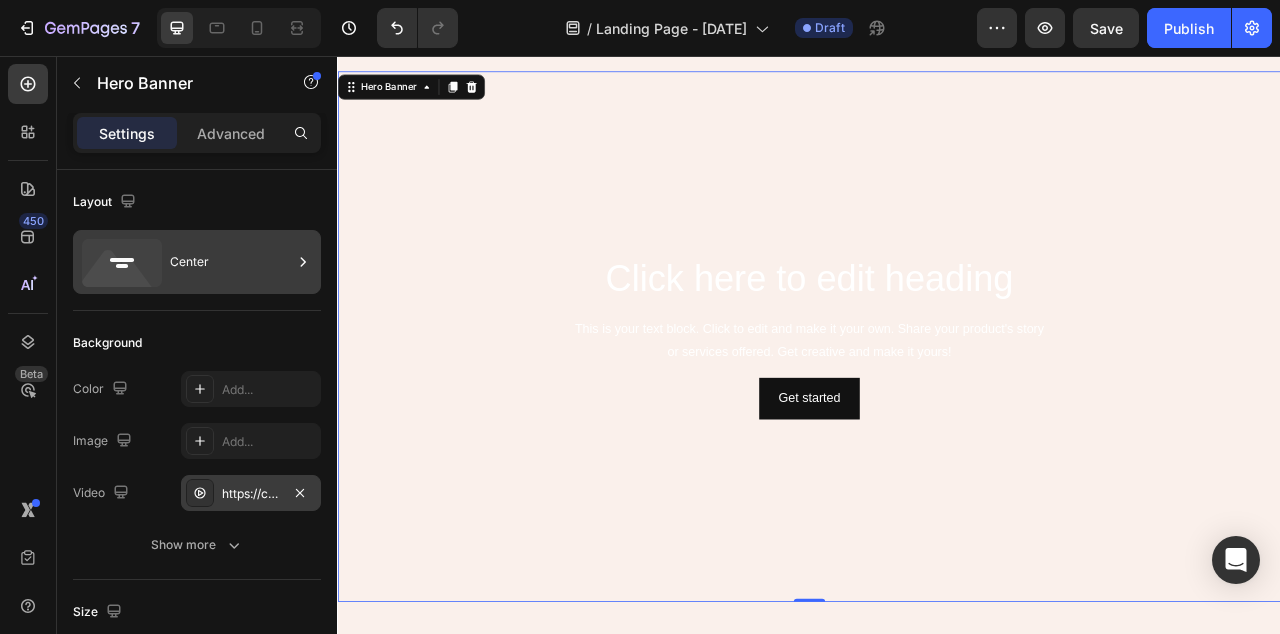 click on "Center" at bounding box center [197, 262] 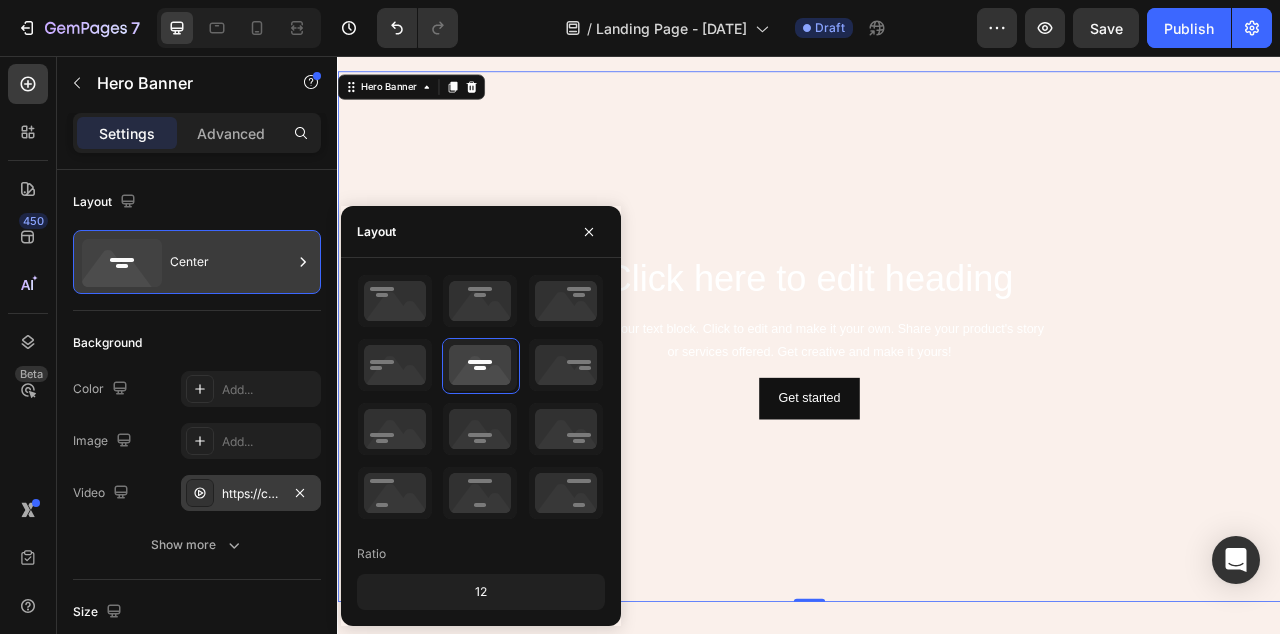 click on "Center" at bounding box center (197, 262) 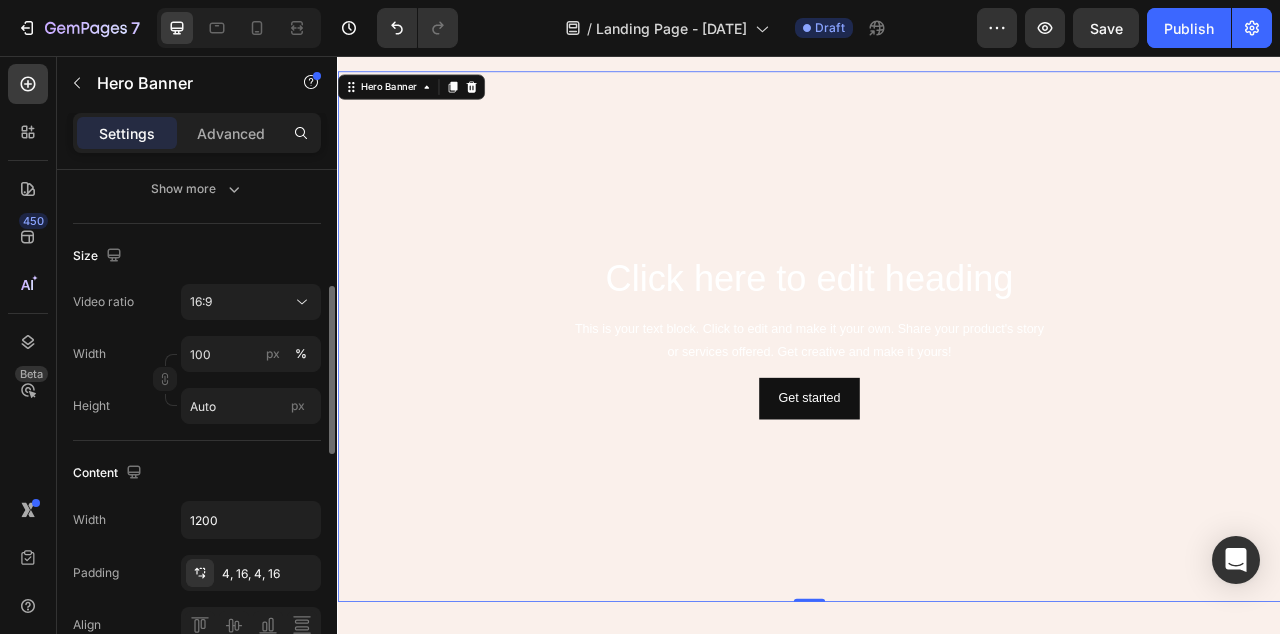 scroll, scrollTop: 357, scrollLeft: 0, axis: vertical 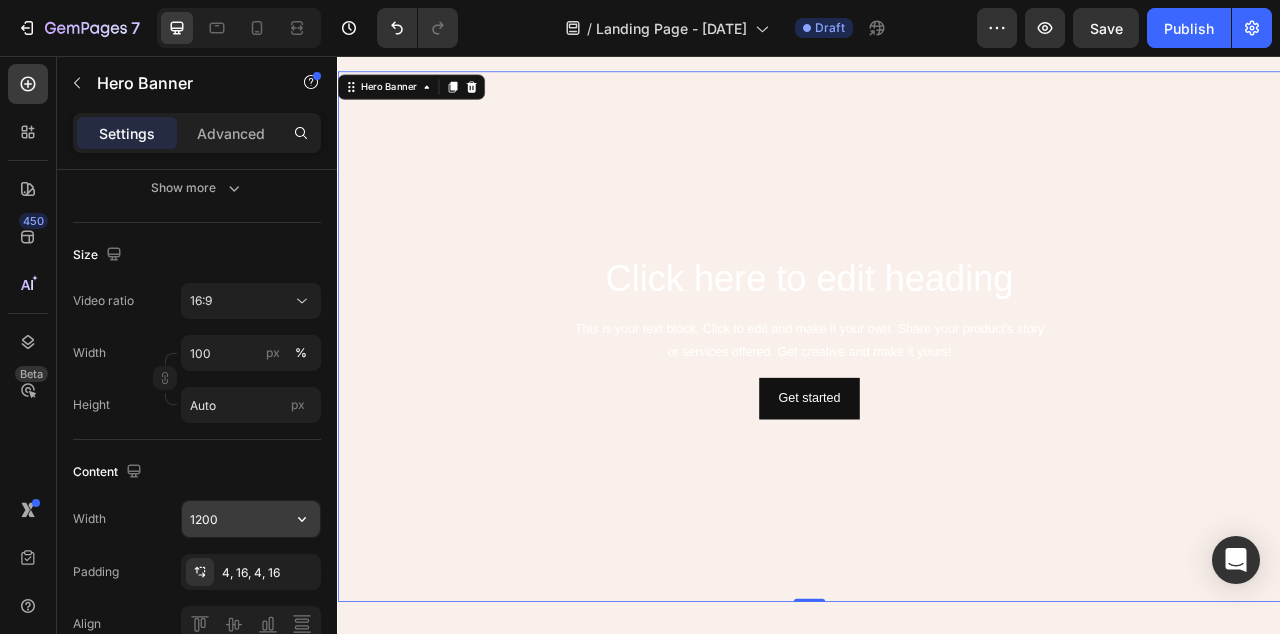 click on "1200" at bounding box center [251, 519] 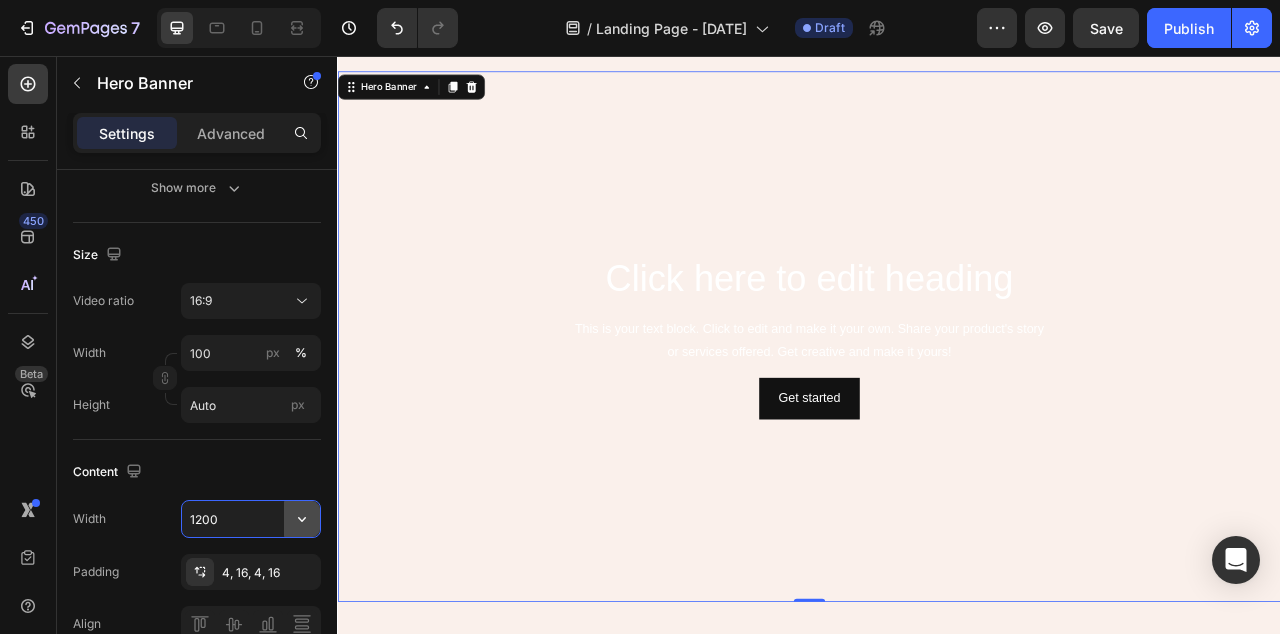 click 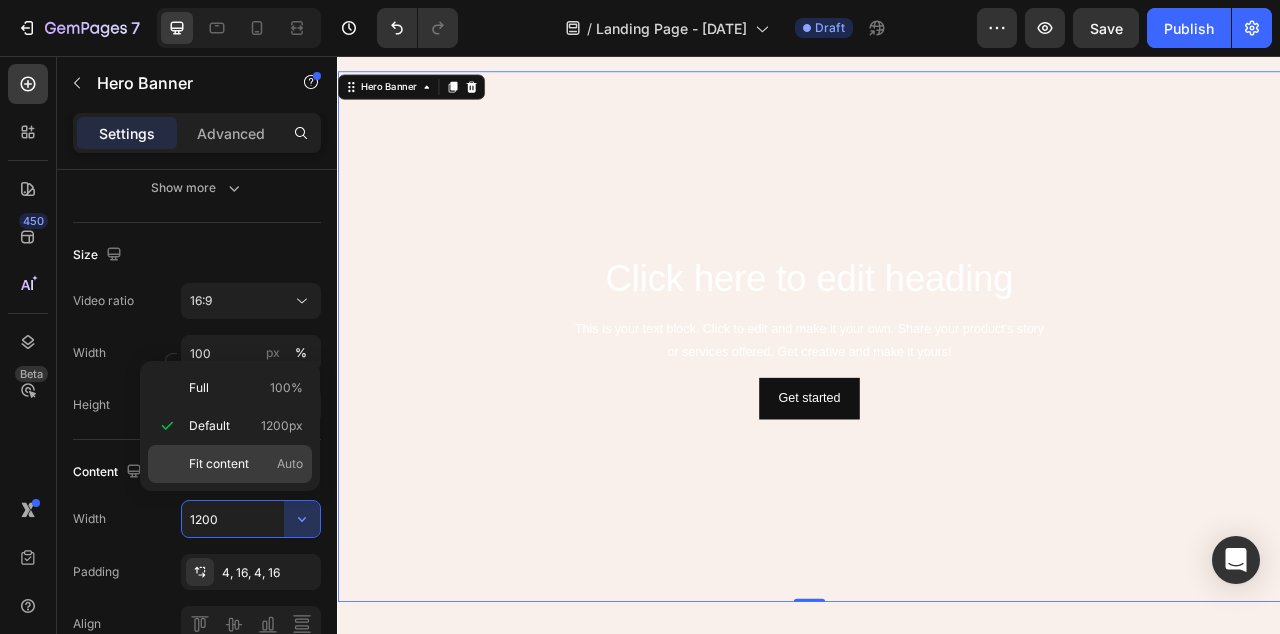 click on "Fit content Auto" 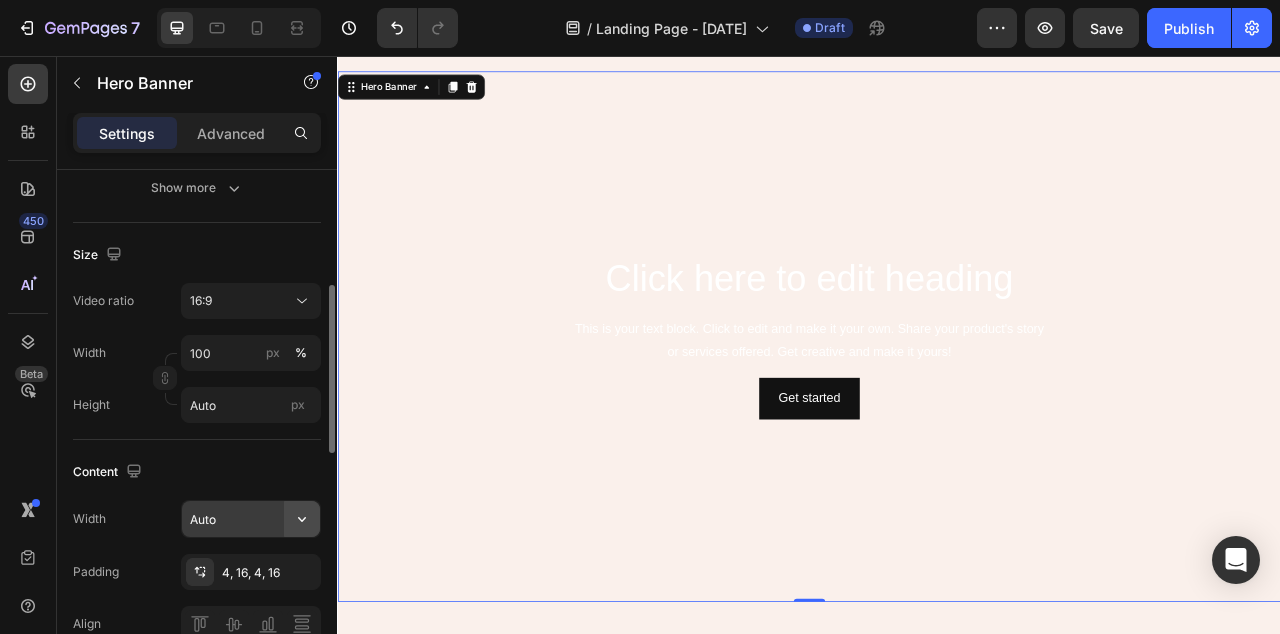 click 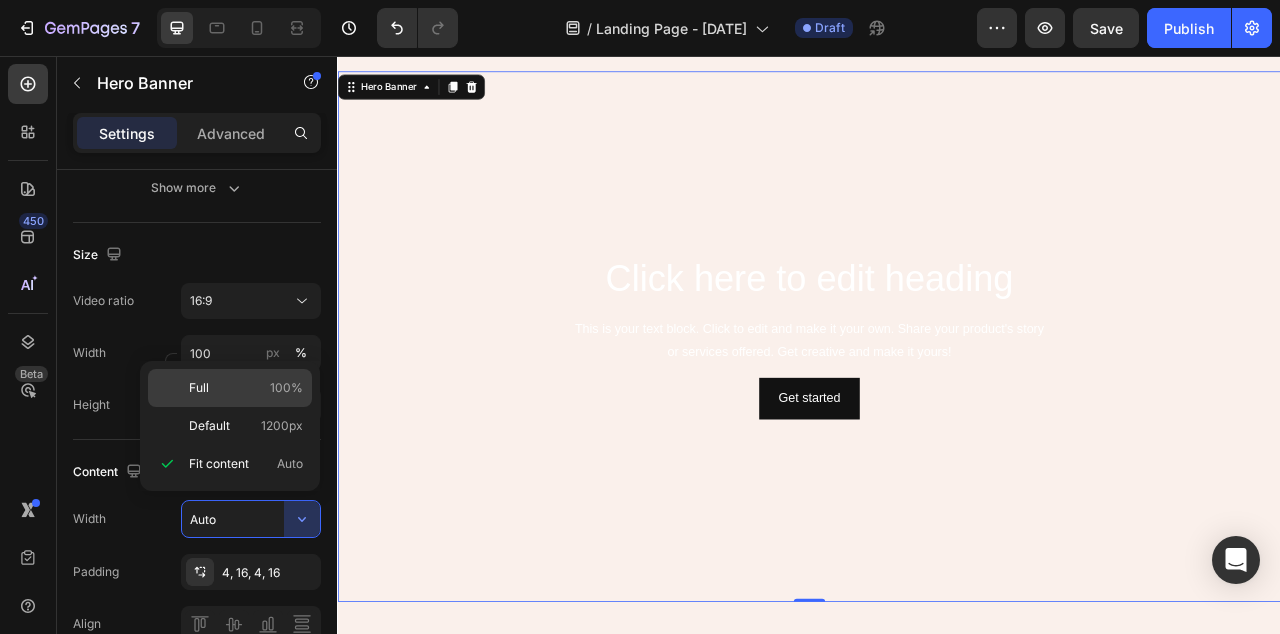 click on "100%" at bounding box center [286, 388] 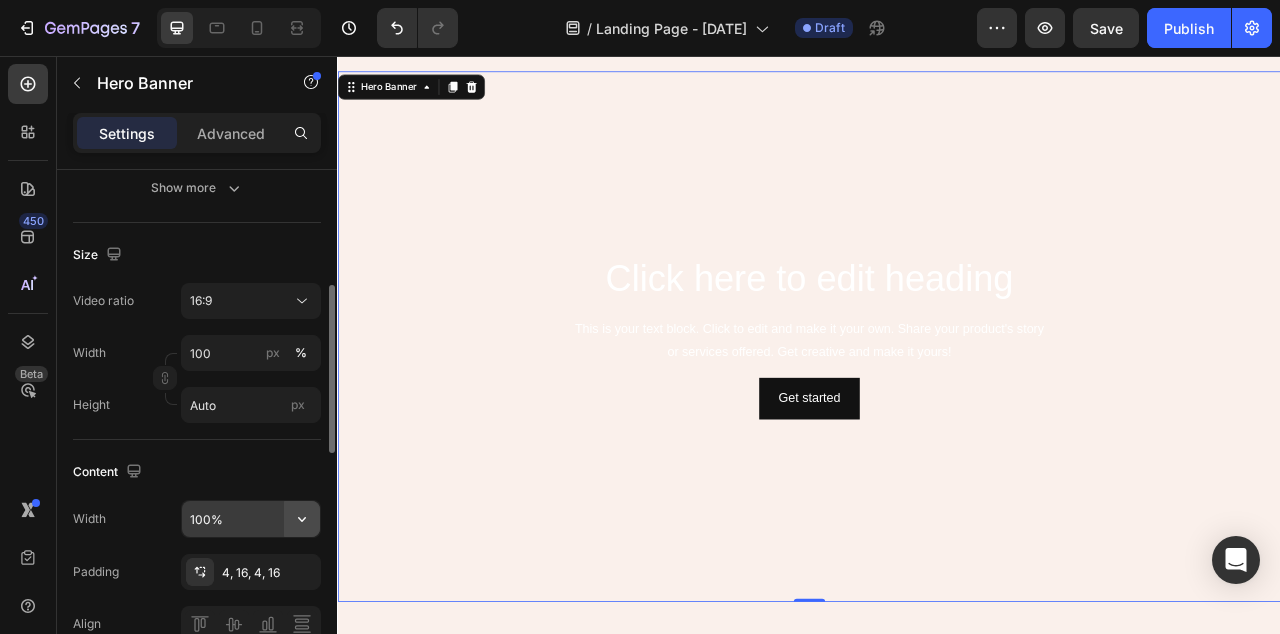 click 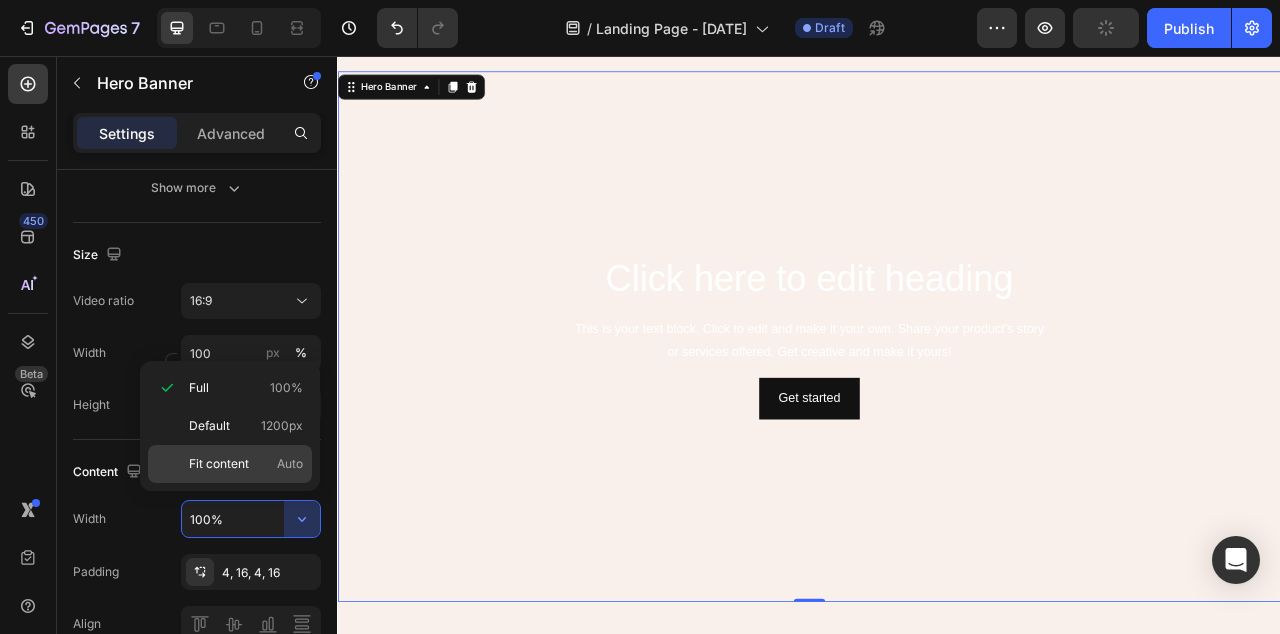 click on "Fit content Auto" 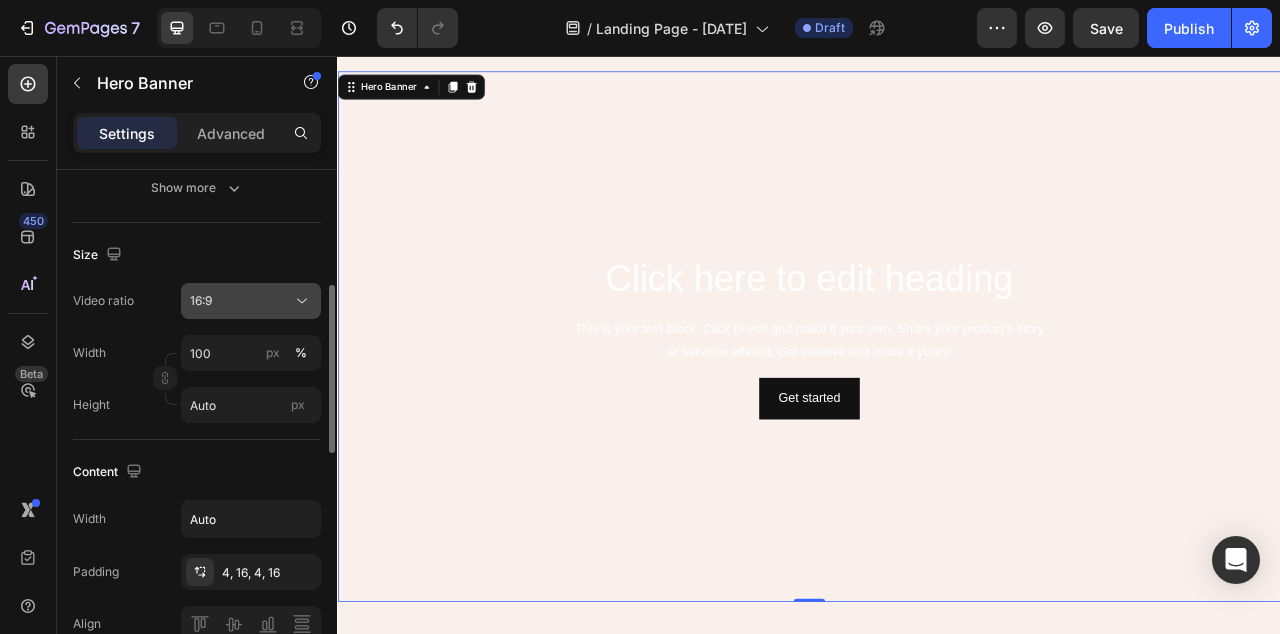 click 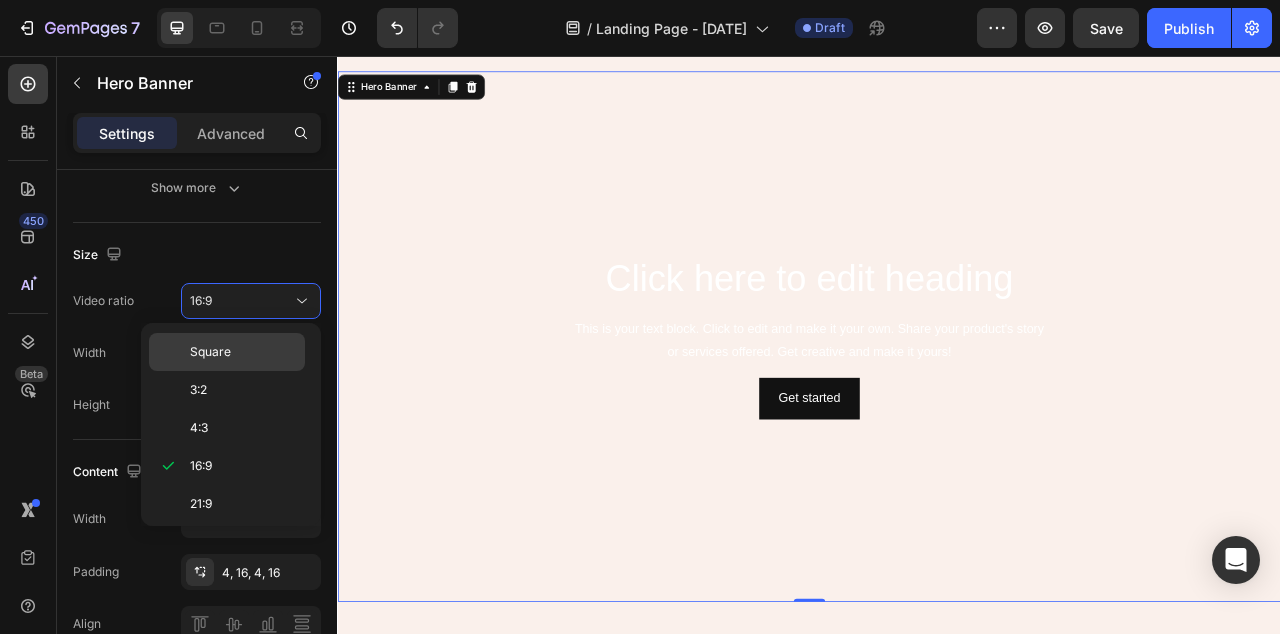 click on "Square" 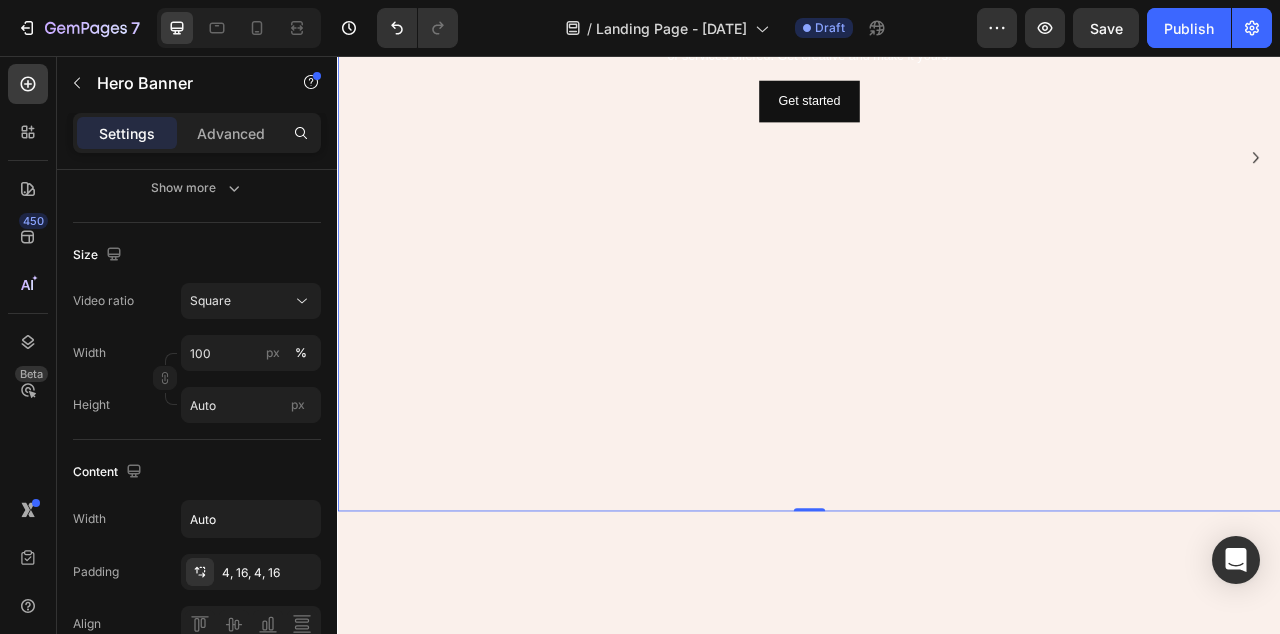 scroll, scrollTop: 42, scrollLeft: 0, axis: vertical 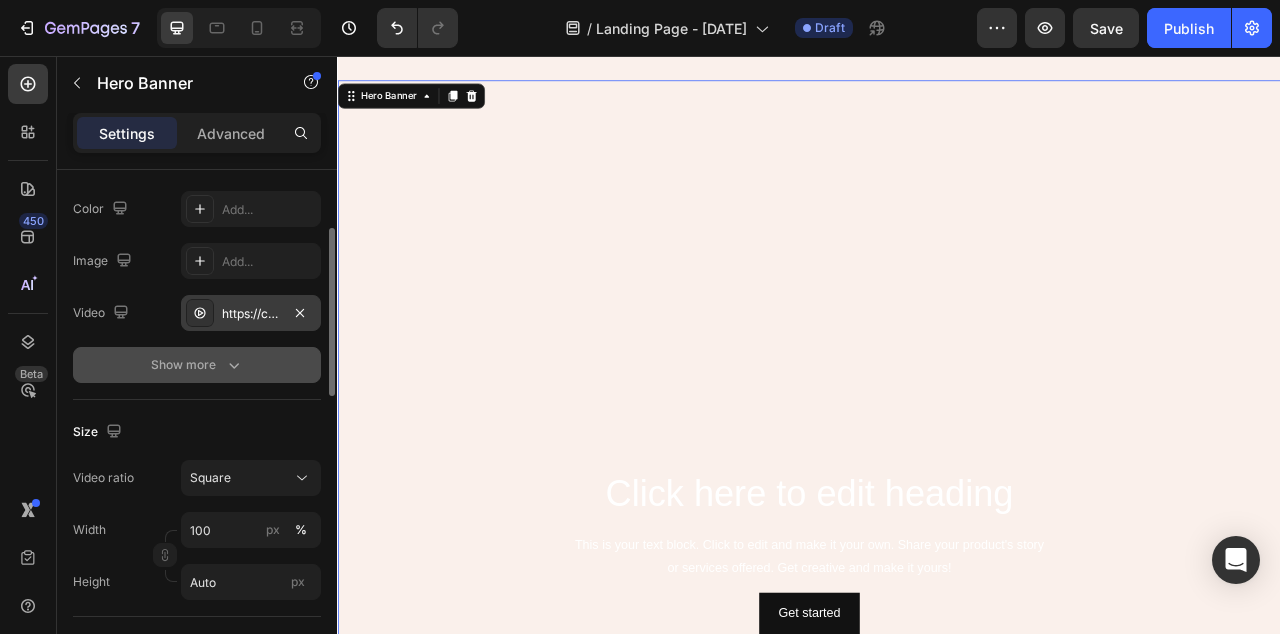 click on "Show more" at bounding box center (197, 365) 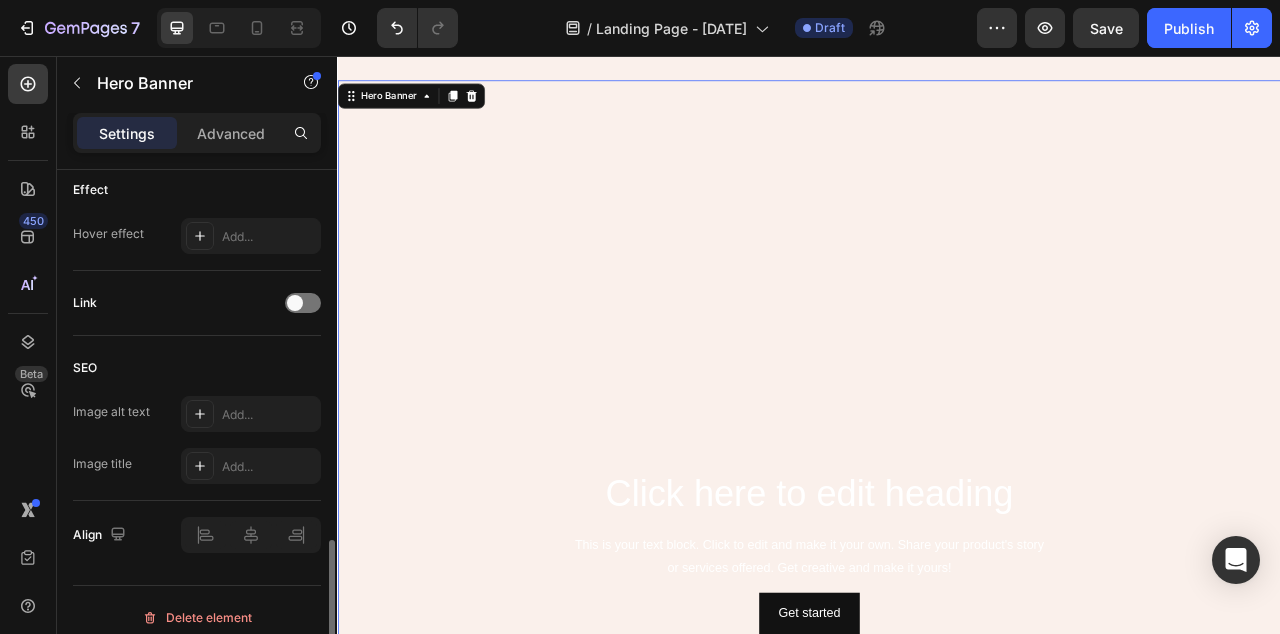 scroll, scrollTop: 1142, scrollLeft: 0, axis: vertical 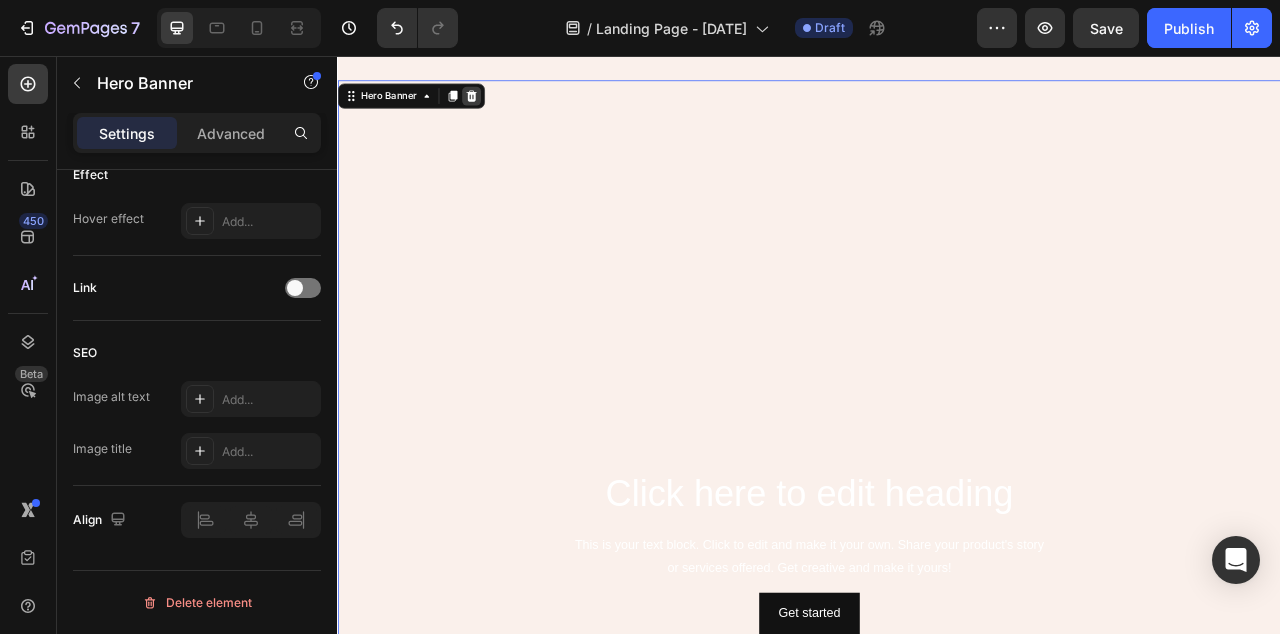 click 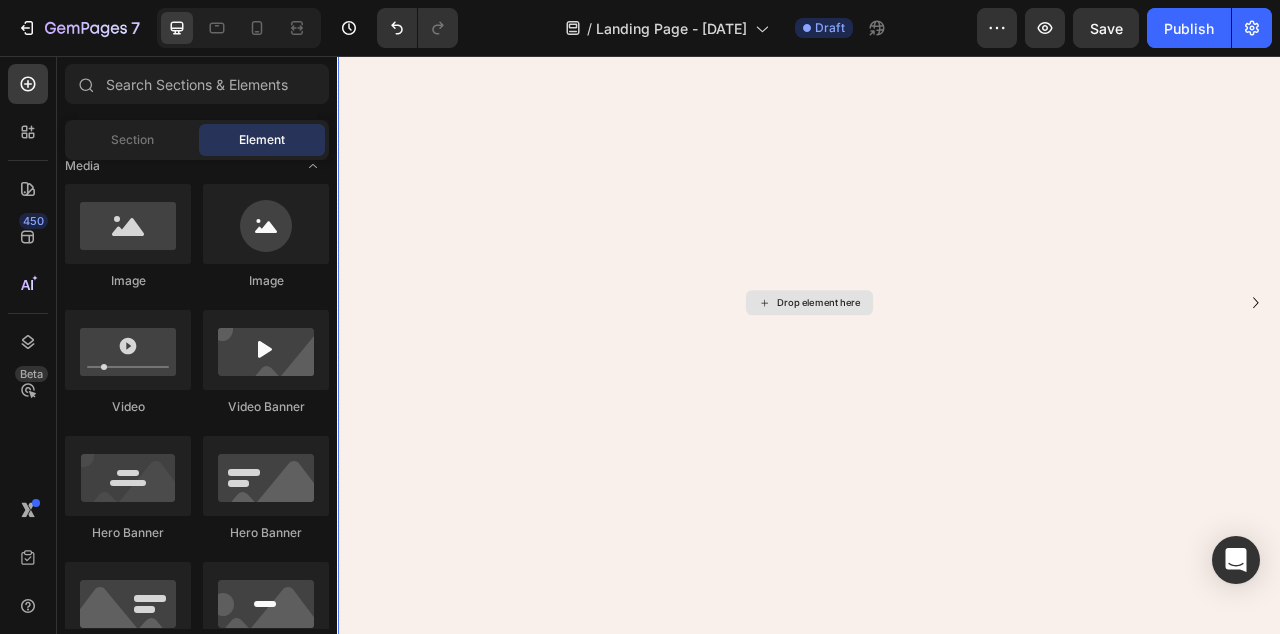 scroll, scrollTop: 510, scrollLeft: 0, axis: vertical 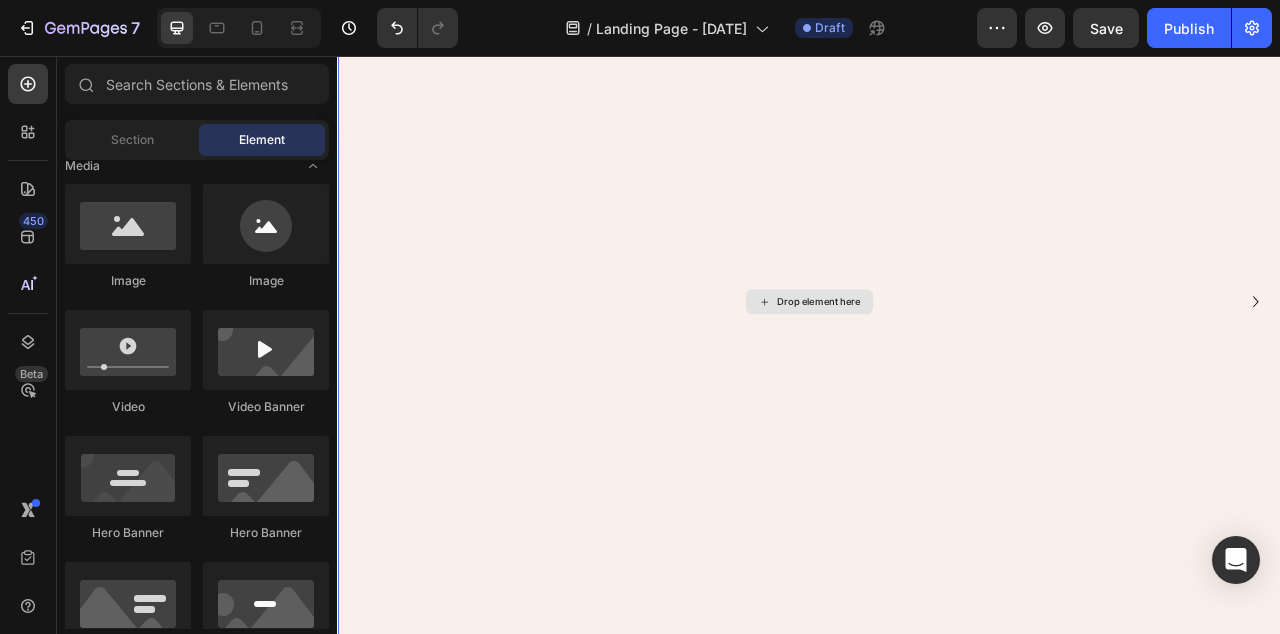click on "Drop element here" at bounding box center (949, 369) 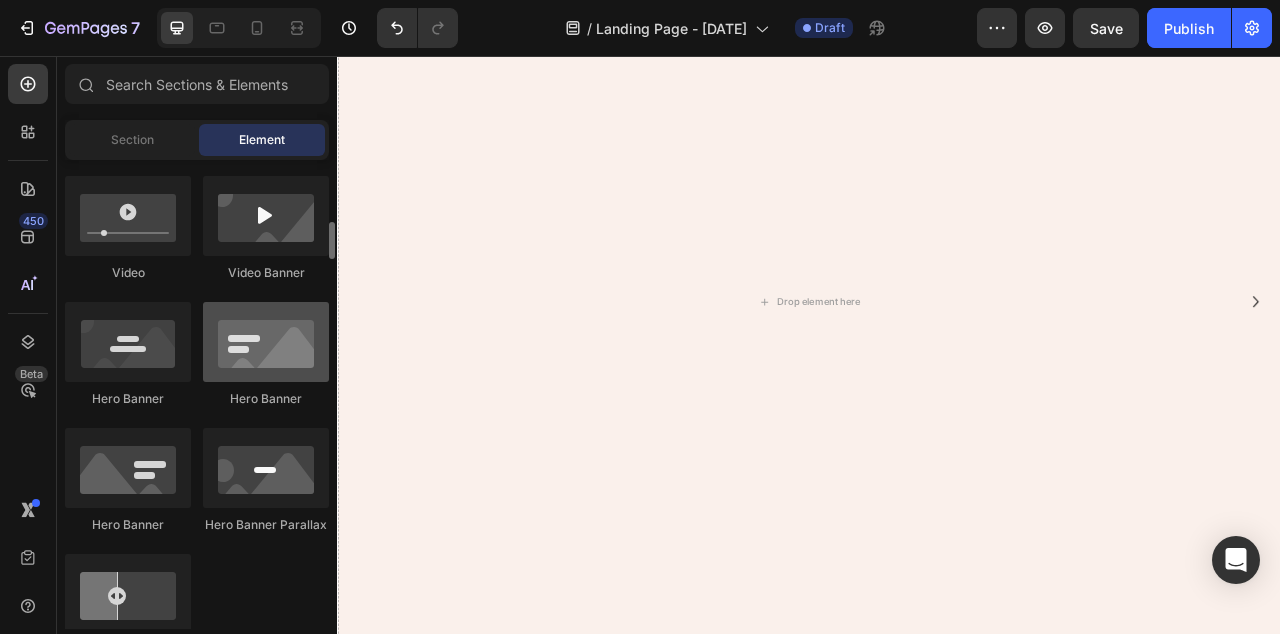 scroll, scrollTop: 773, scrollLeft: 0, axis: vertical 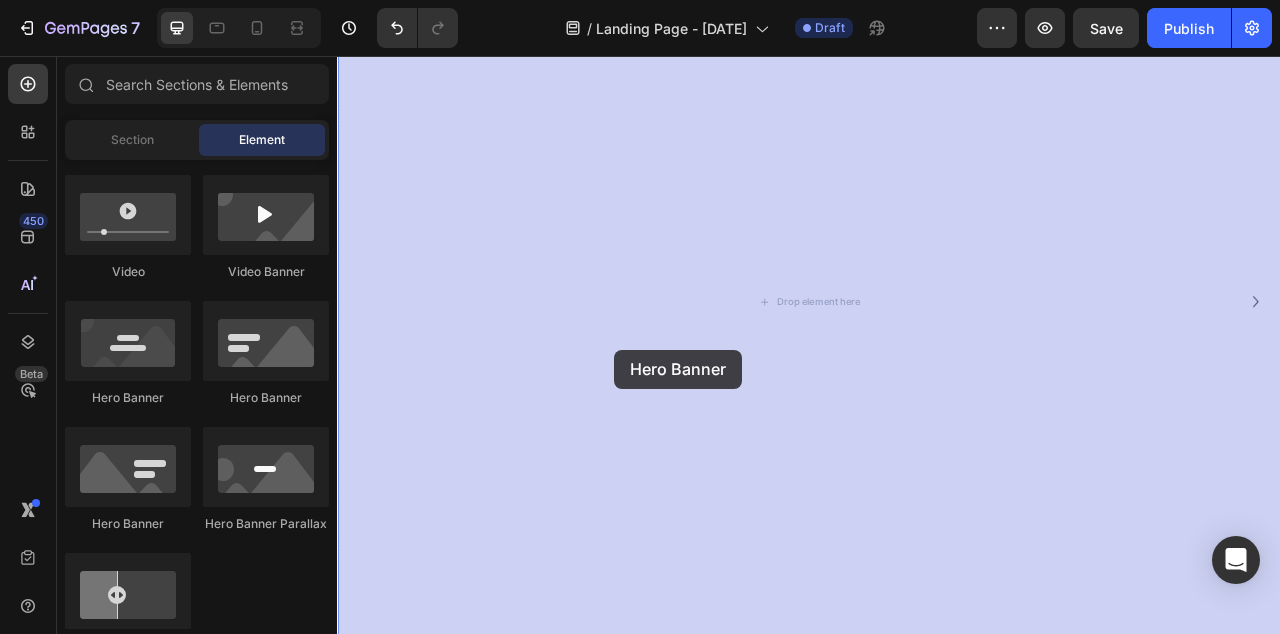 drag, startPoint x: 455, startPoint y: 423, endPoint x: 689, endPoint y: 429, distance: 234.0769 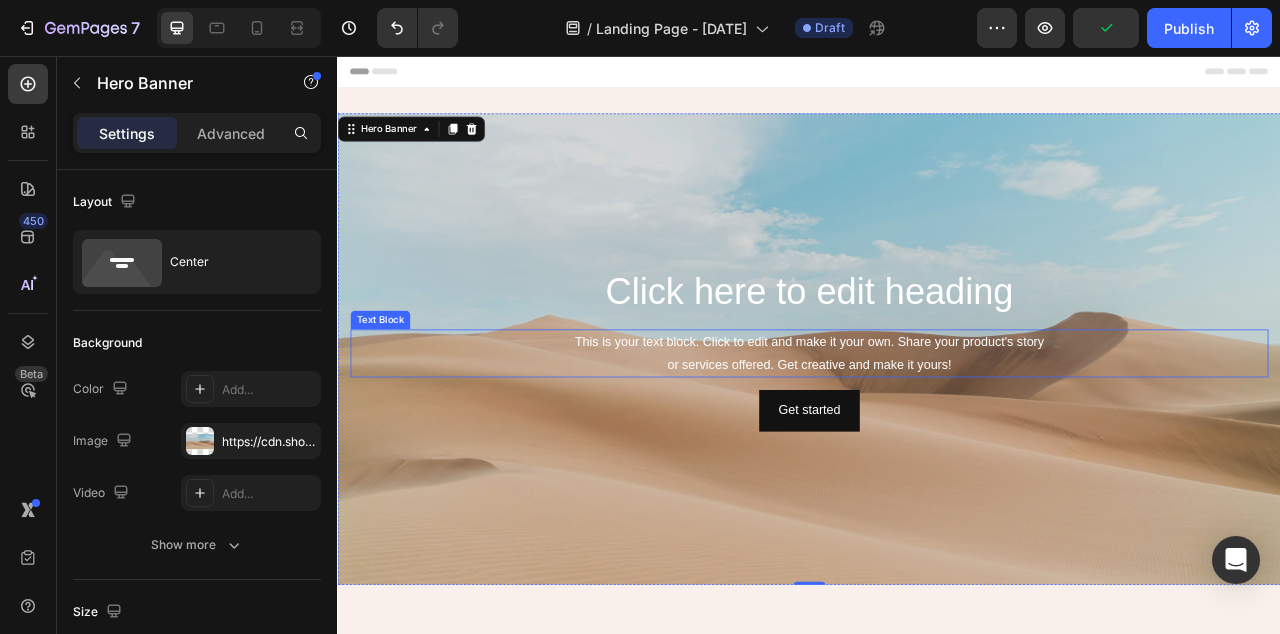 scroll, scrollTop: 0, scrollLeft: 0, axis: both 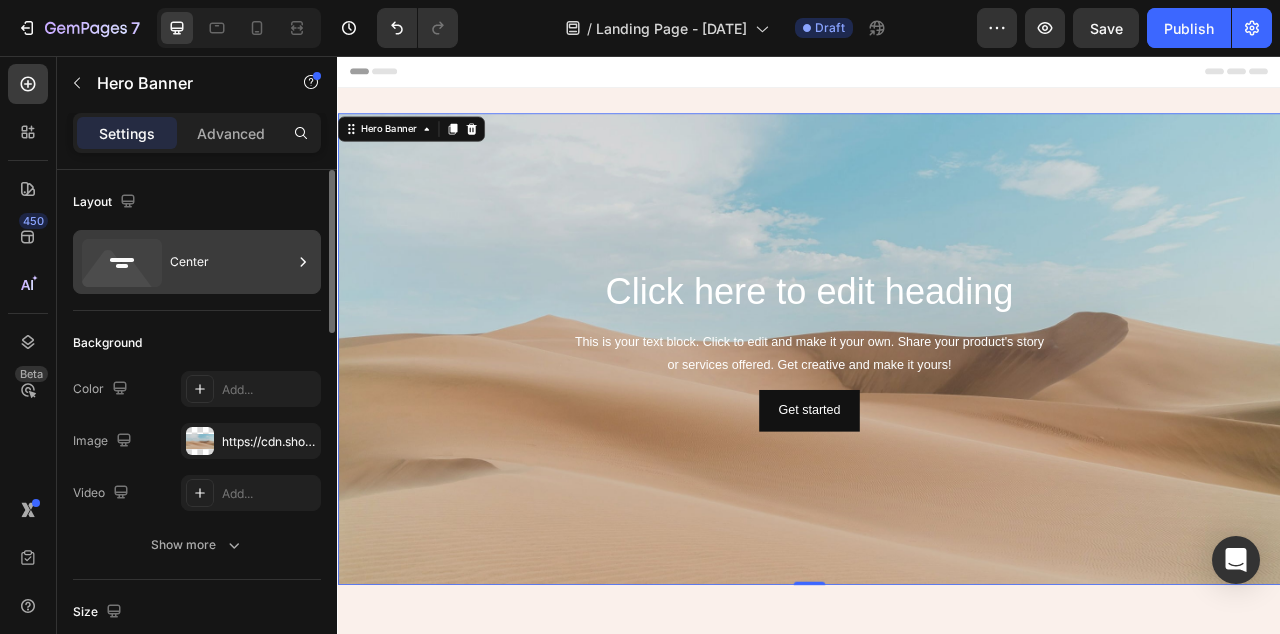 click on "Center" at bounding box center [231, 262] 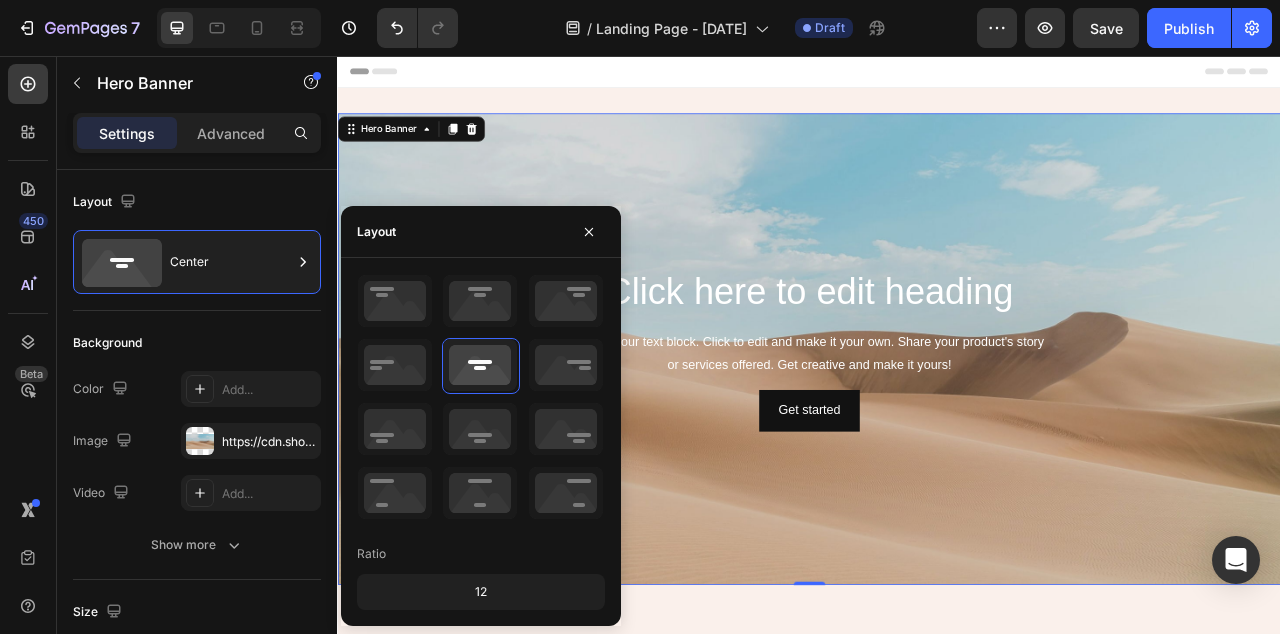 click on "12" 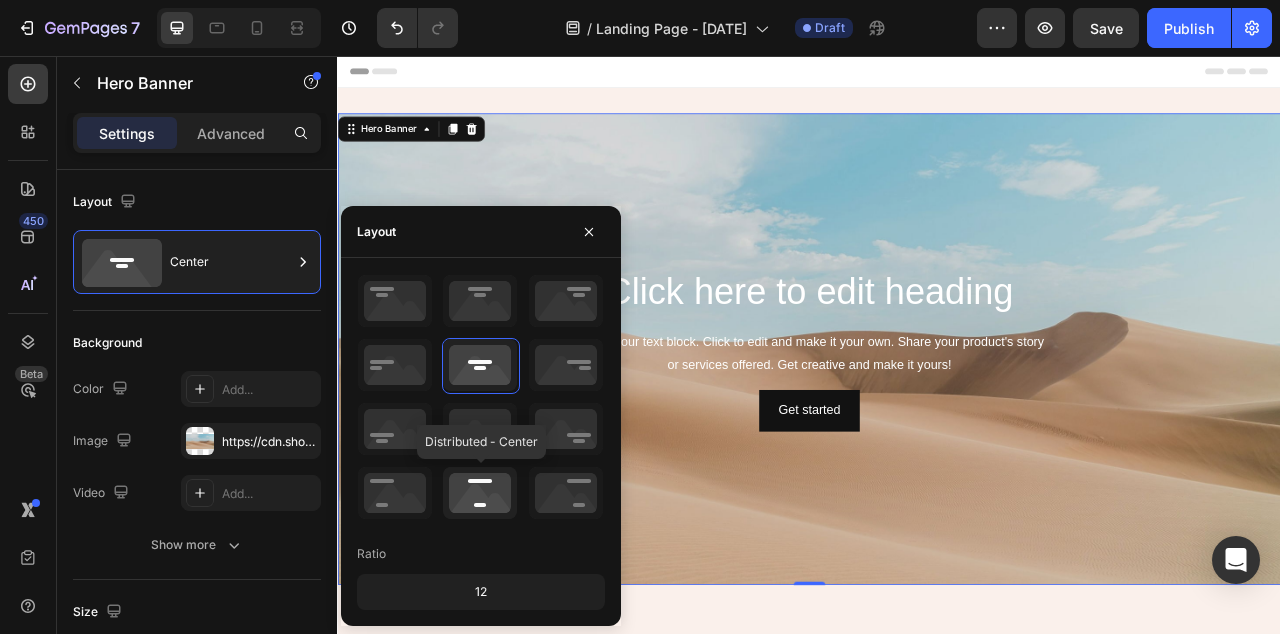 click 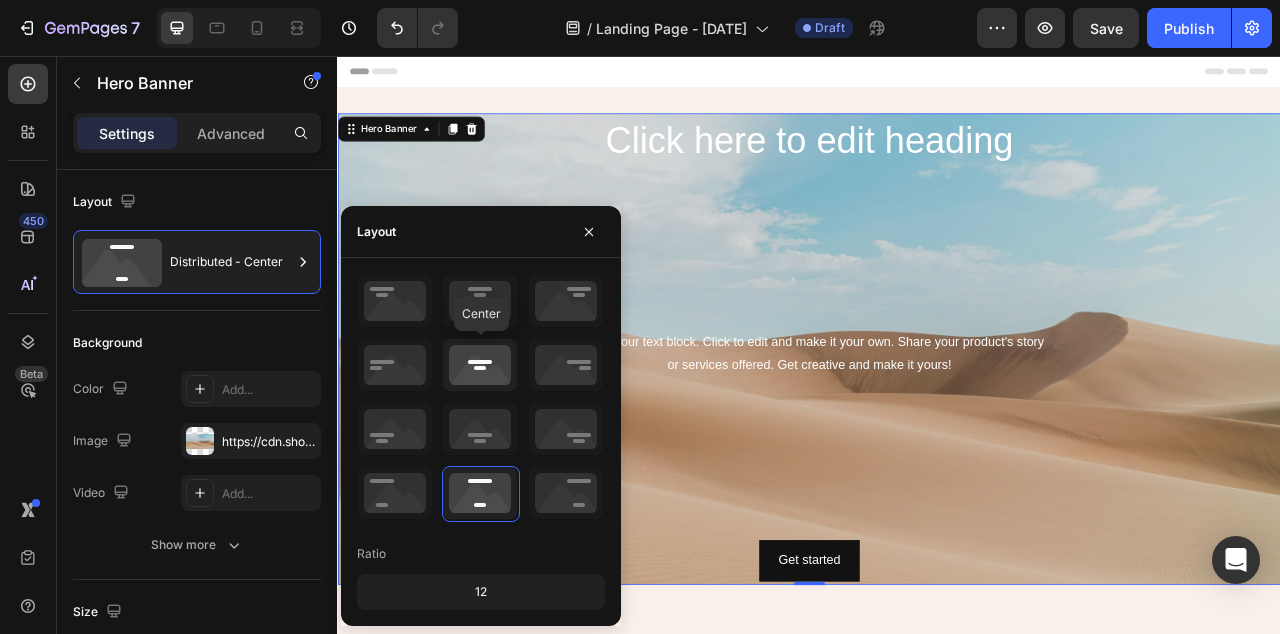 click 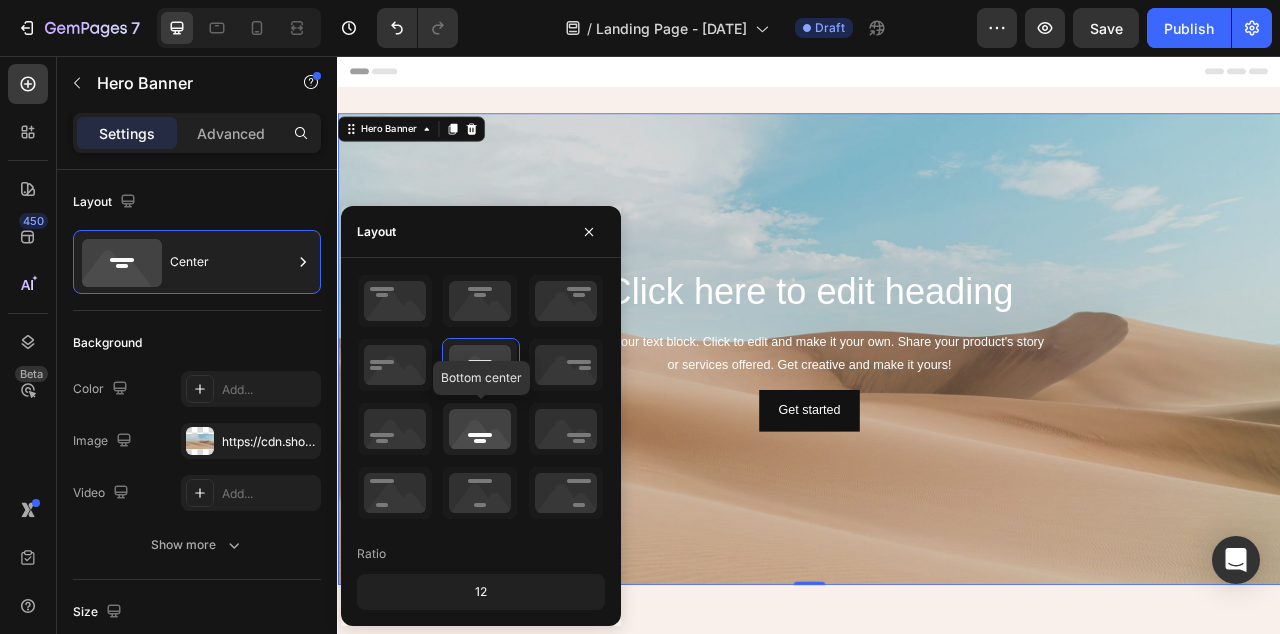 click 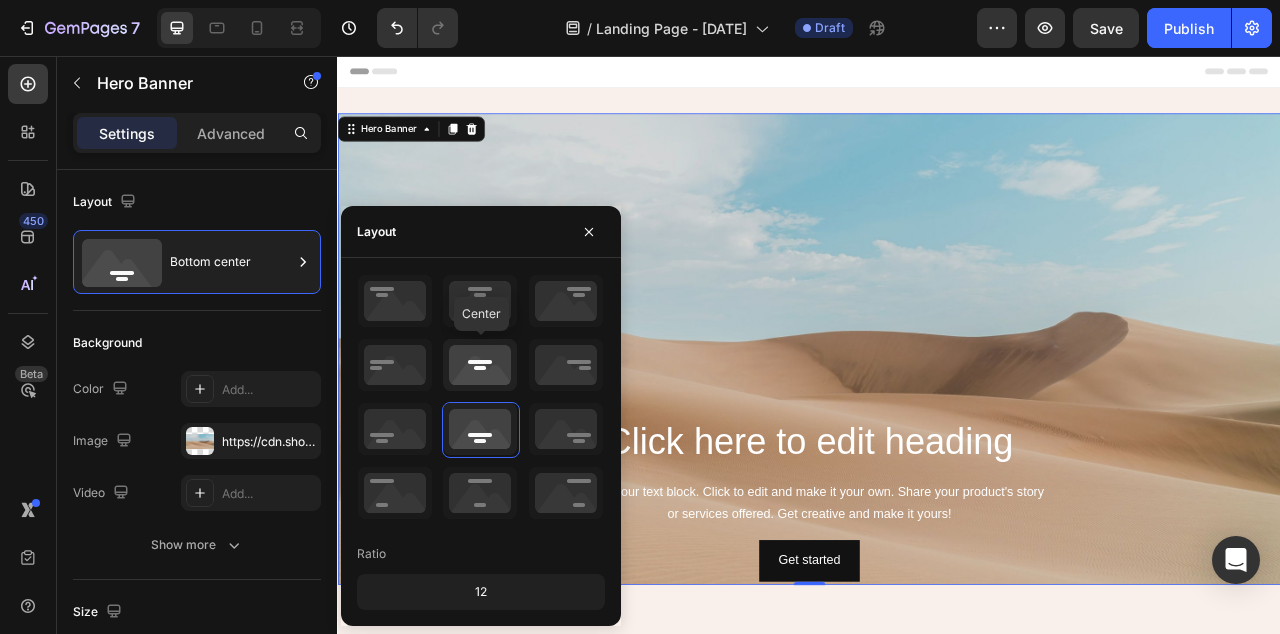 click 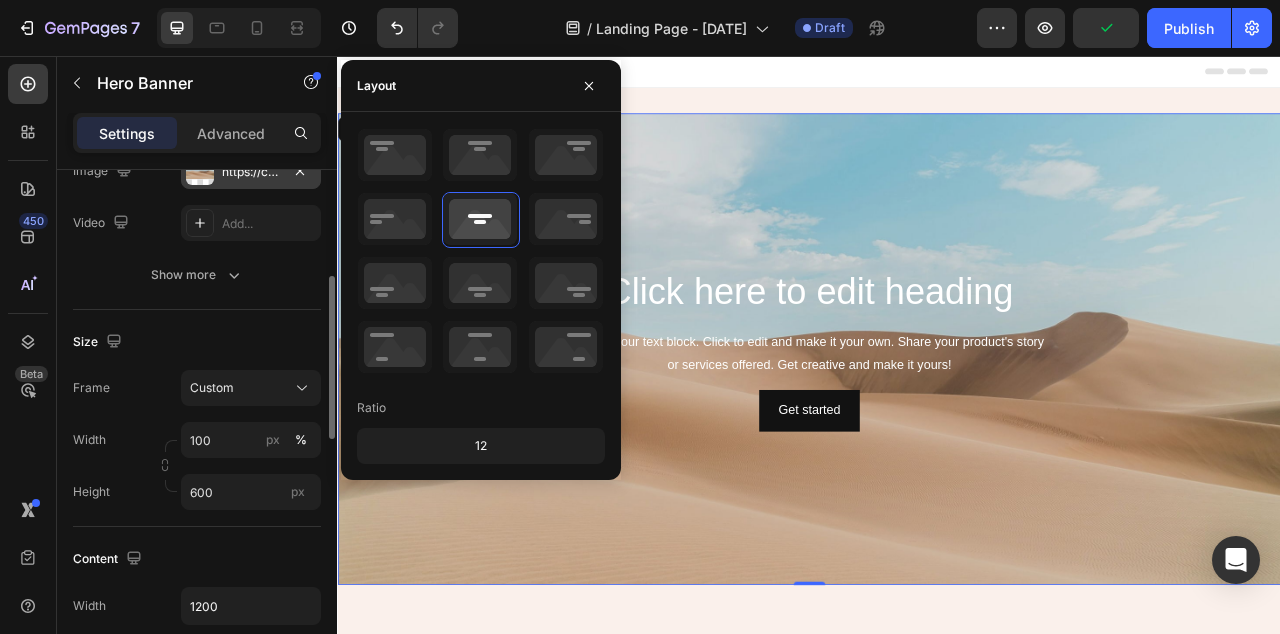 scroll, scrollTop: 296, scrollLeft: 0, axis: vertical 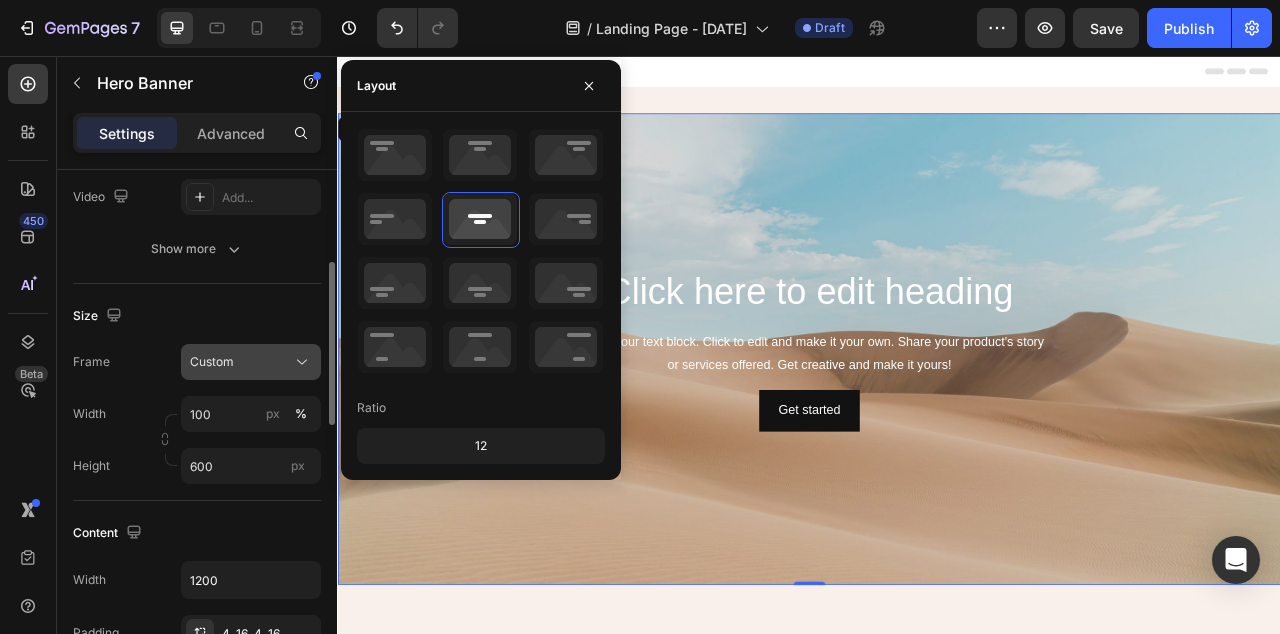 click on "Custom" at bounding box center [212, 362] 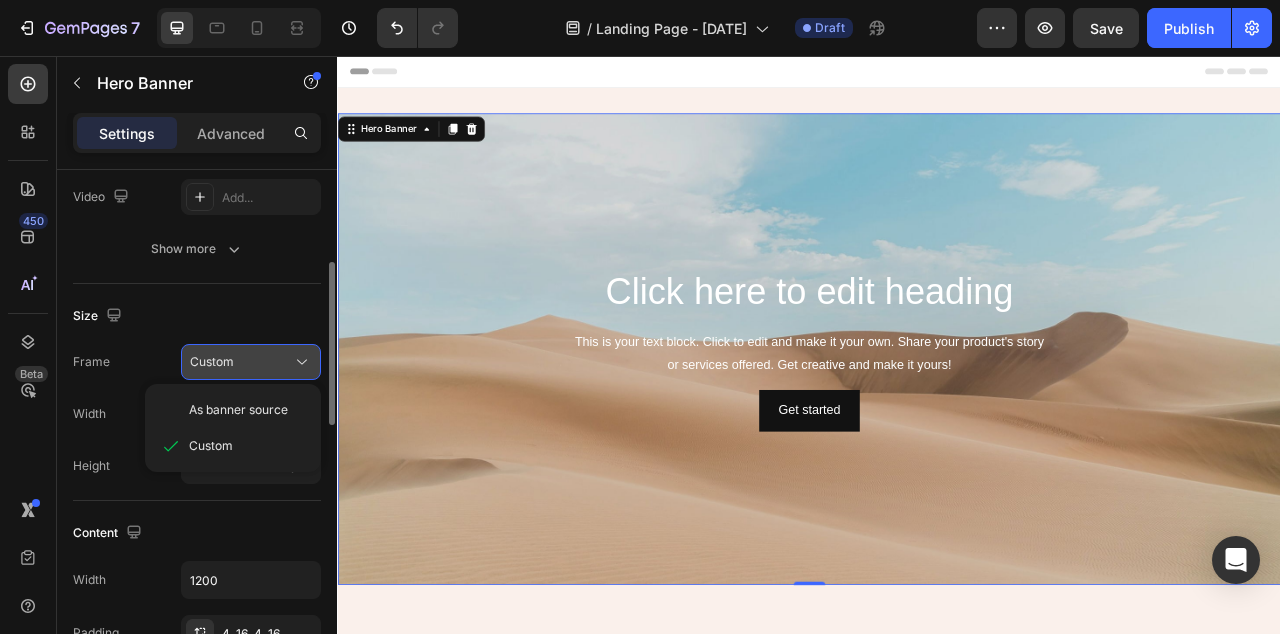 click on "Custom" at bounding box center [212, 362] 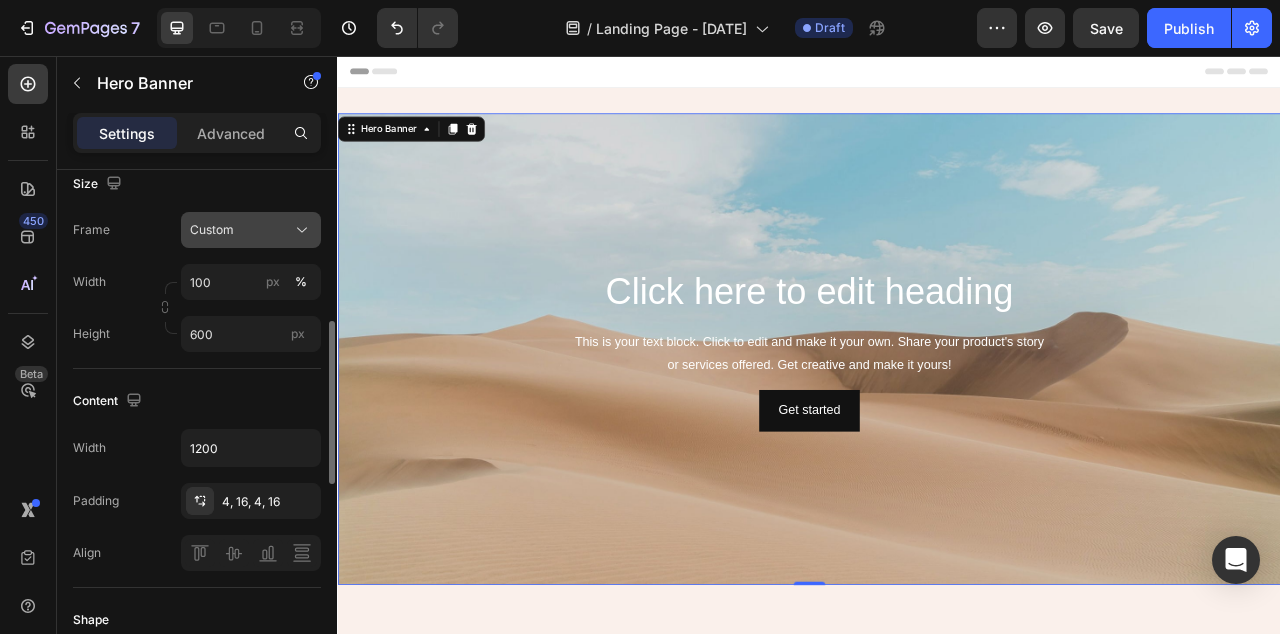 scroll, scrollTop: 442, scrollLeft: 0, axis: vertical 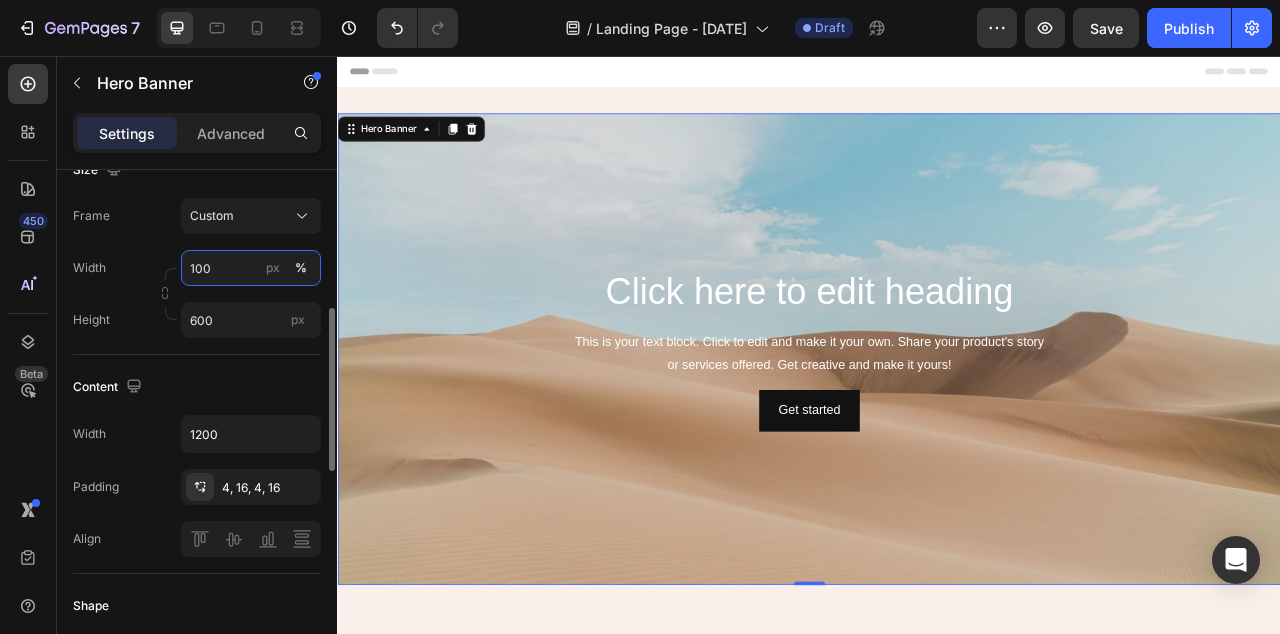 click on "100" at bounding box center (251, 268) 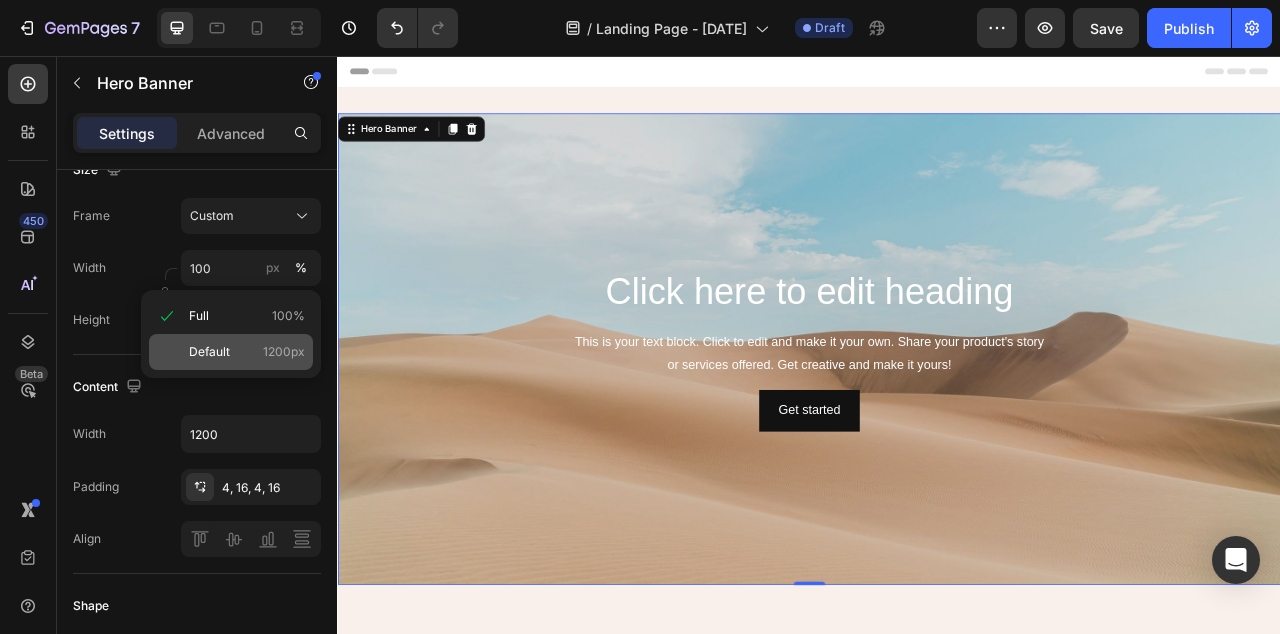 click on "Default 1200px" 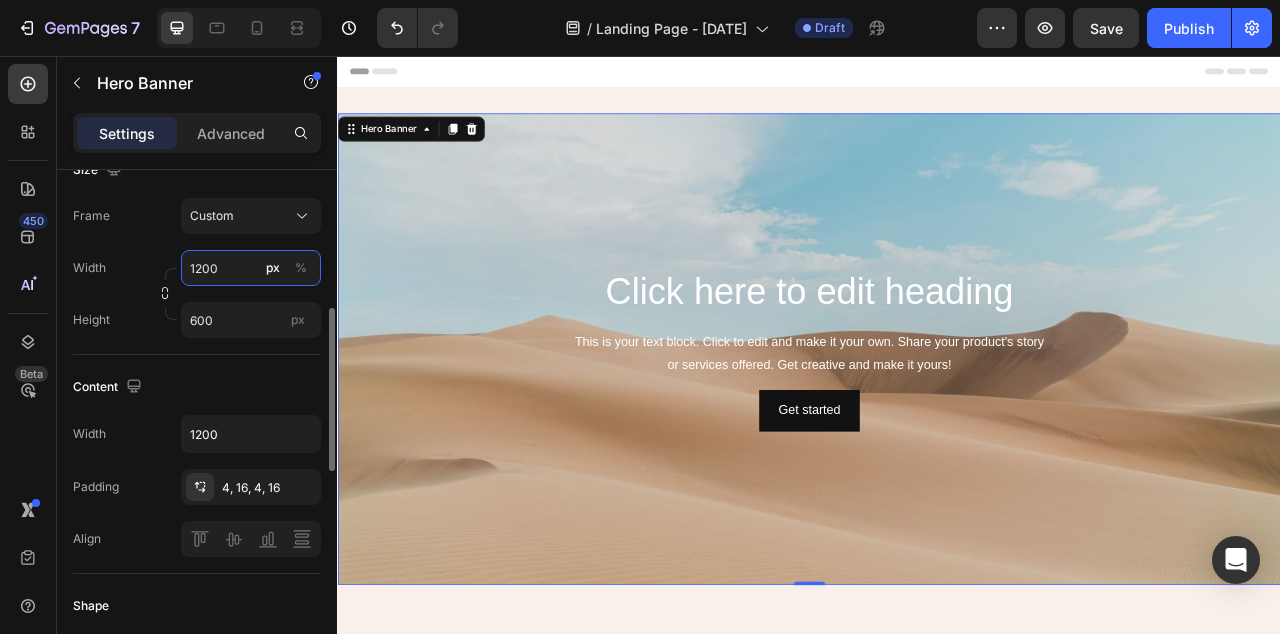 click on "1200" at bounding box center (251, 268) 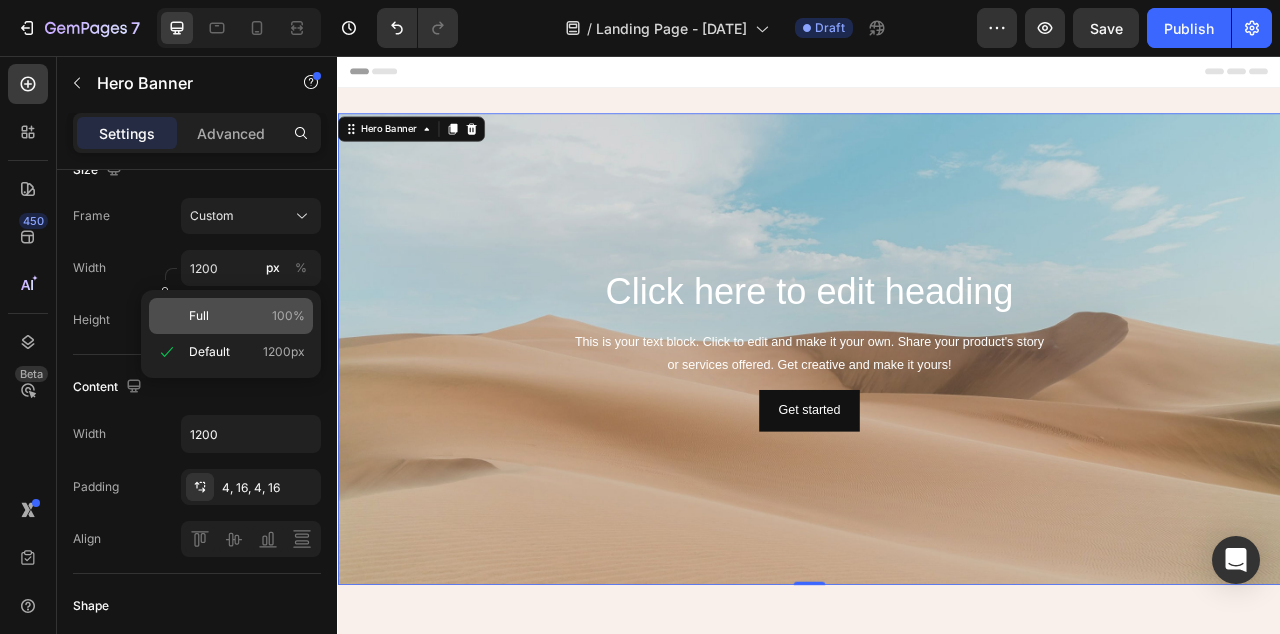click on "Full 100%" 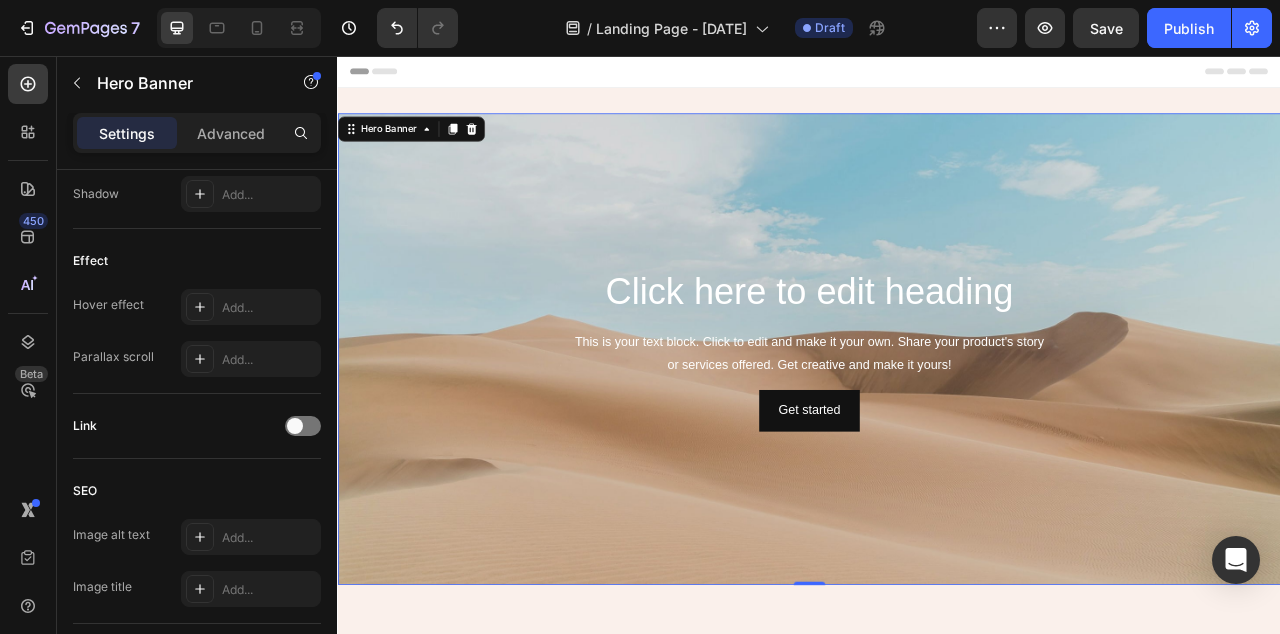 scroll, scrollTop: 1142, scrollLeft: 0, axis: vertical 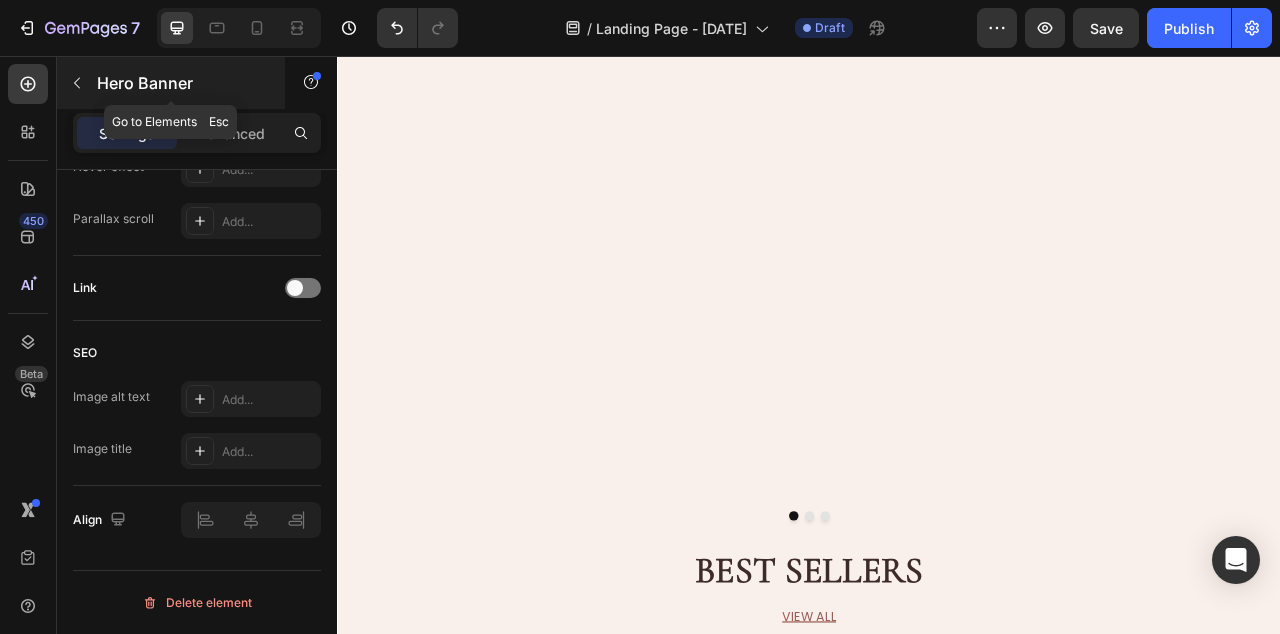 click on "Hero Banner" at bounding box center [171, 83] 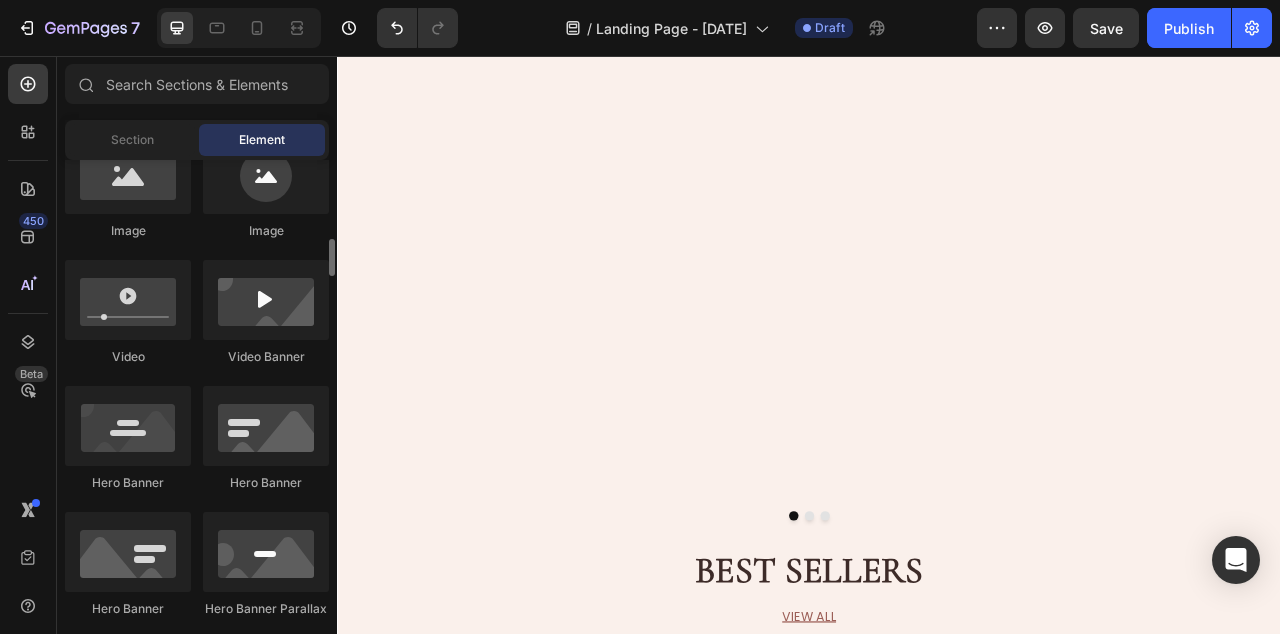 scroll, scrollTop: 682, scrollLeft: 0, axis: vertical 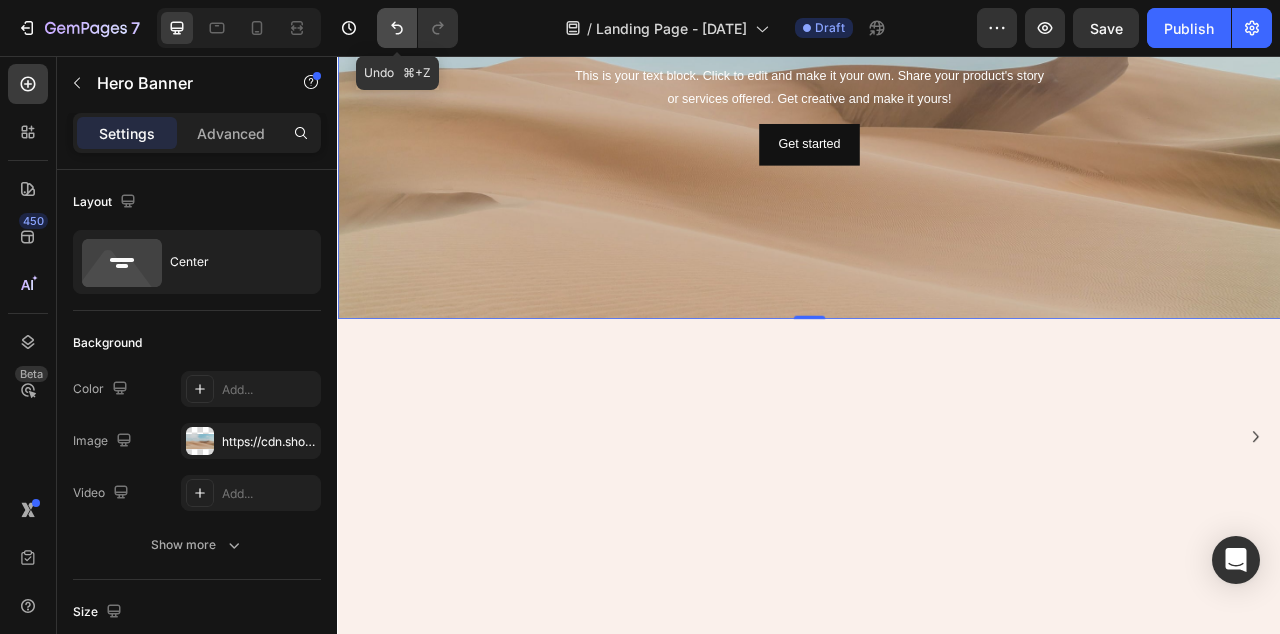 click 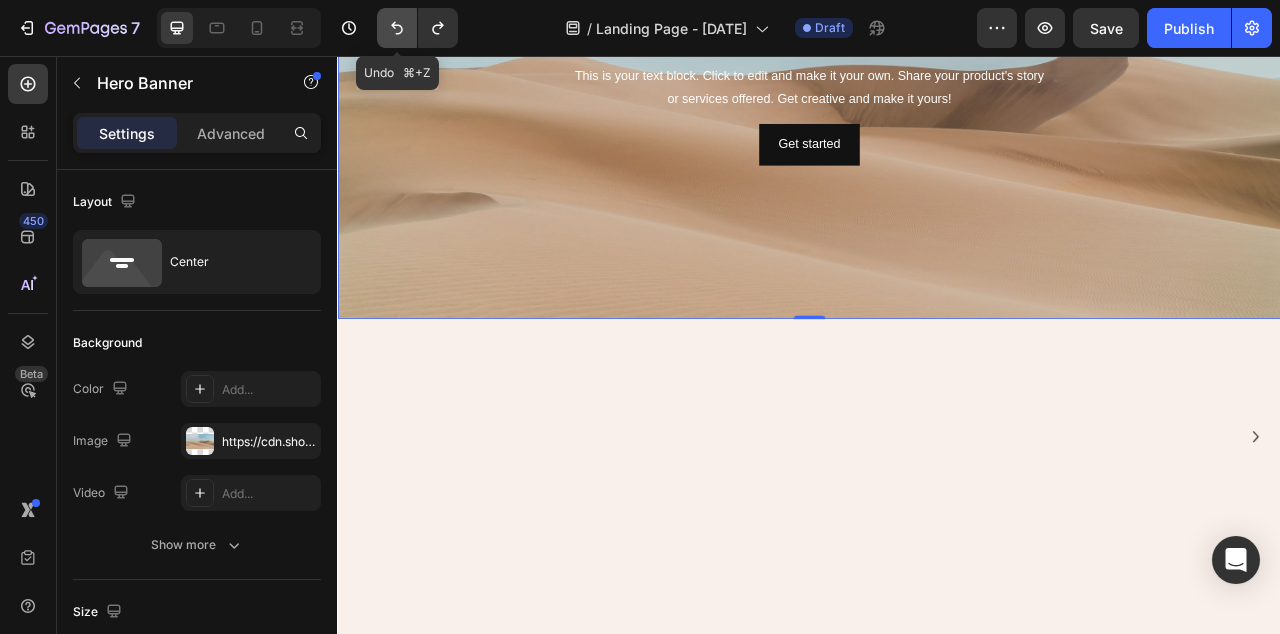 click 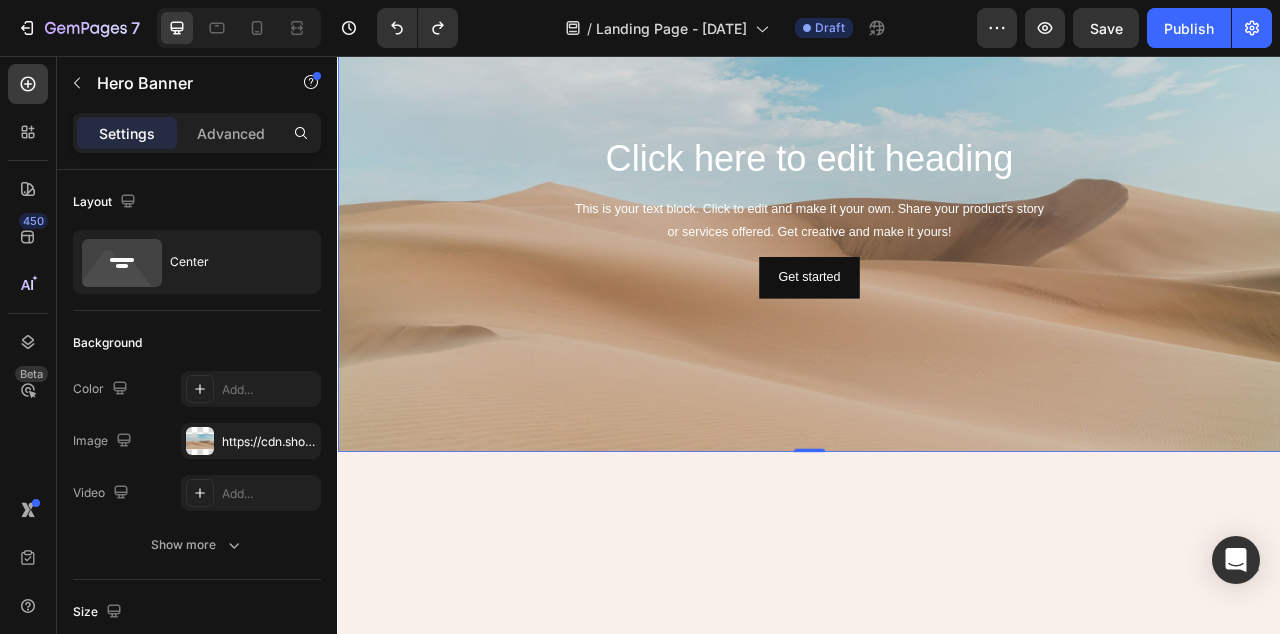 scroll, scrollTop: 72, scrollLeft: 0, axis: vertical 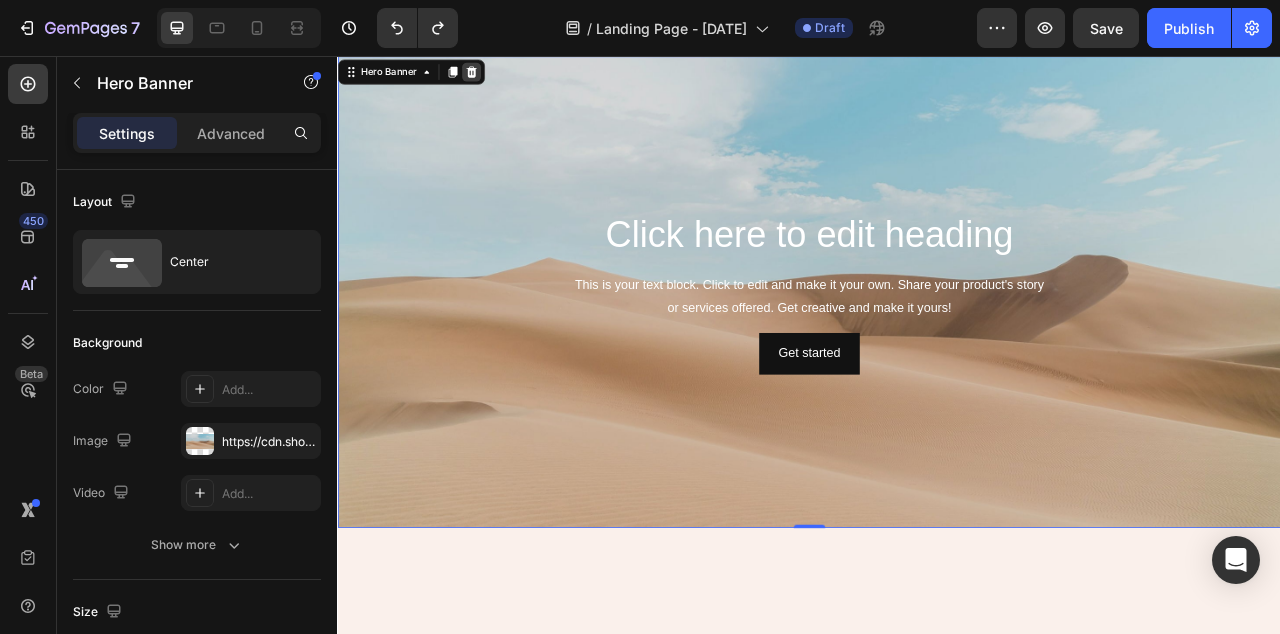click 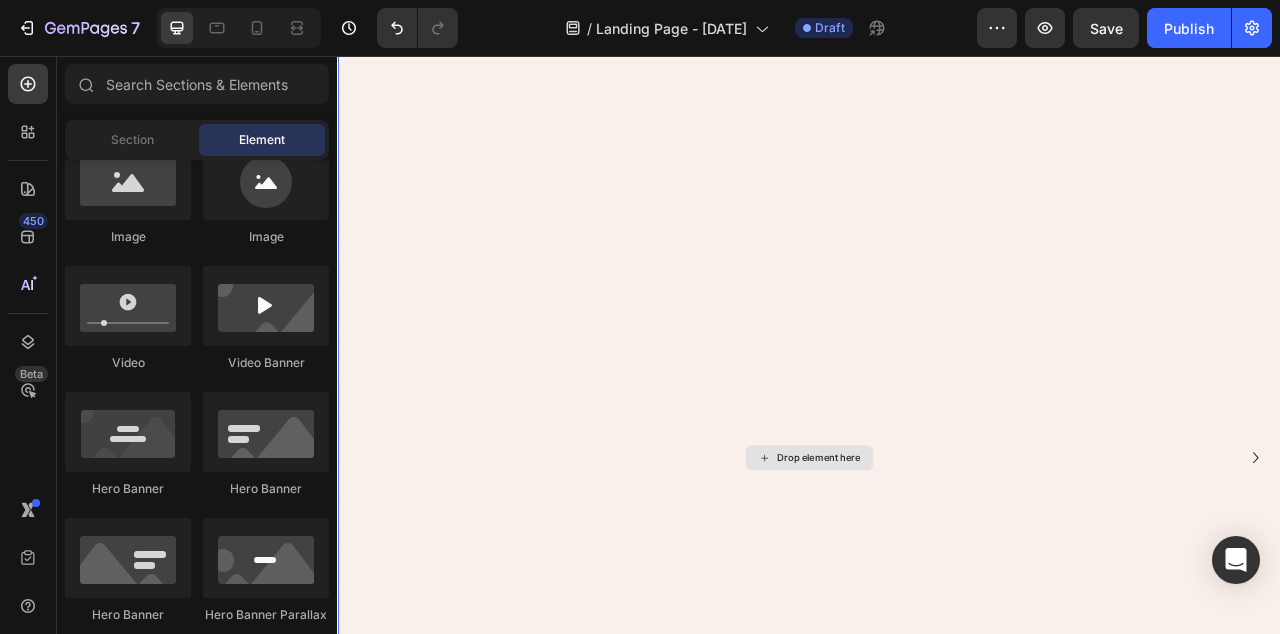 scroll, scrollTop: 315, scrollLeft: 0, axis: vertical 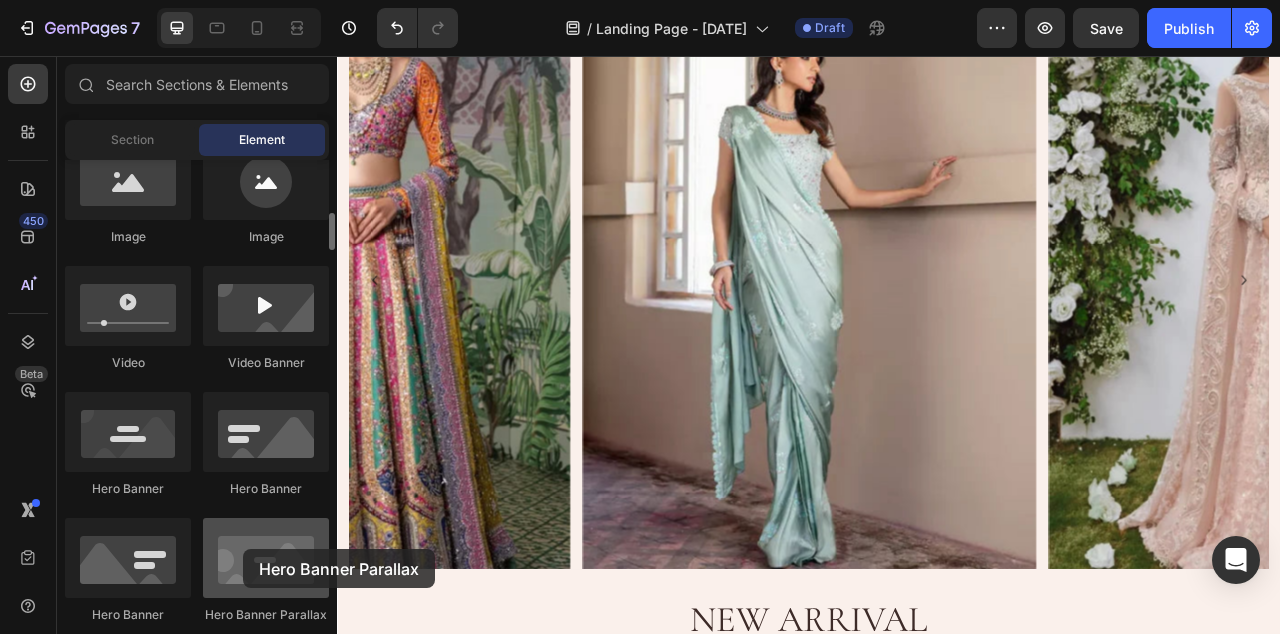 drag, startPoint x: 242, startPoint y: 595, endPoint x: 243, endPoint y: 549, distance: 46.010868 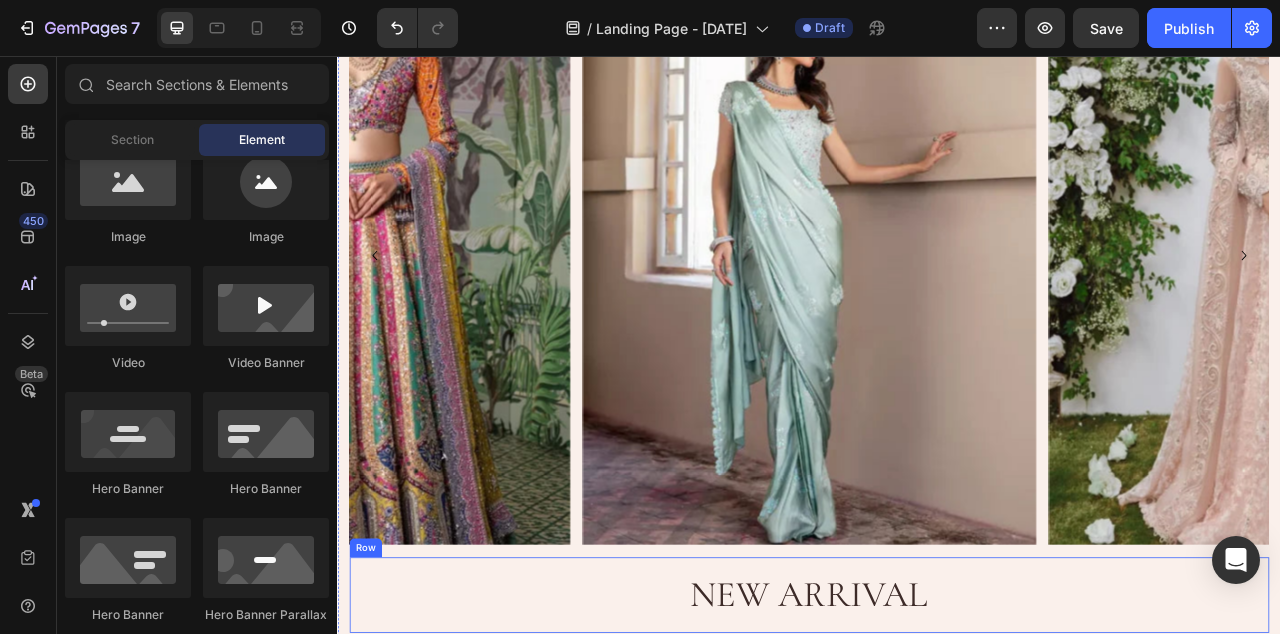 scroll, scrollTop: 0, scrollLeft: 0, axis: both 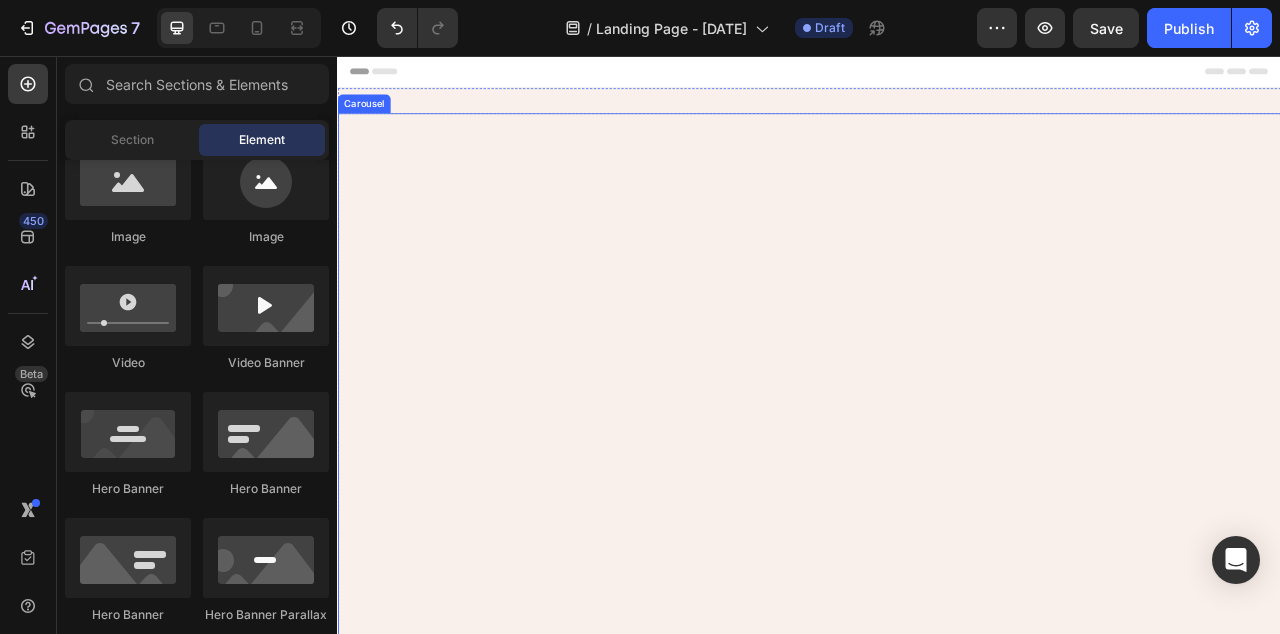 click on "Drop element here" at bounding box center [937, 879] 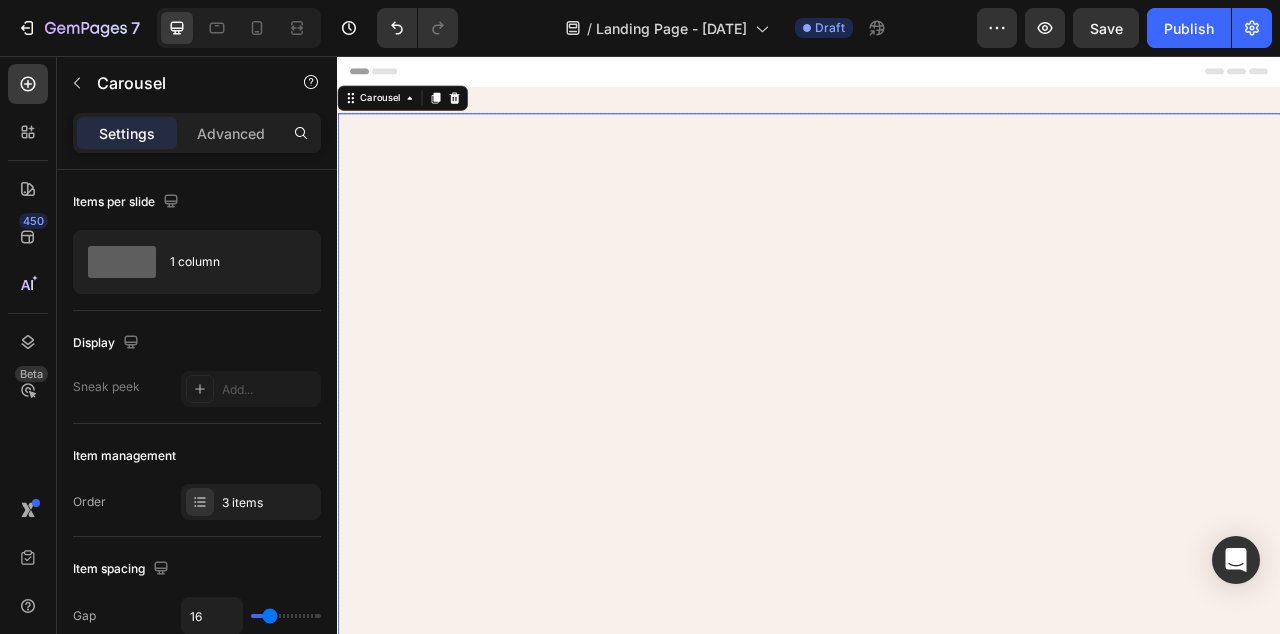 scroll, scrollTop: 302, scrollLeft: 0, axis: vertical 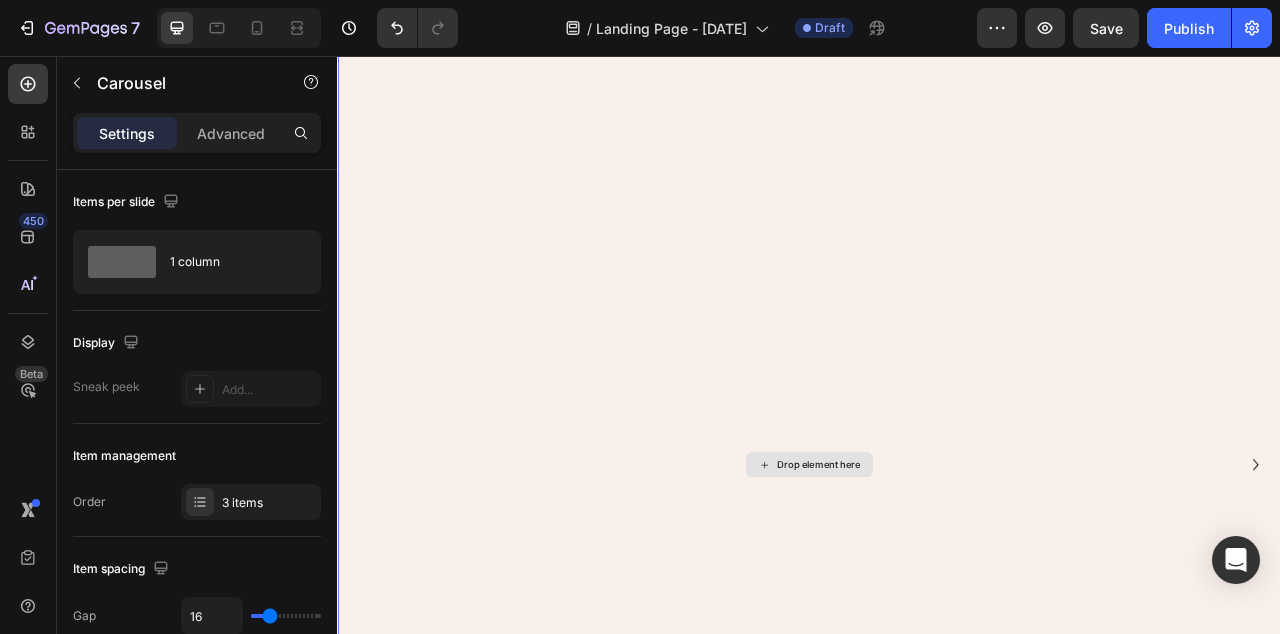 click on "Drop element here" at bounding box center (949, 577) 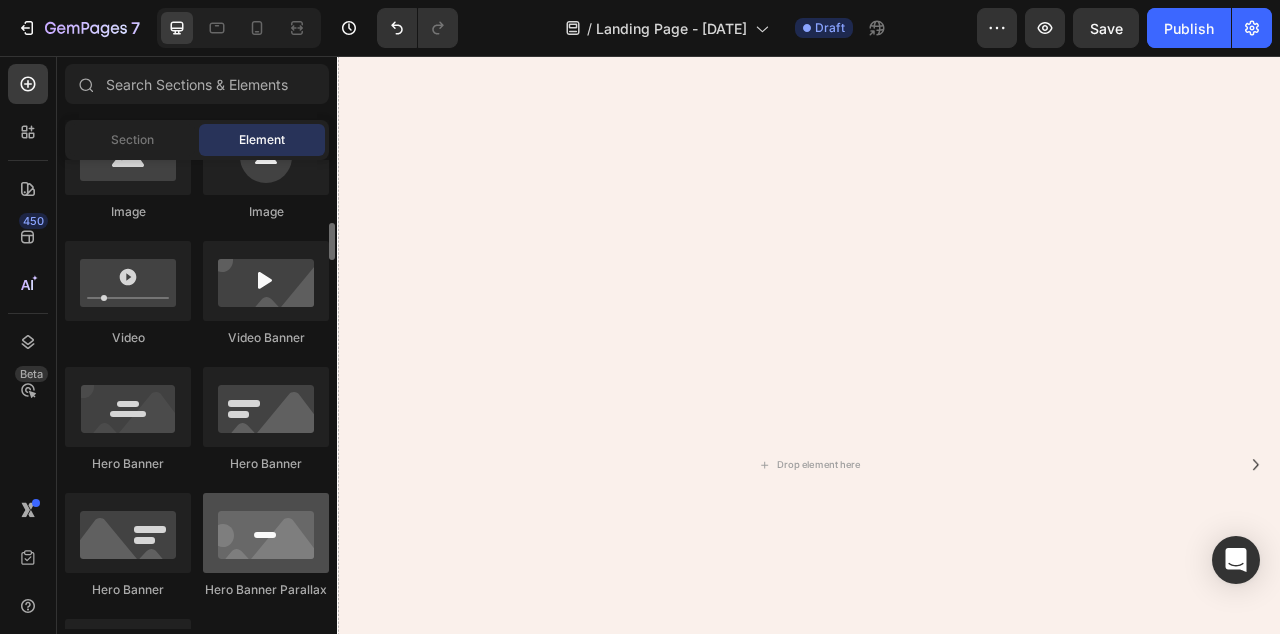 scroll, scrollTop: 714, scrollLeft: 0, axis: vertical 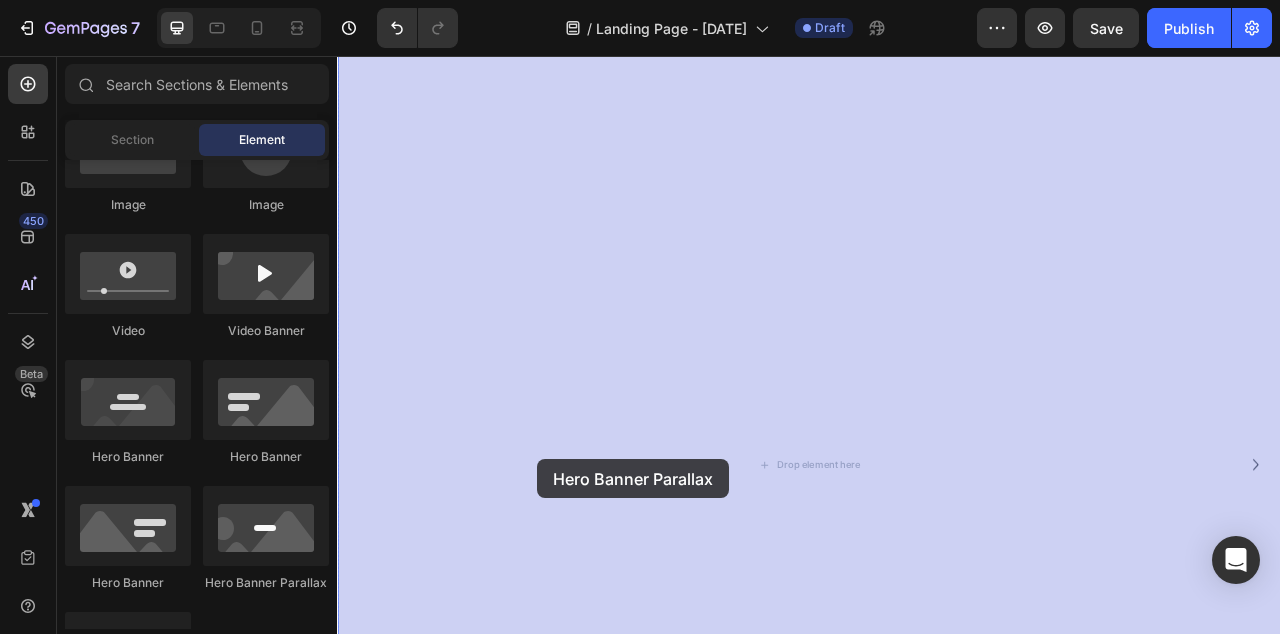 drag, startPoint x: 582, startPoint y: 580, endPoint x: 585, endPoint y: 560, distance: 20.22375 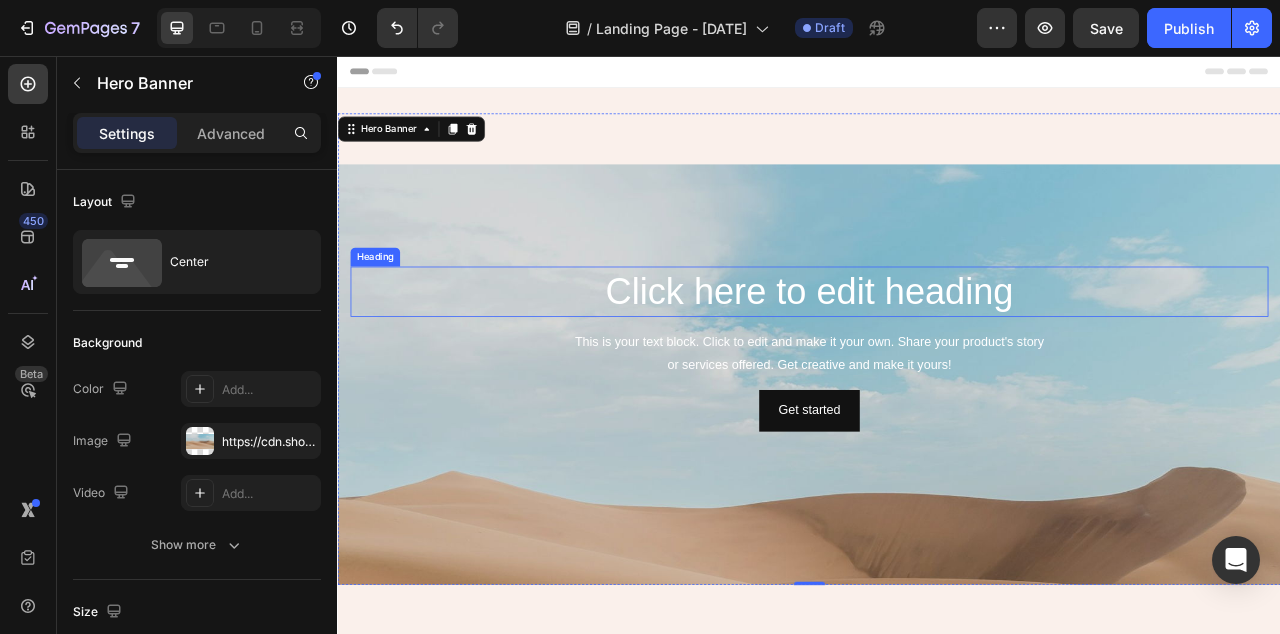 scroll, scrollTop: 0, scrollLeft: 0, axis: both 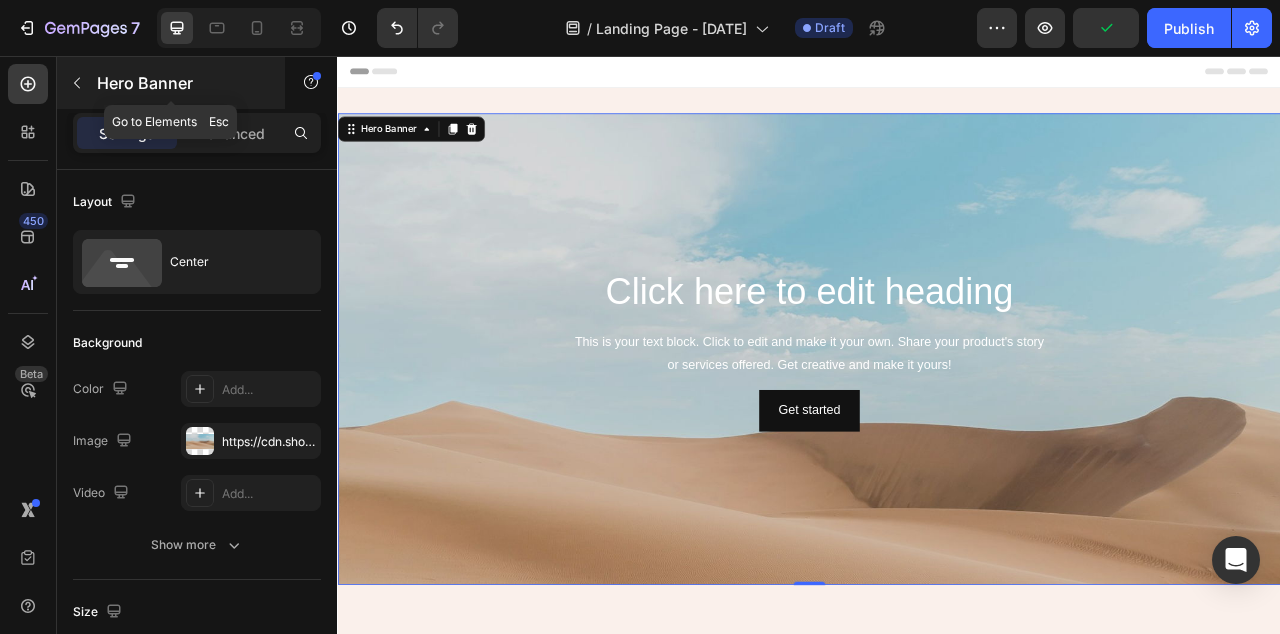 click at bounding box center (77, 83) 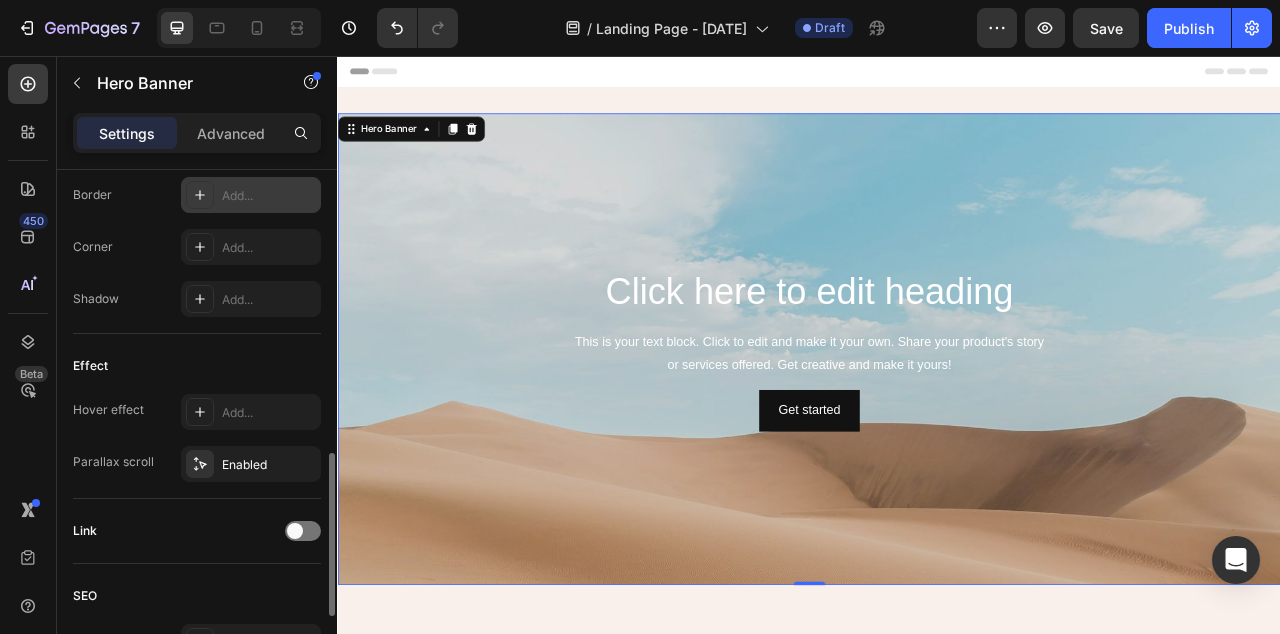 scroll, scrollTop: 900, scrollLeft: 0, axis: vertical 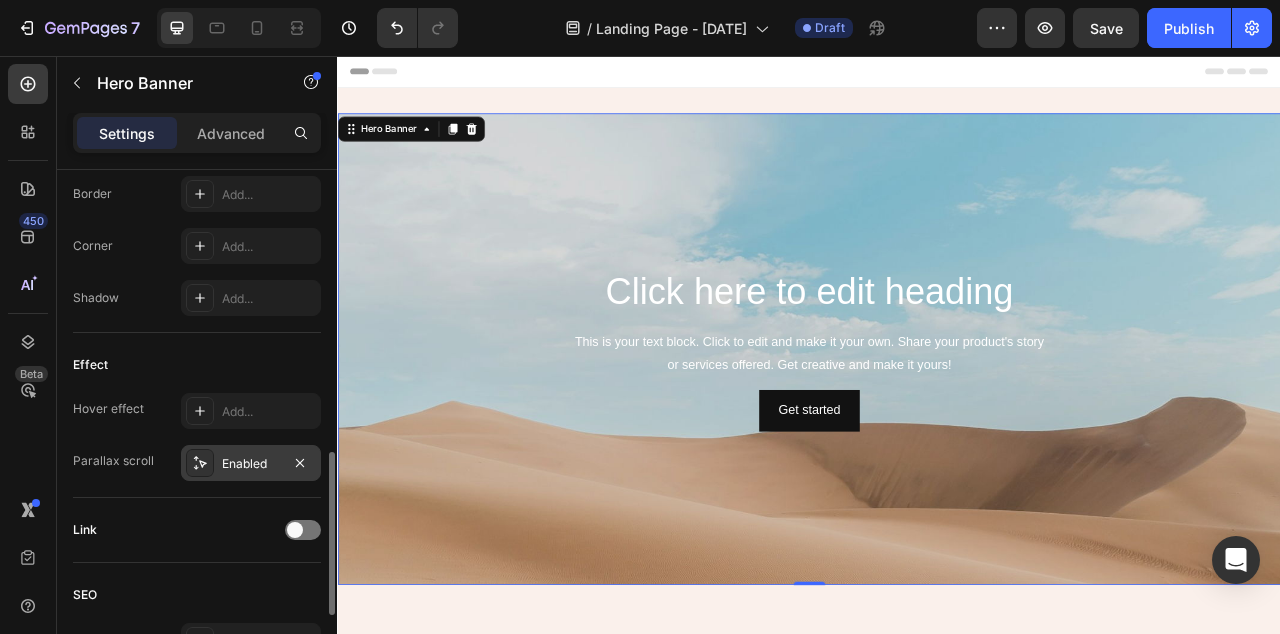 click on "Enabled" at bounding box center (251, 464) 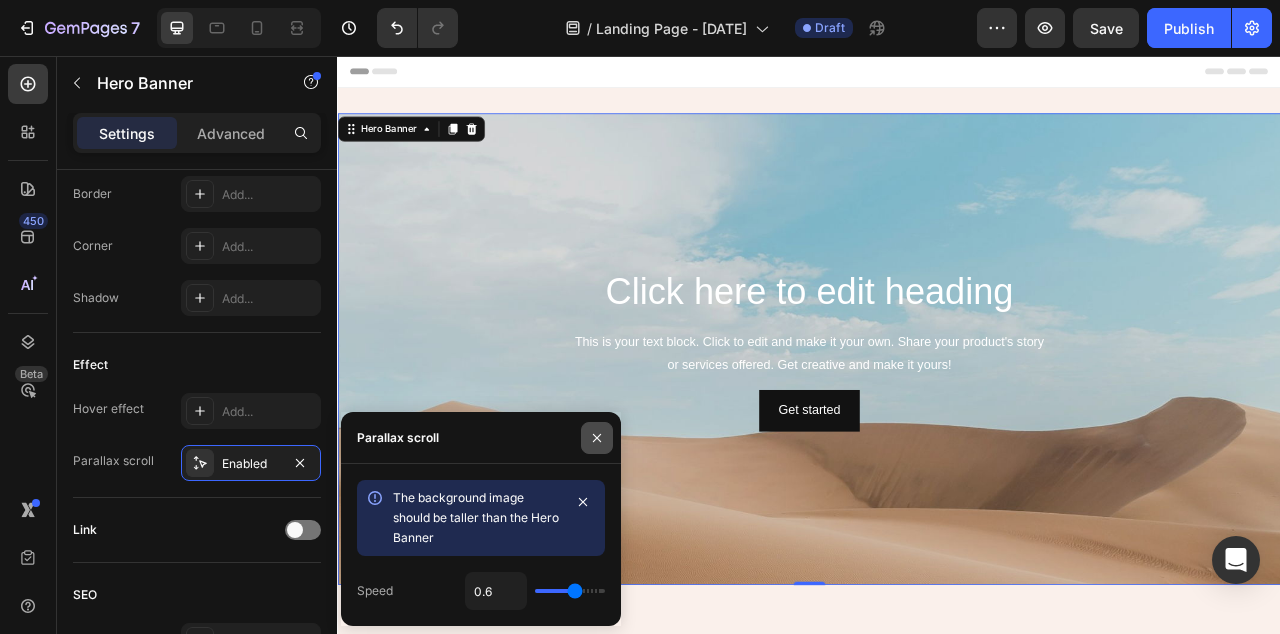 click 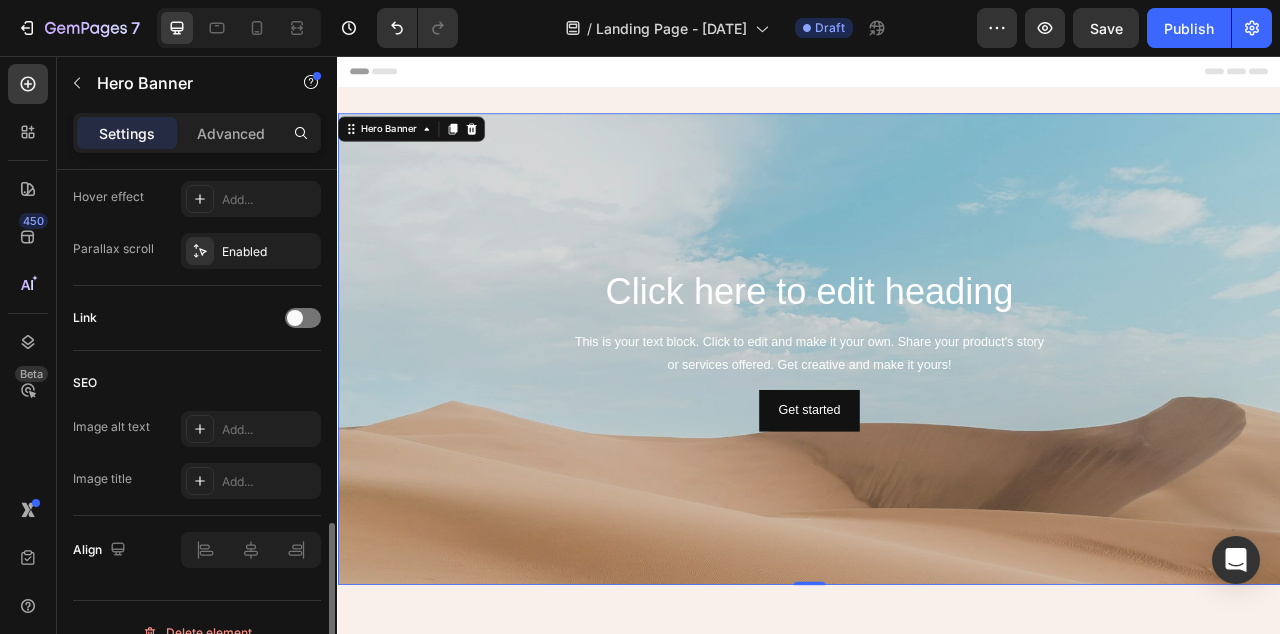 scroll, scrollTop: 1119, scrollLeft: 0, axis: vertical 